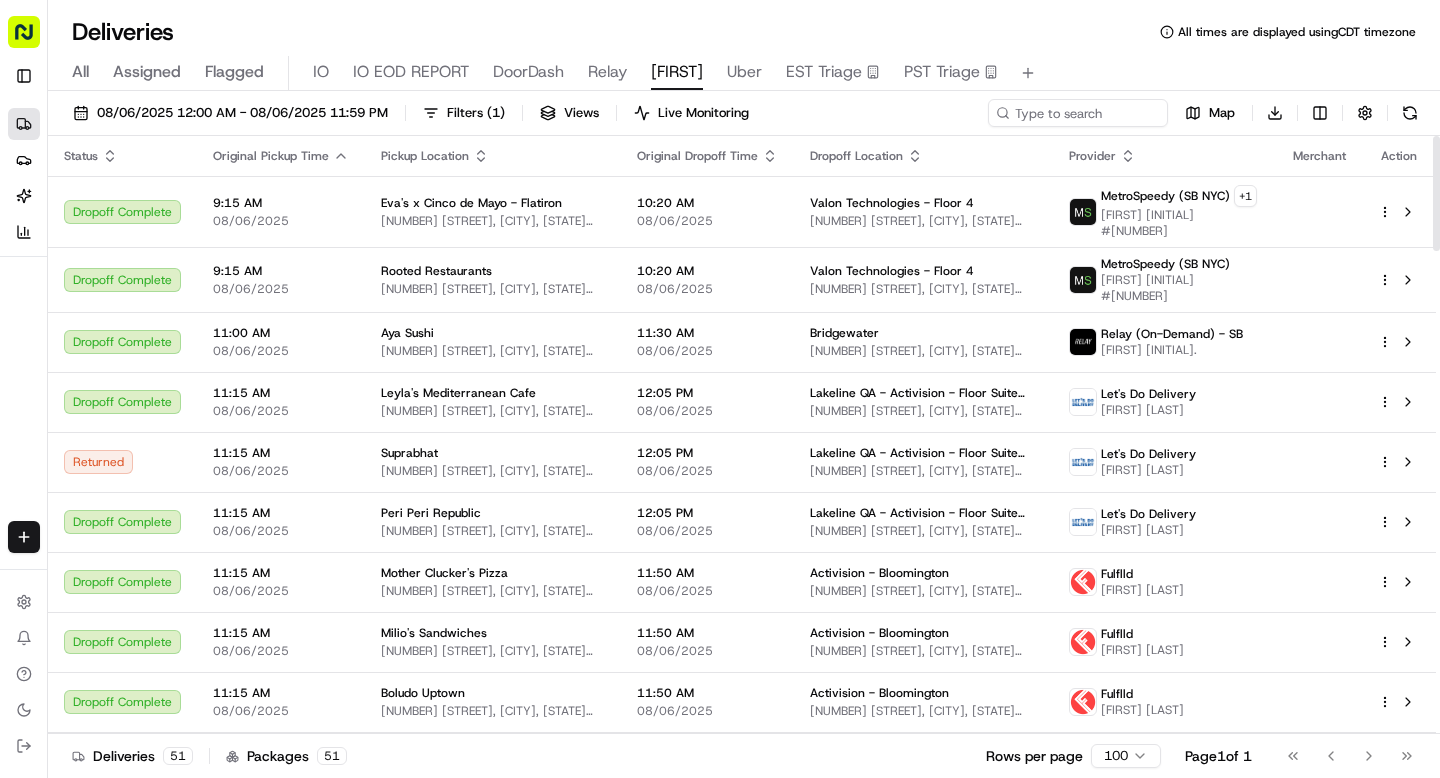 scroll, scrollTop: 0, scrollLeft: 0, axis: both 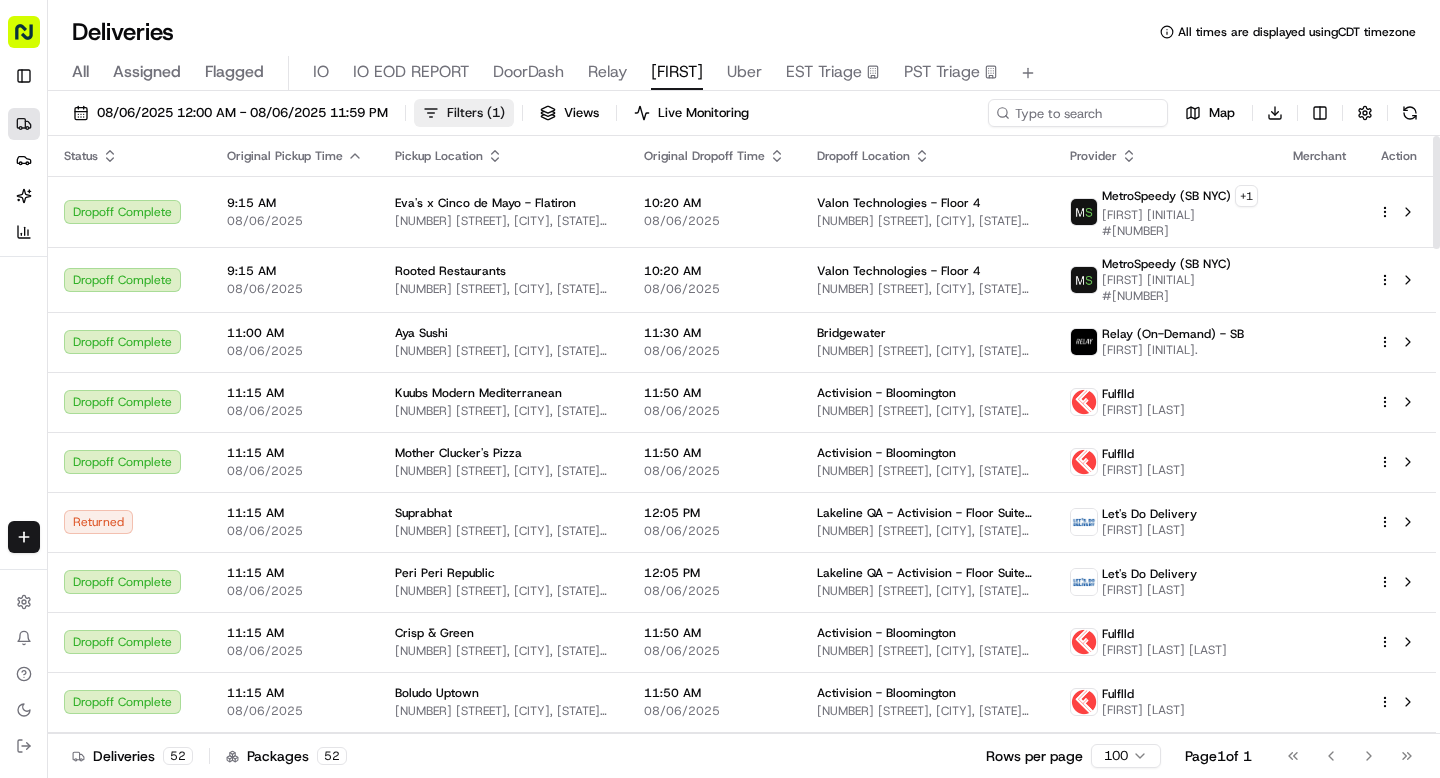 click on "Filters ( 1 )" at bounding box center [464, 113] 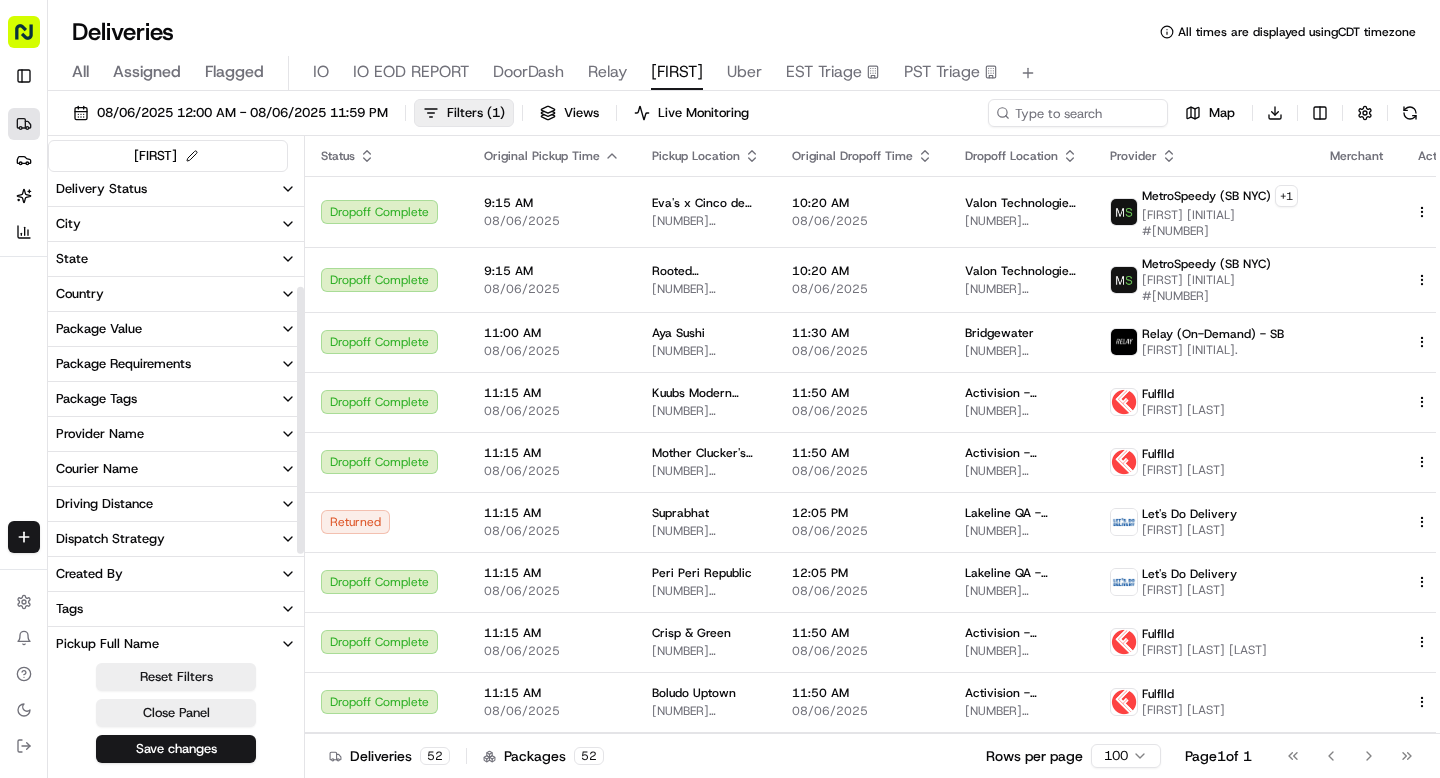 scroll, scrollTop: 392, scrollLeft: 0, axis: vertical 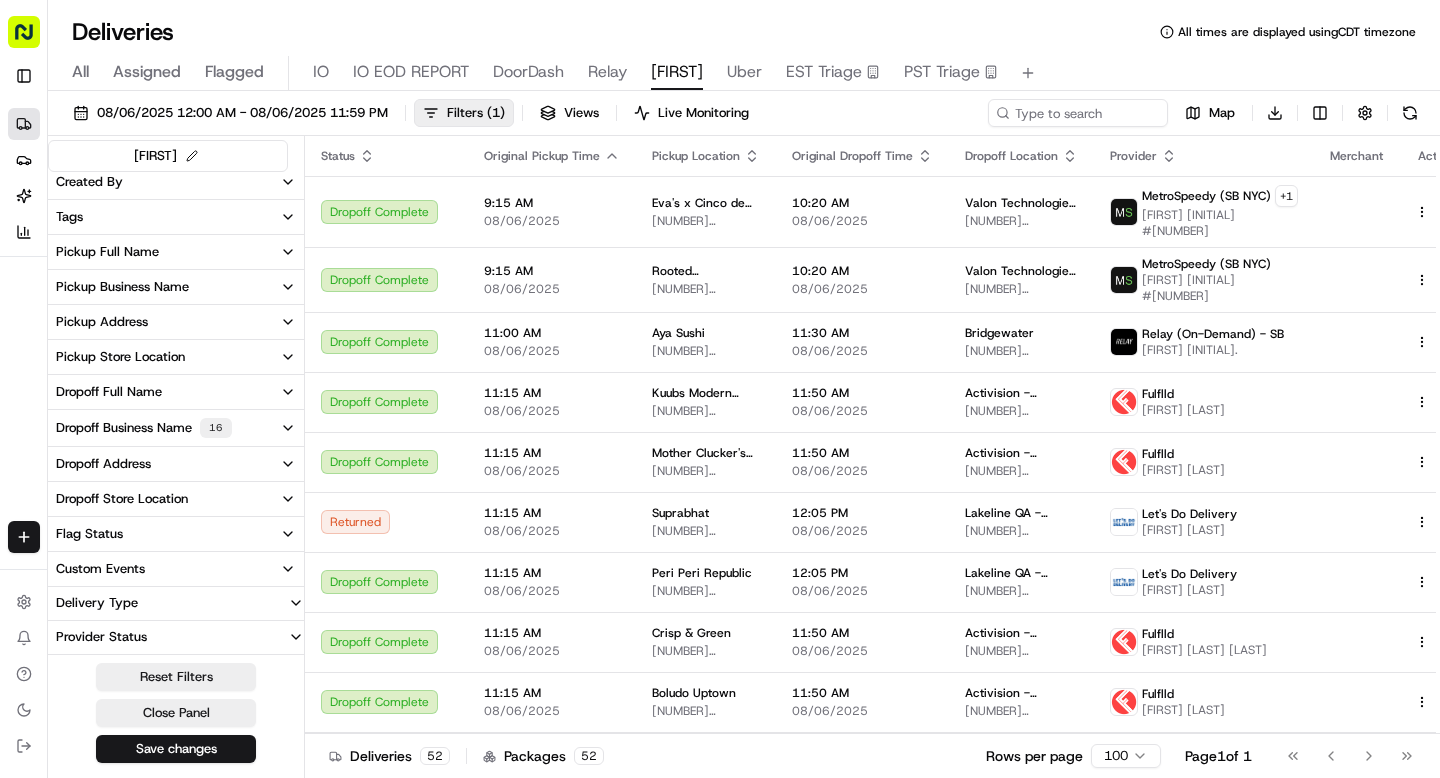 click 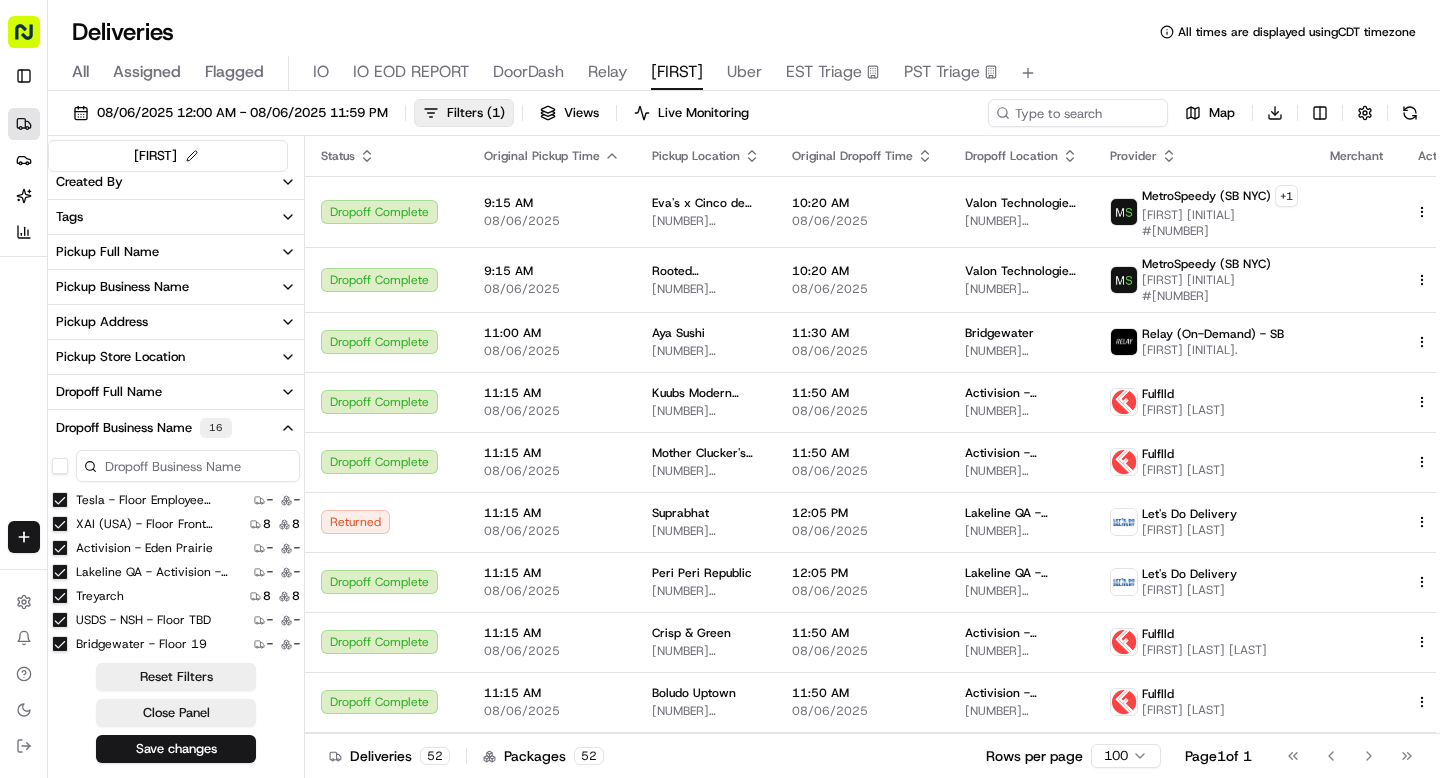 click at bounding box center [188, 466] 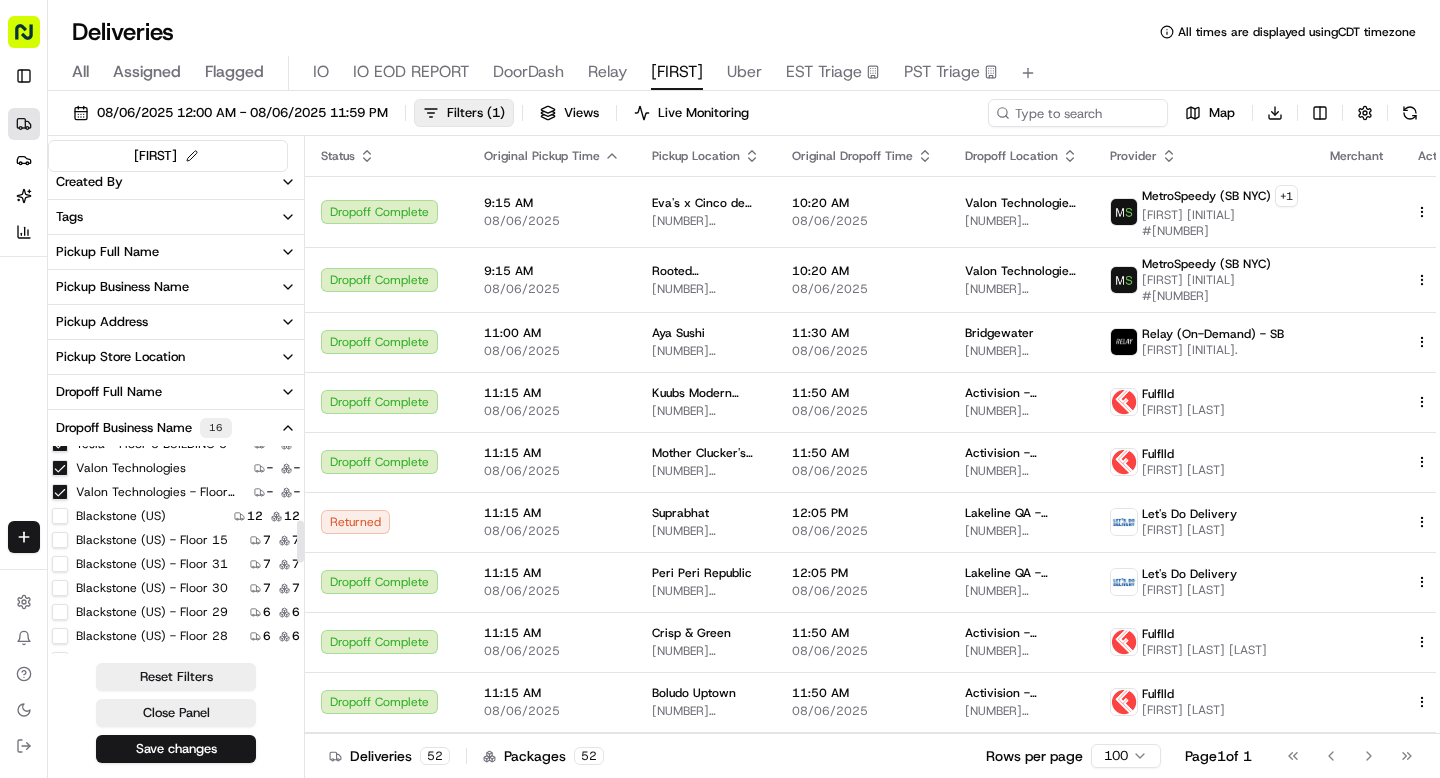 scroll, scrollTop: 370, scrollLeft: 0, axis: vertical 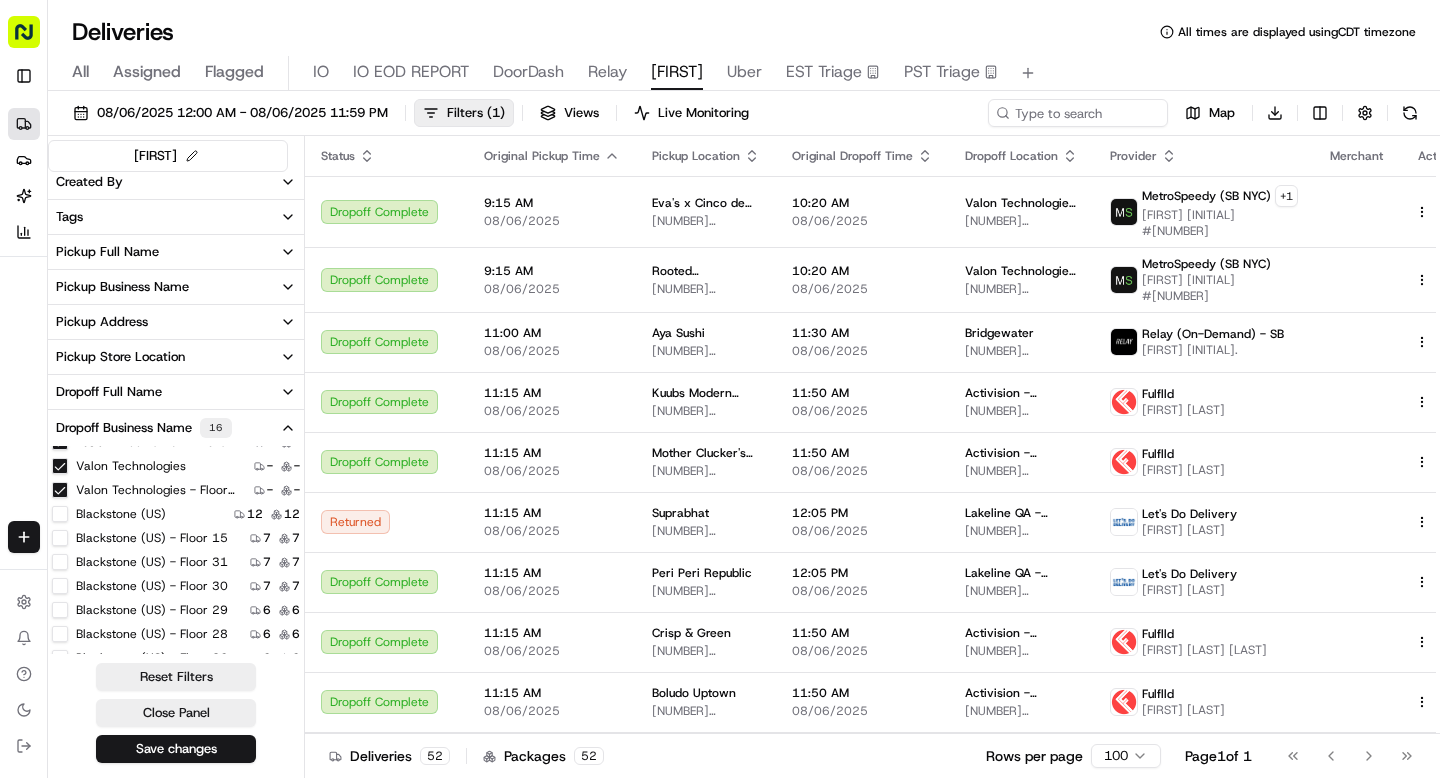 type on "blackstone" 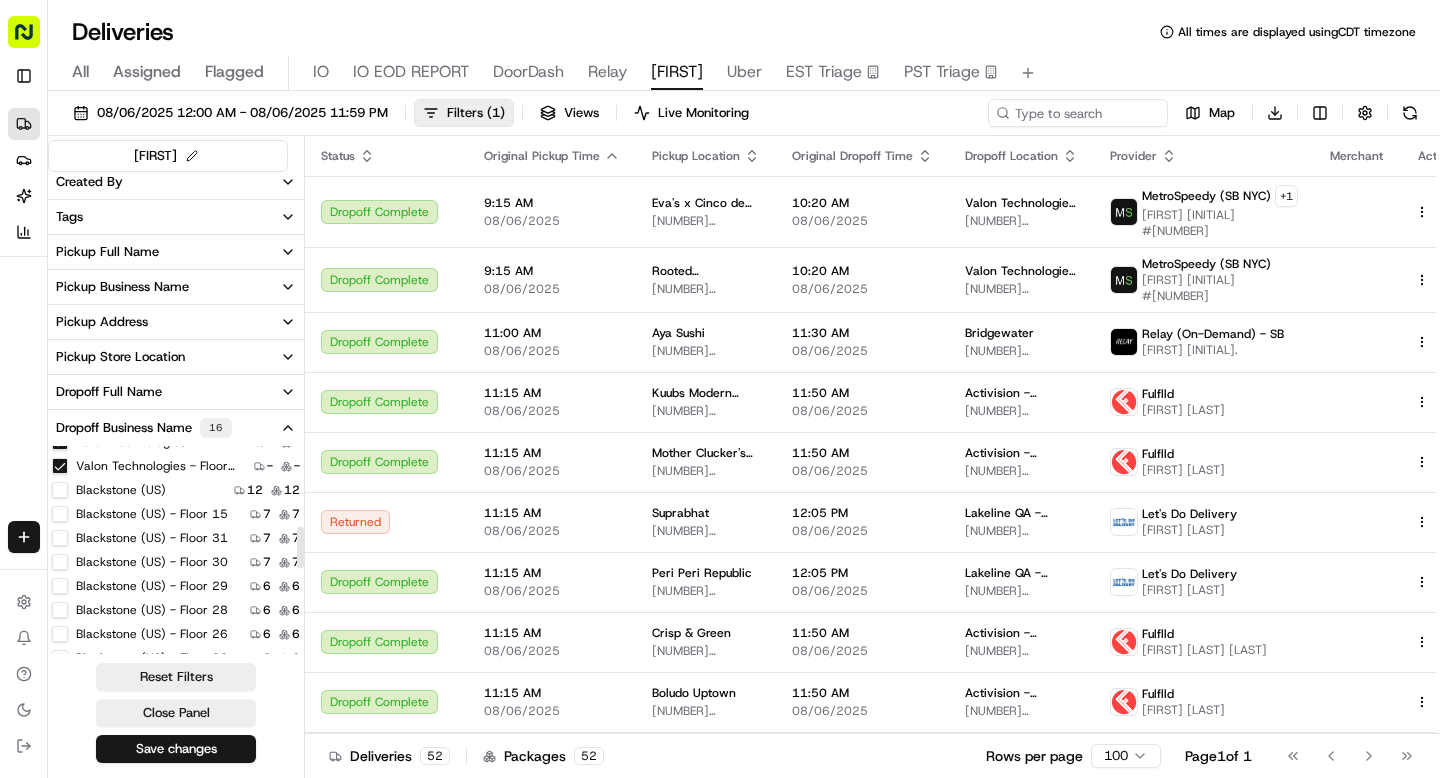 scroll, scrollTop: 398, scrollLeft: 0, axis: vertical 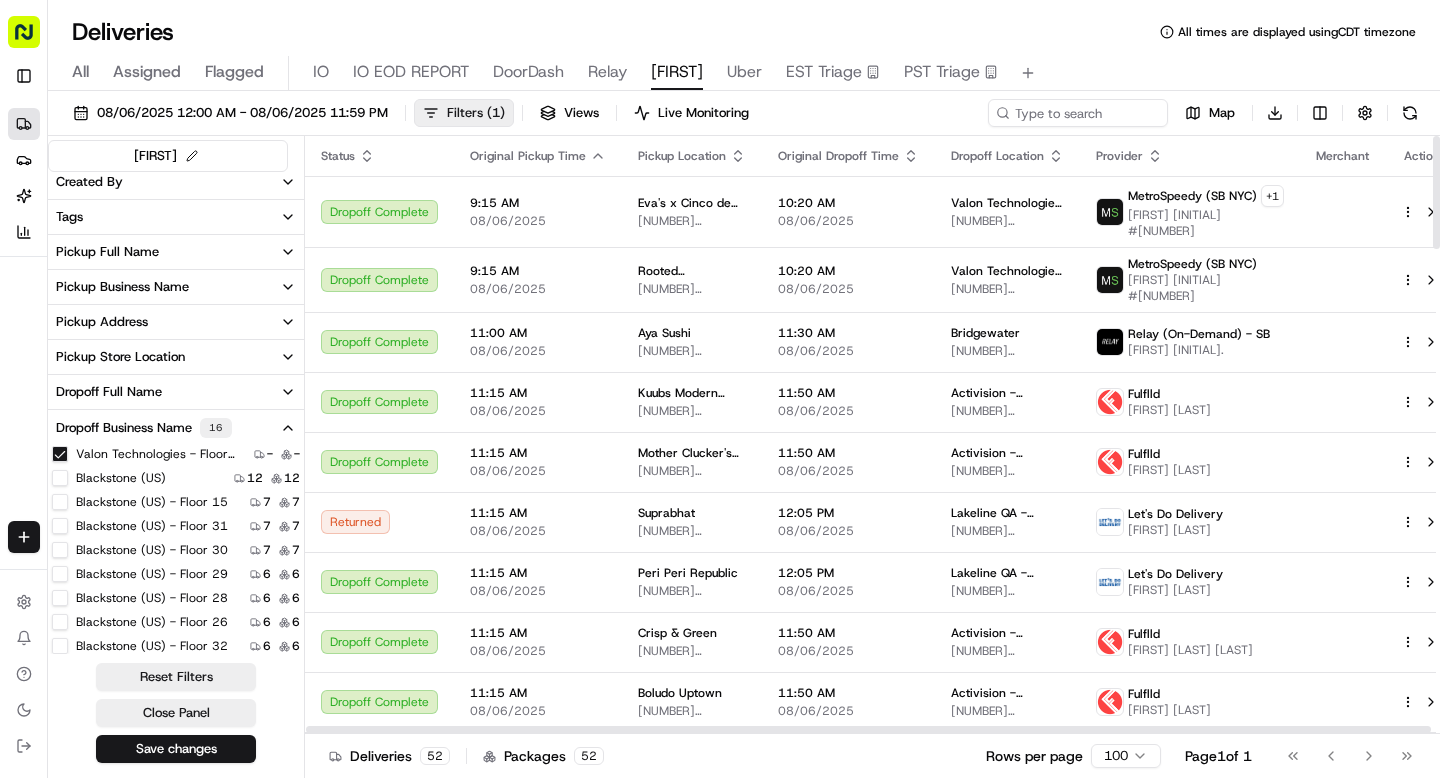 click on "Filters ( 1 )" at bounding box center (464, 113) 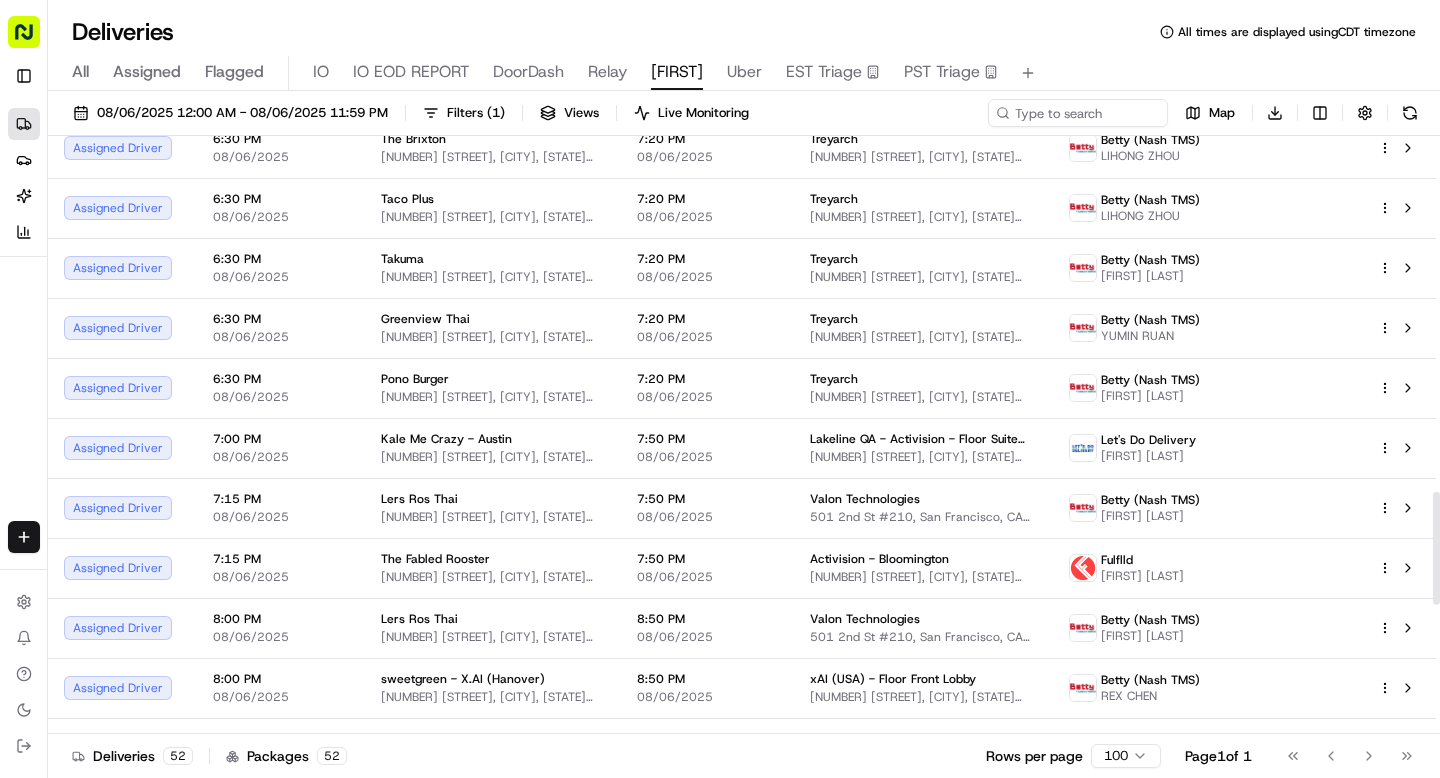 scroll, scrollTop: 1883, scrollLeft: 0, axis: vertical 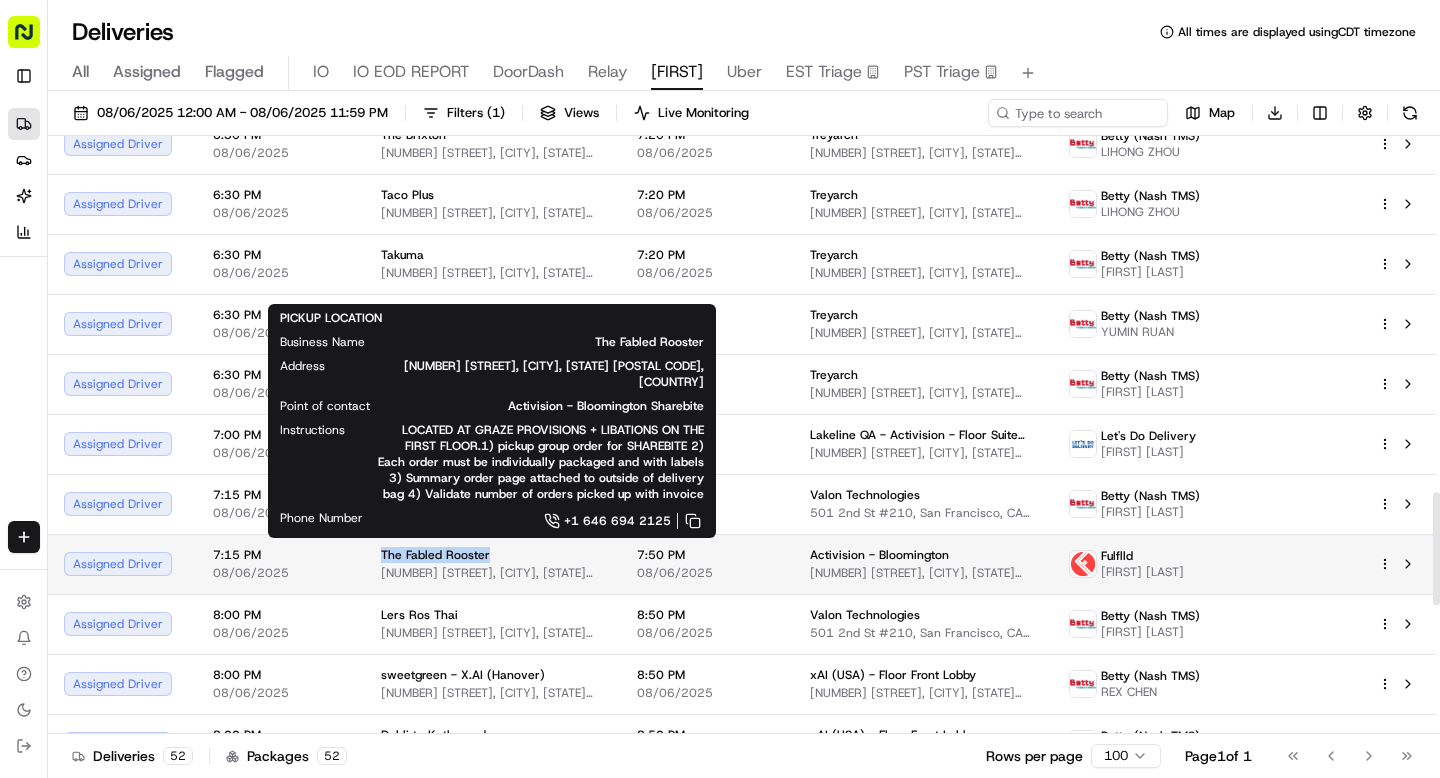 drag, startPoint x: 369, startPoint y: 536, endPoint x: 483, endPoint y: 529, distance: 114.21471 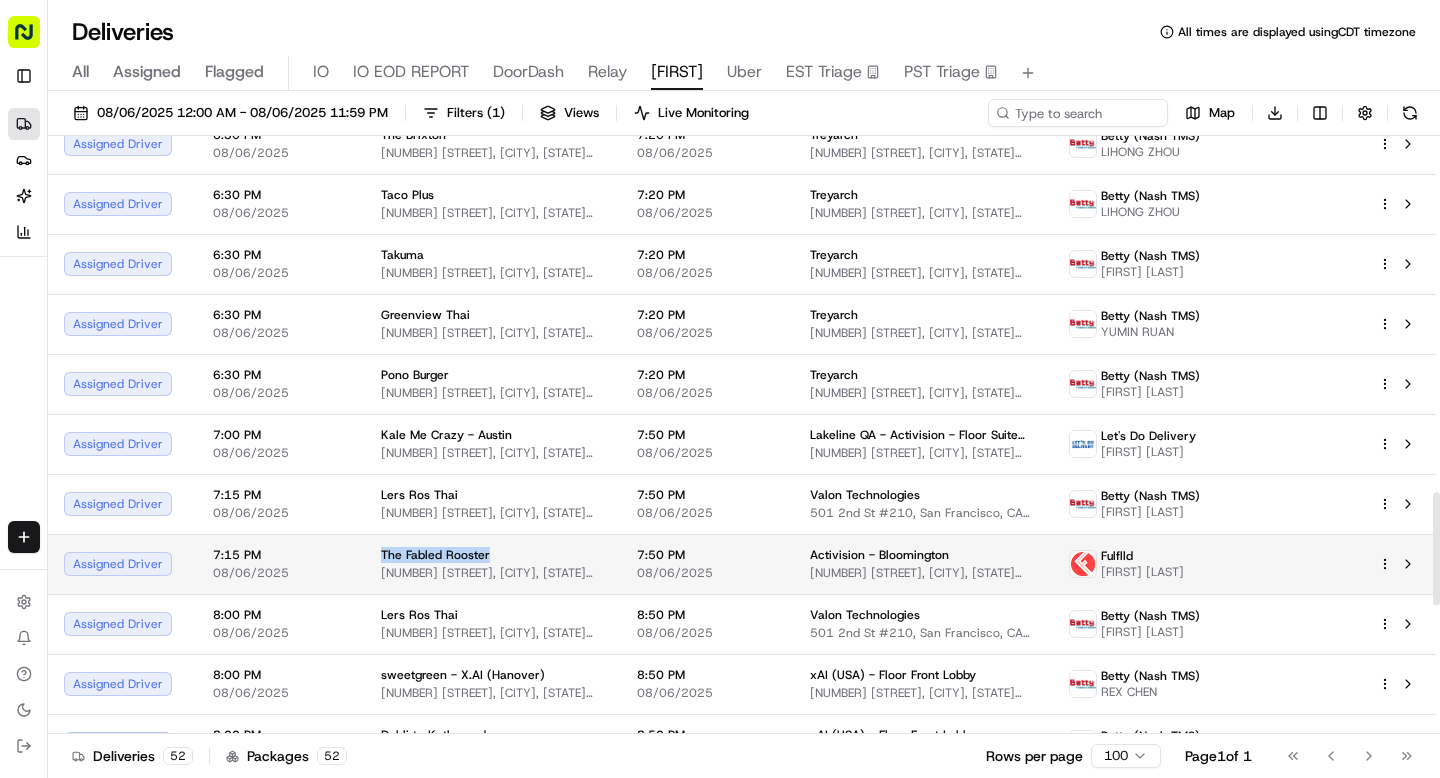 copy on "The Fabled Rooster" 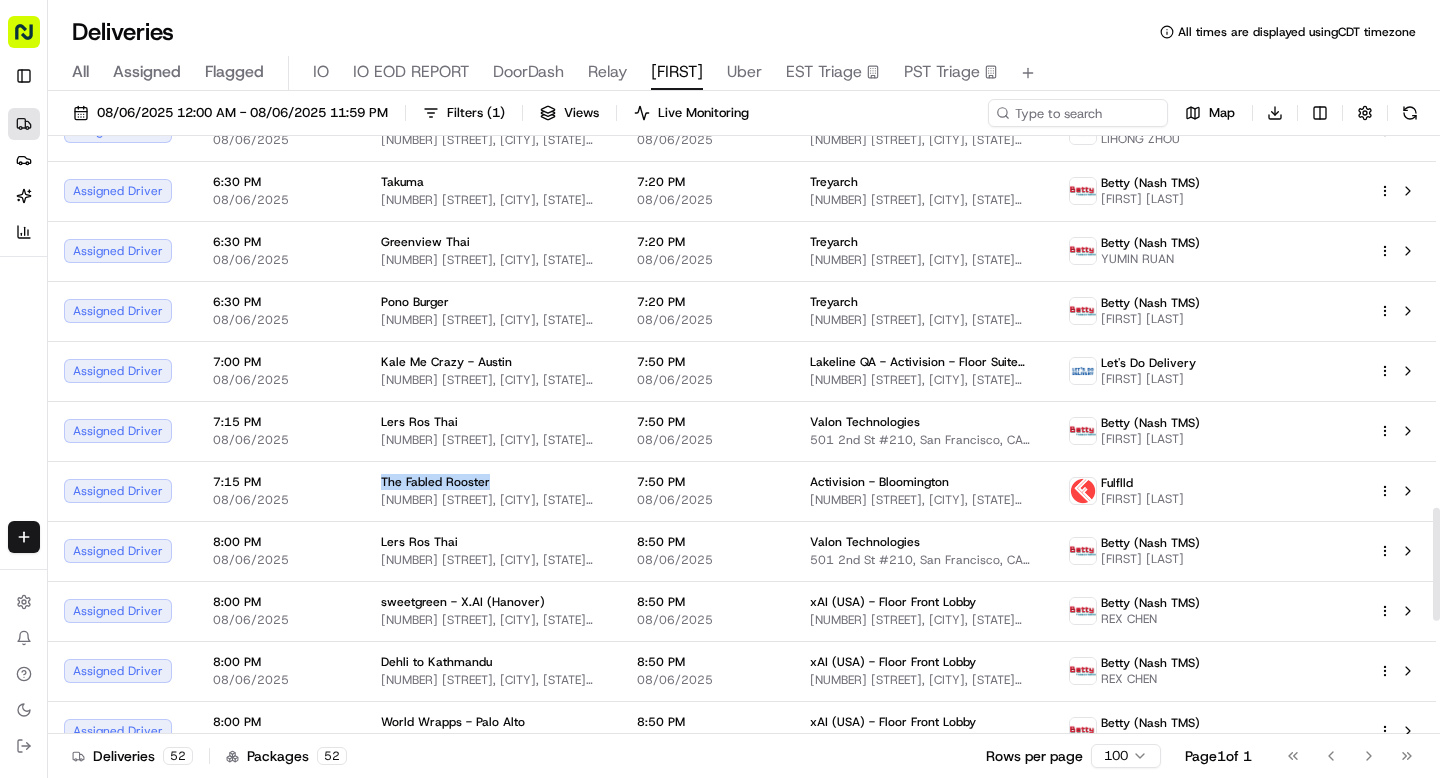scroll, scrollTop: 1964, scrollLeft: 0, axis: vertical 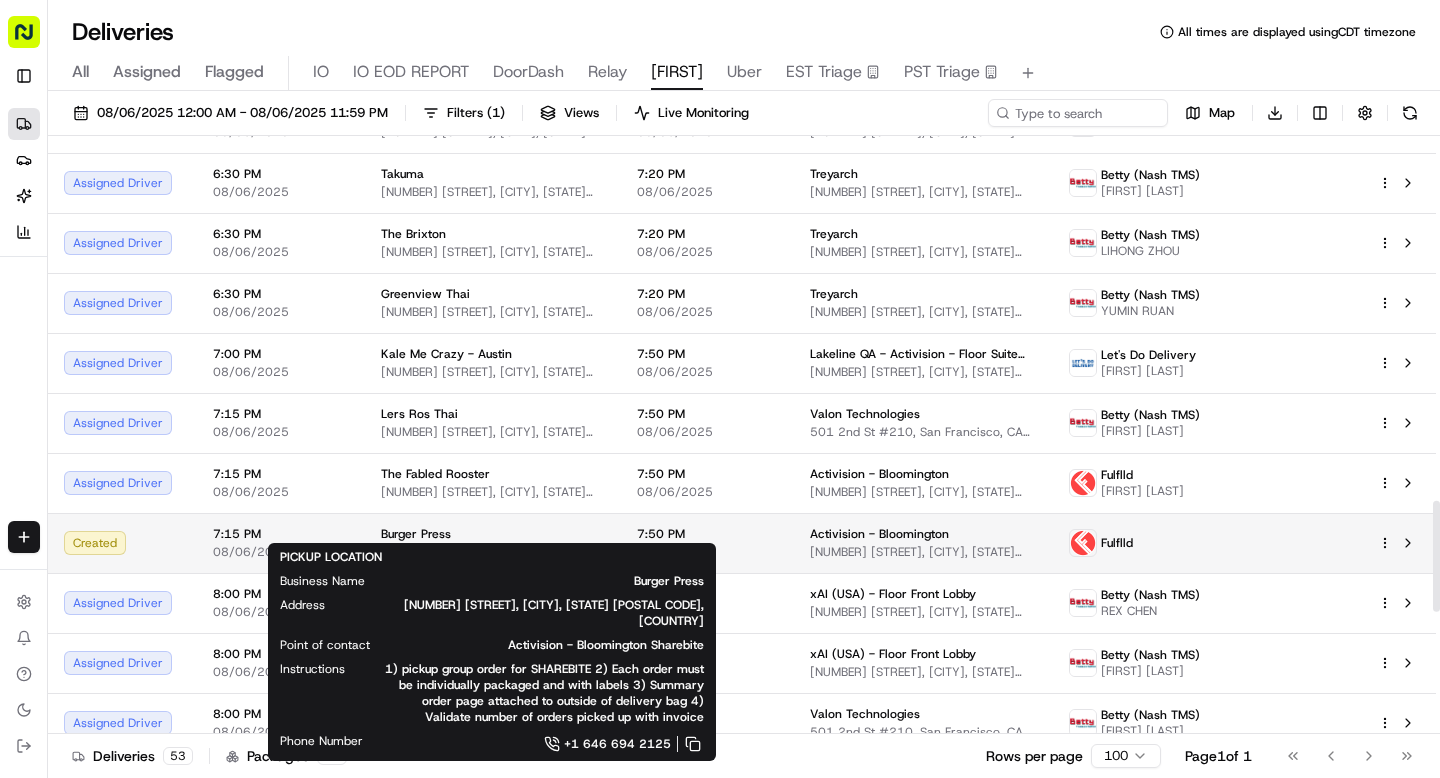 click on "Burger Press" at bounding box center (493, 534) 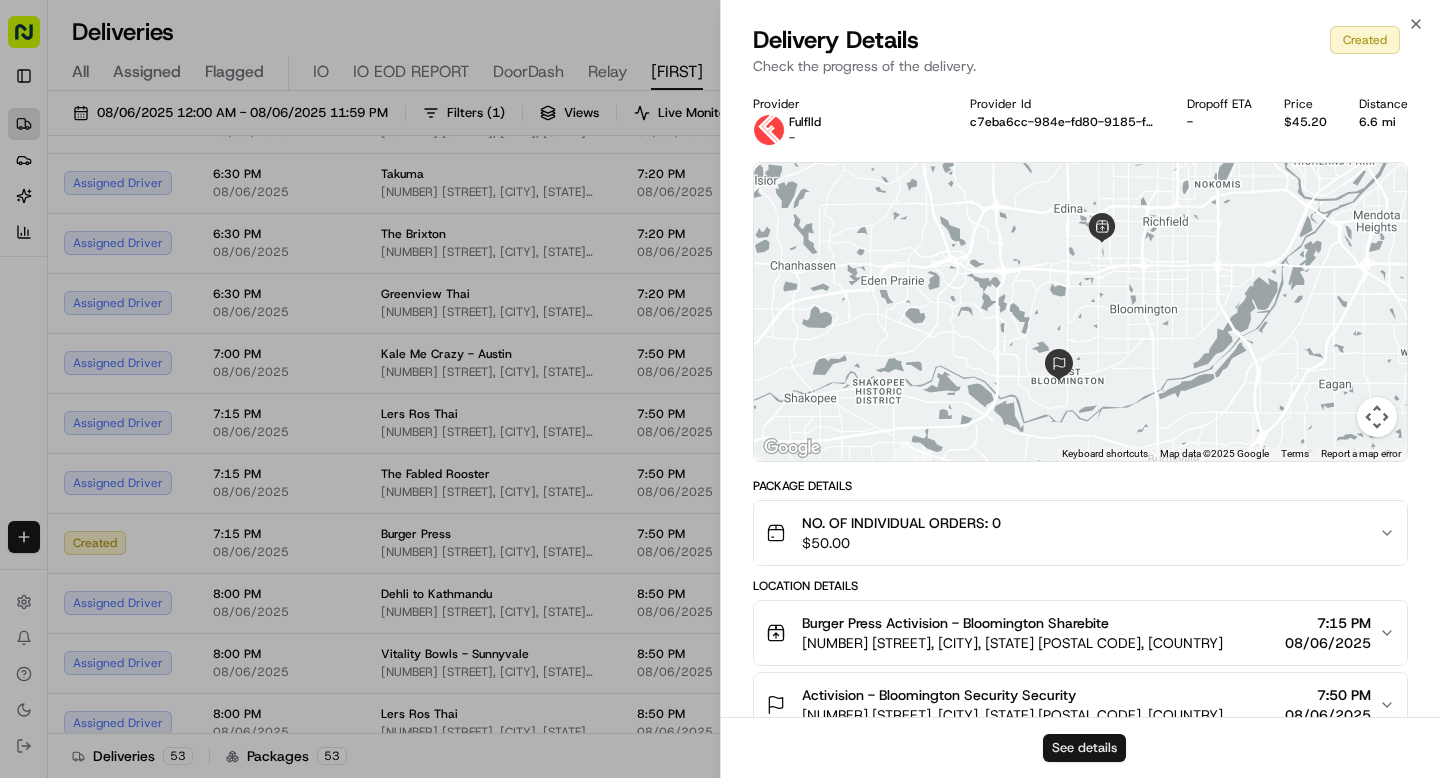 click on "See details" at bounding box center [1084, 748] 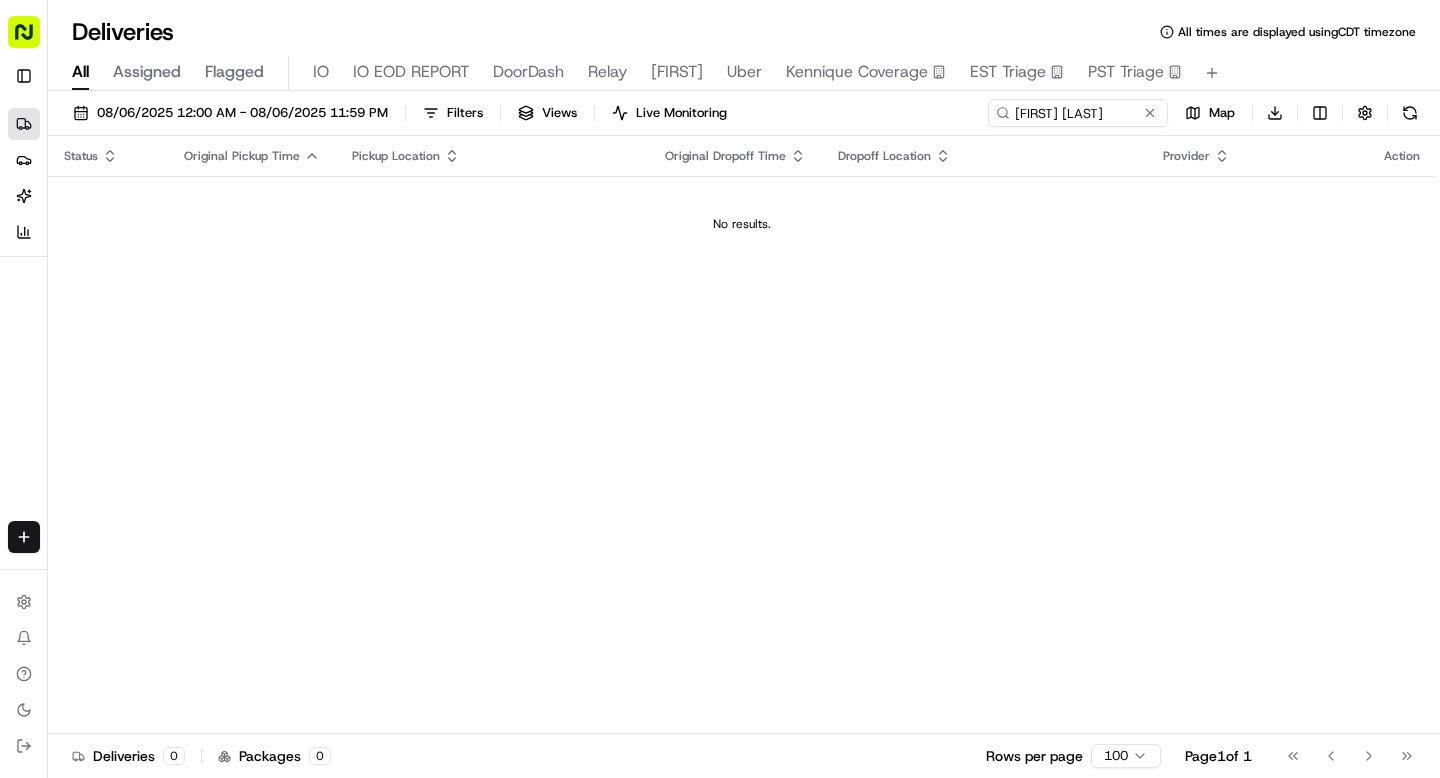 scroll, scrollTop: 0, scrollLeft: 0, axis: both 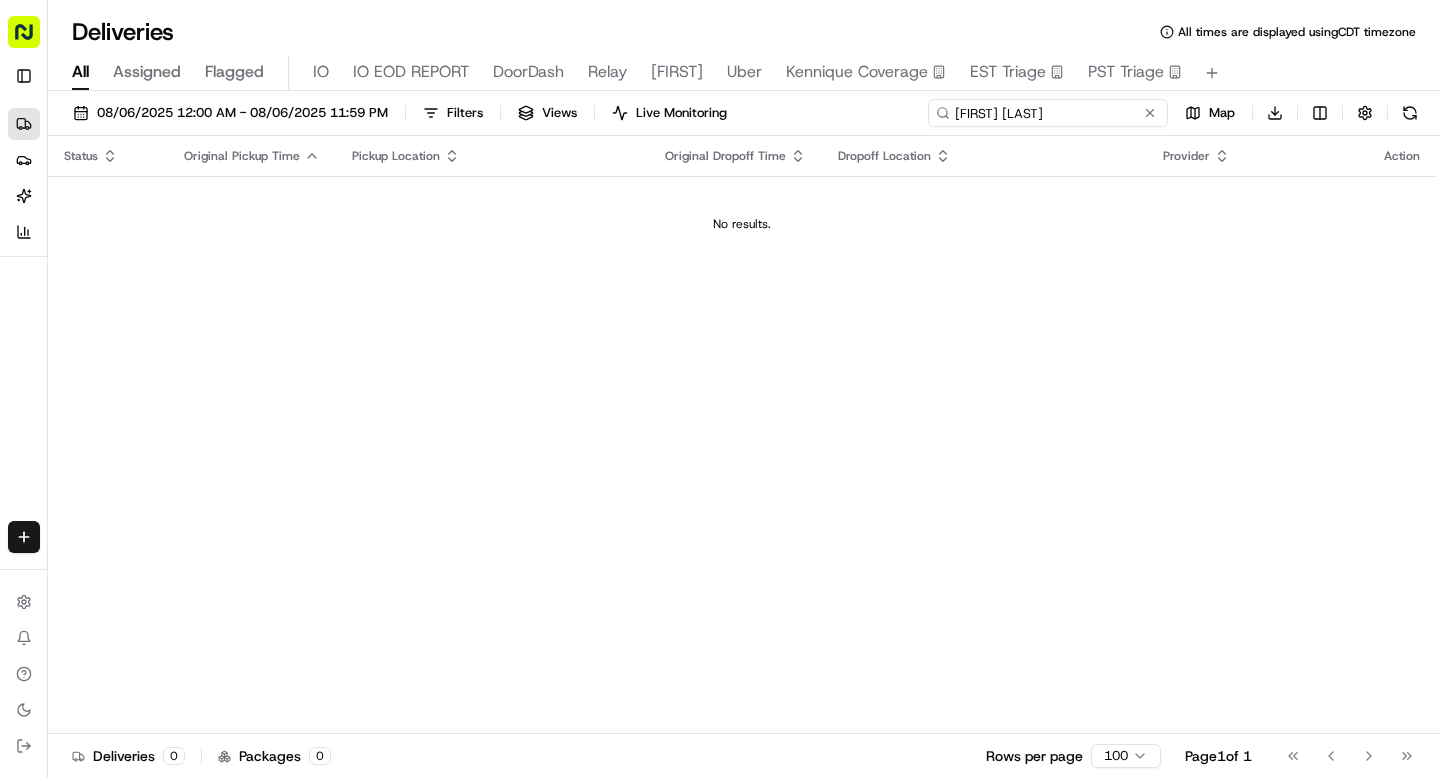 click on "andrew o" at bounding box center (1048, 113) 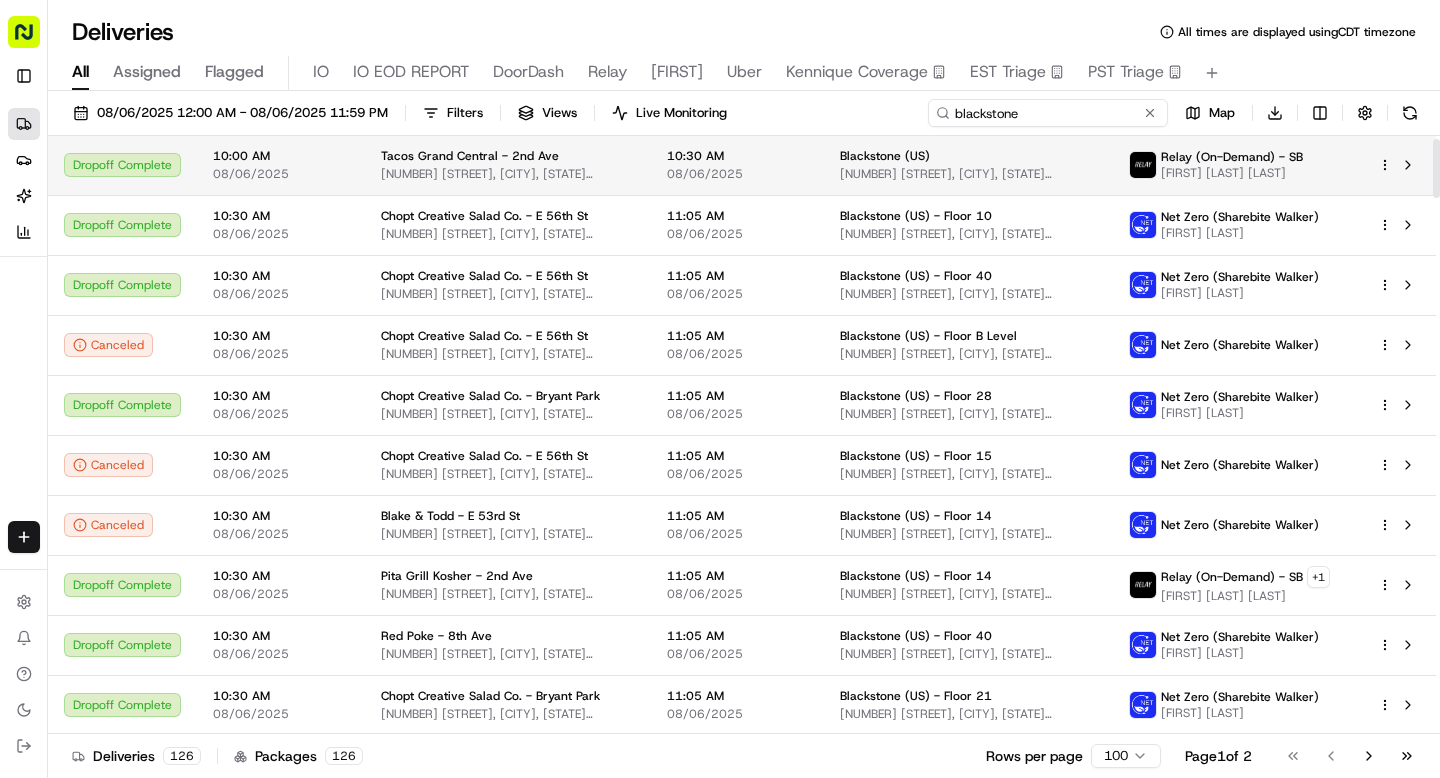 scroll, scrollTop: 0, scrollLeft: 0, axis: both 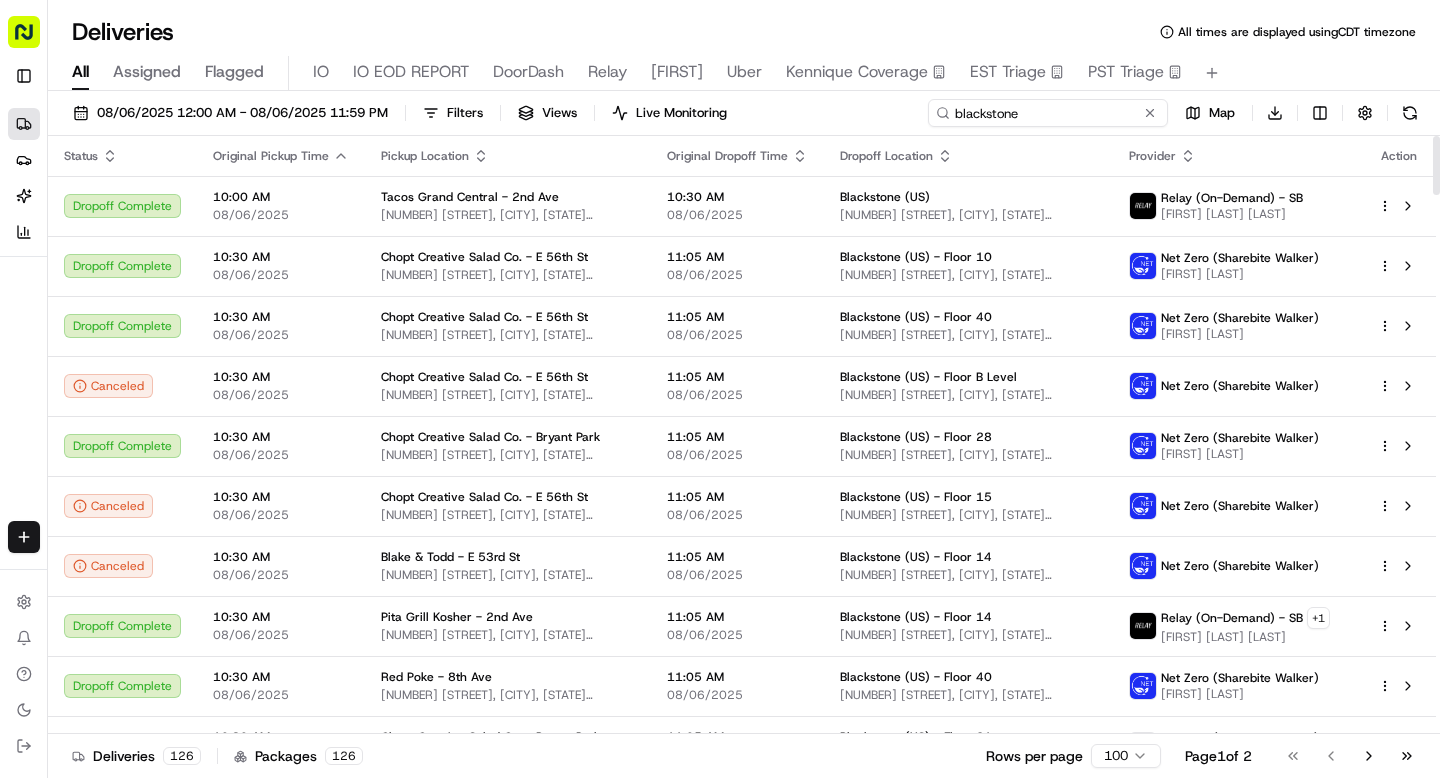 type on "blackstone" 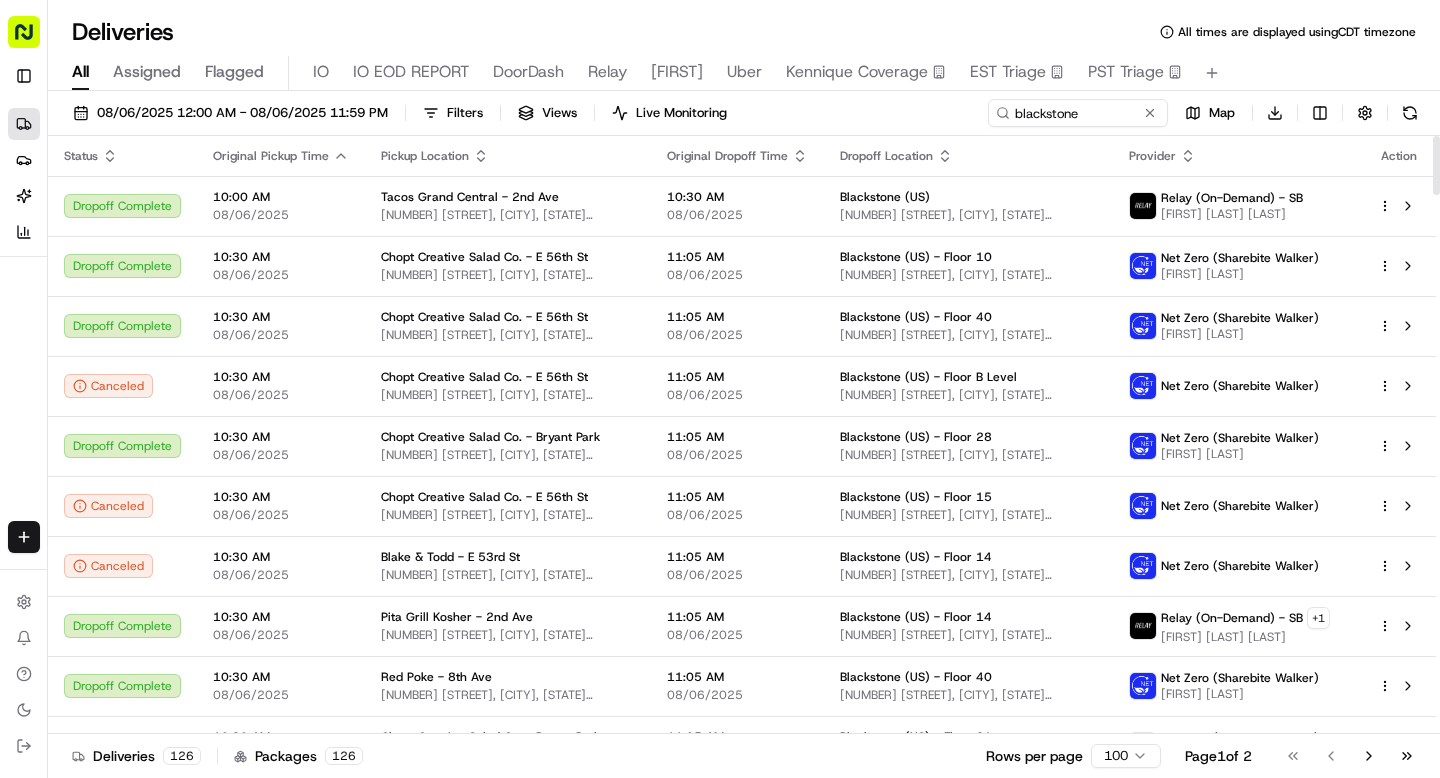 click on "Status" at bounding box center (81, 156) 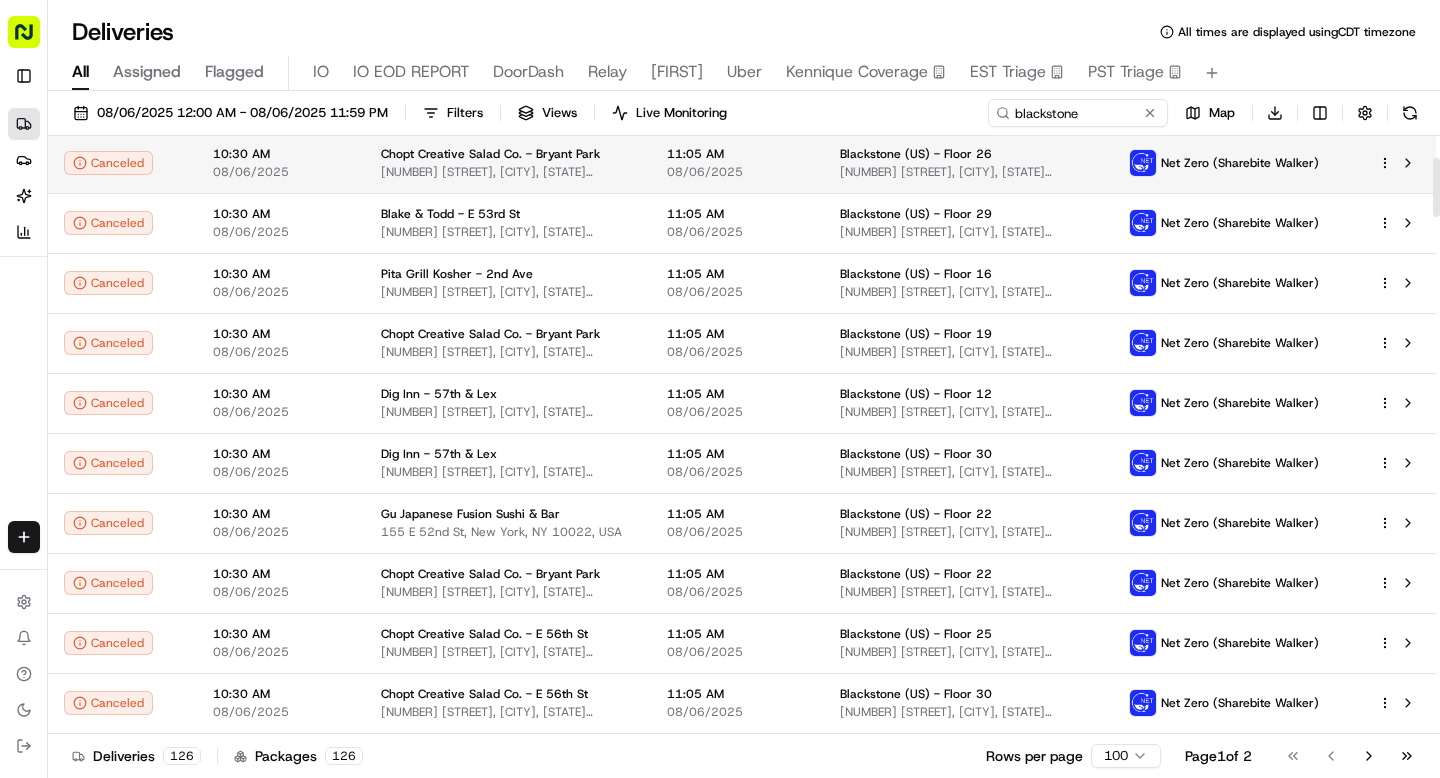 scroll, scrollTop: 0, scrollLeft: 0, axis: both 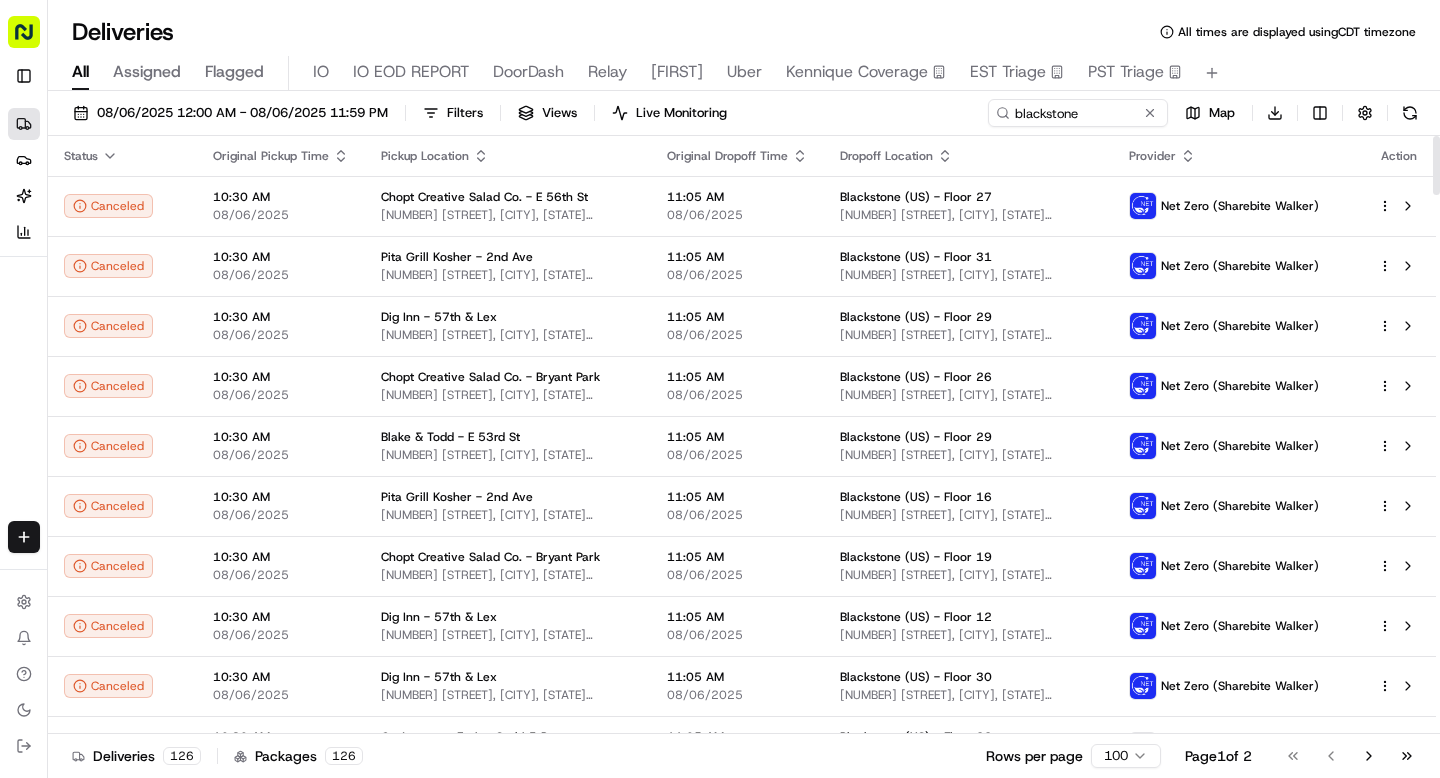 click 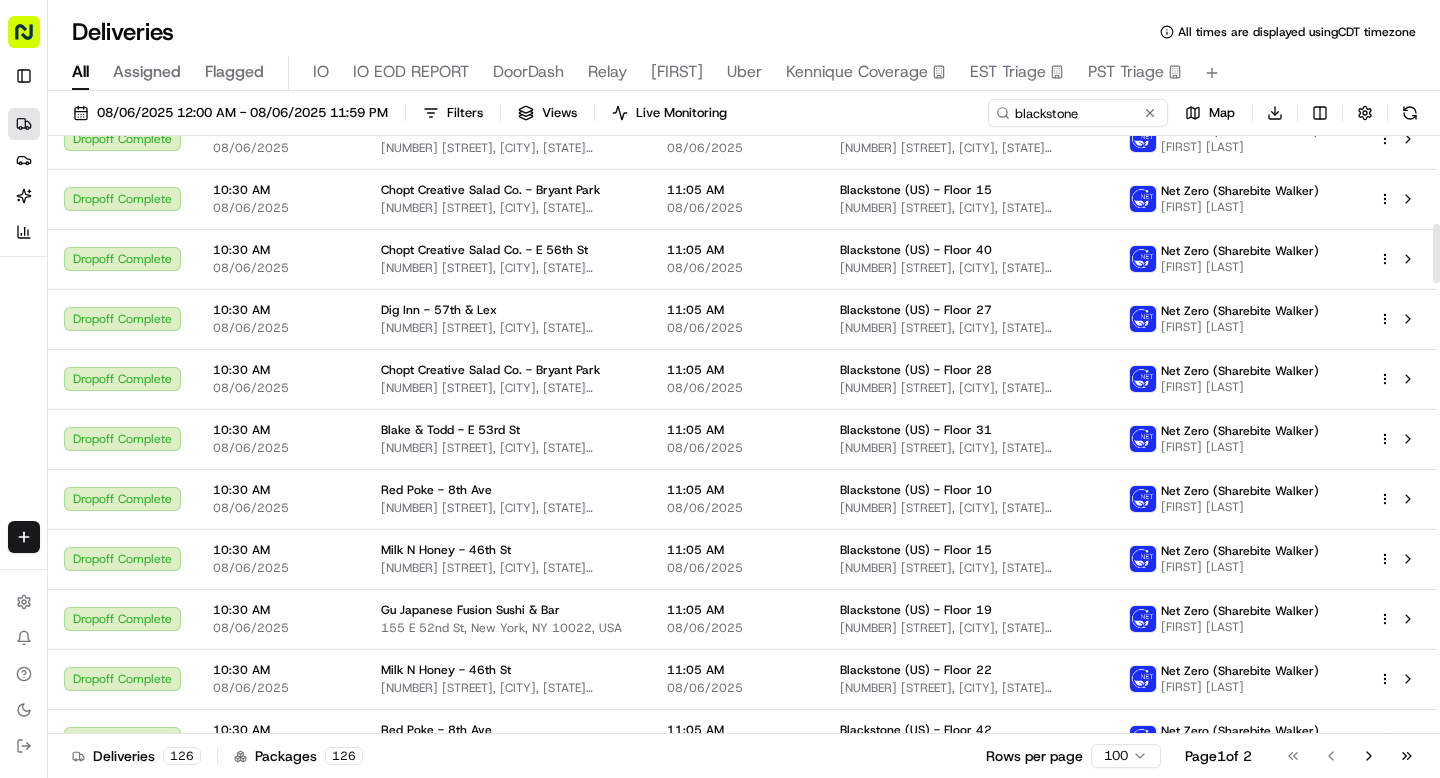 scroll, scrollTop: 0, scrollLeft: 0, axis: both 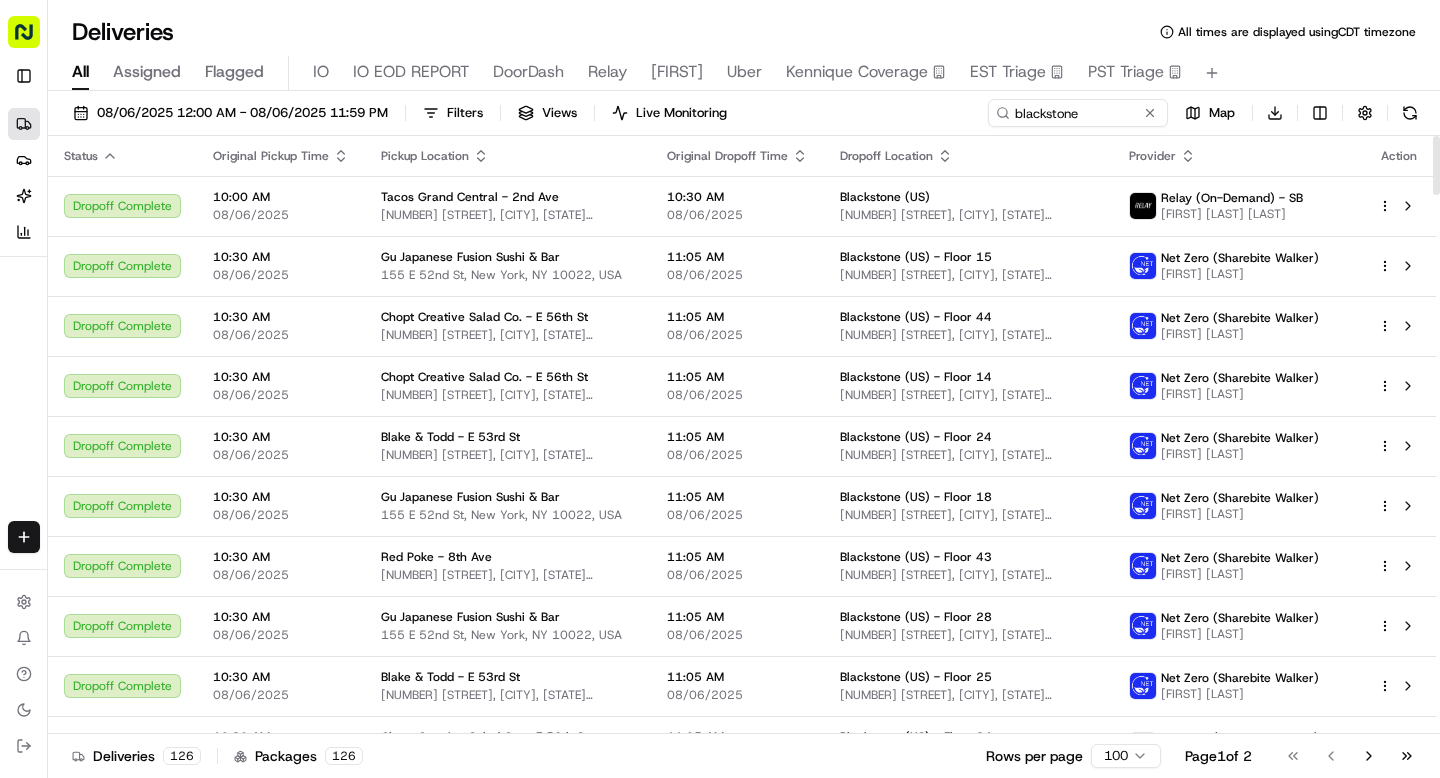 click 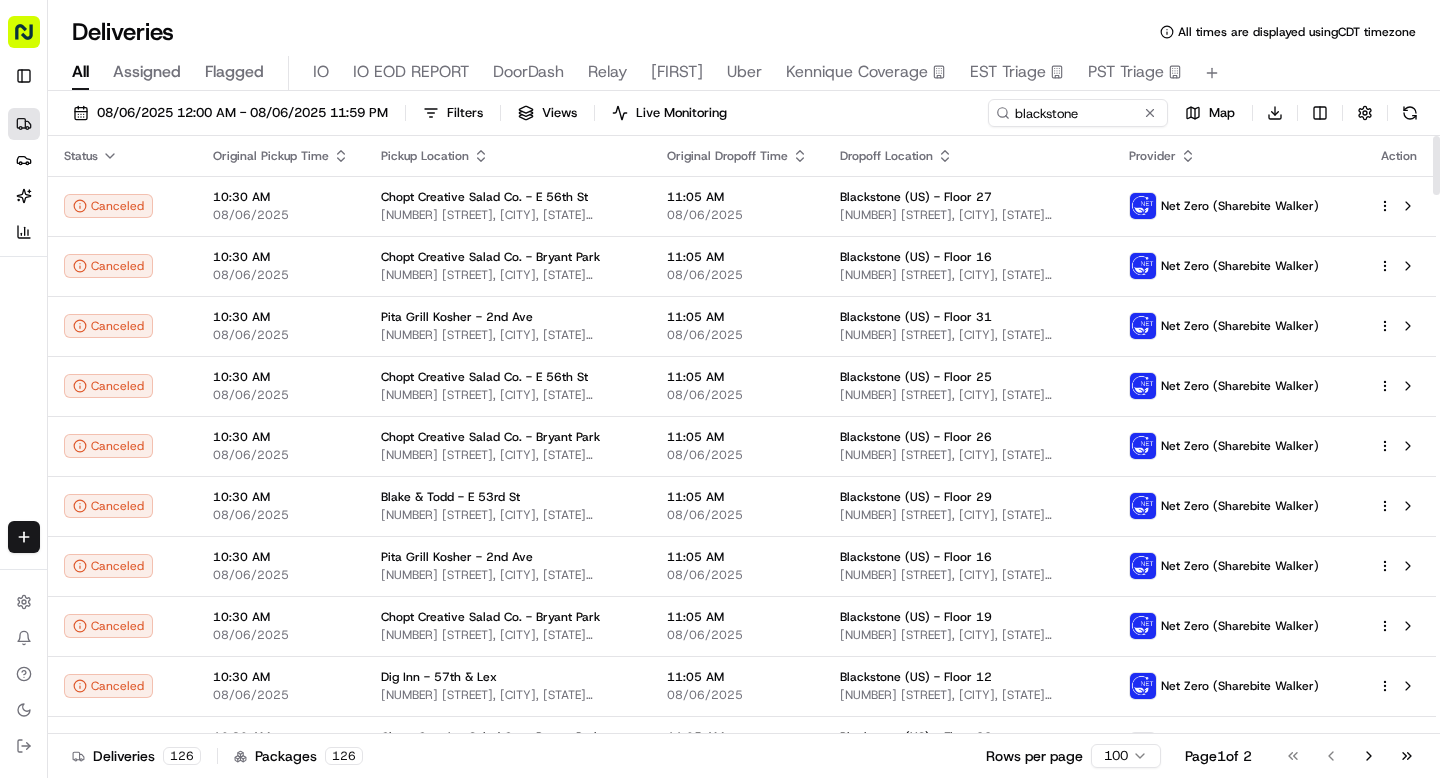 click 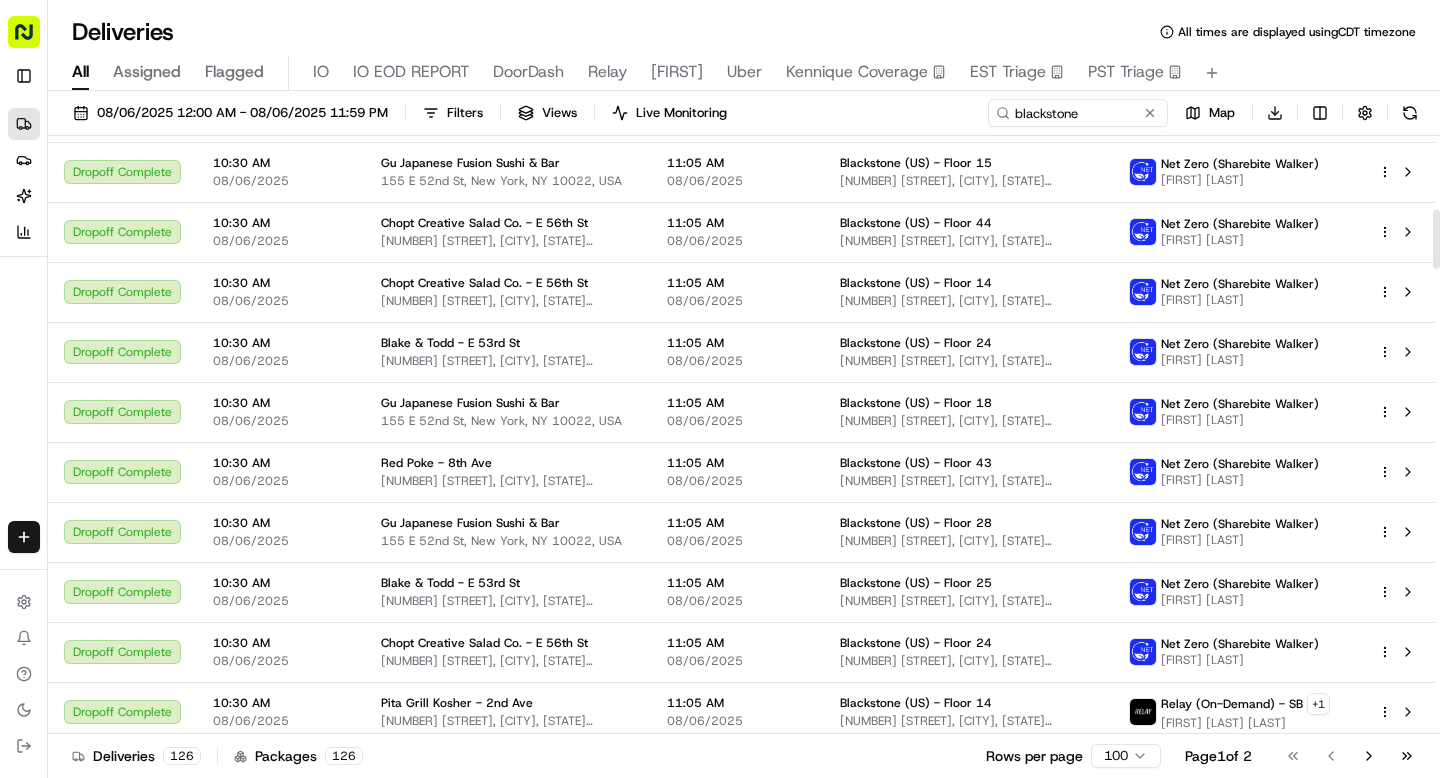 scroll, scrollTop: 0, scrollLeft: 0, axis: both 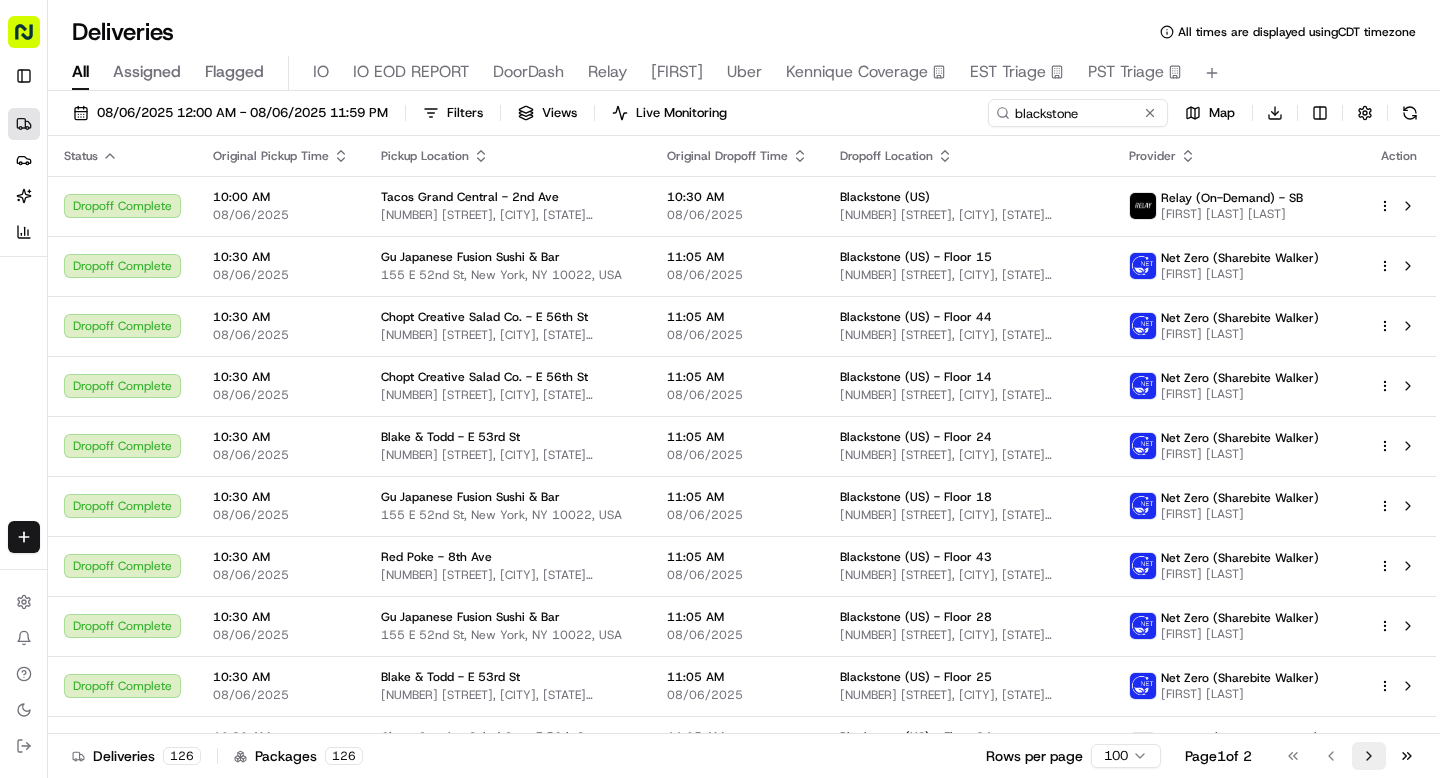 click on "Go to next page" at bounding box center [1369, 756] 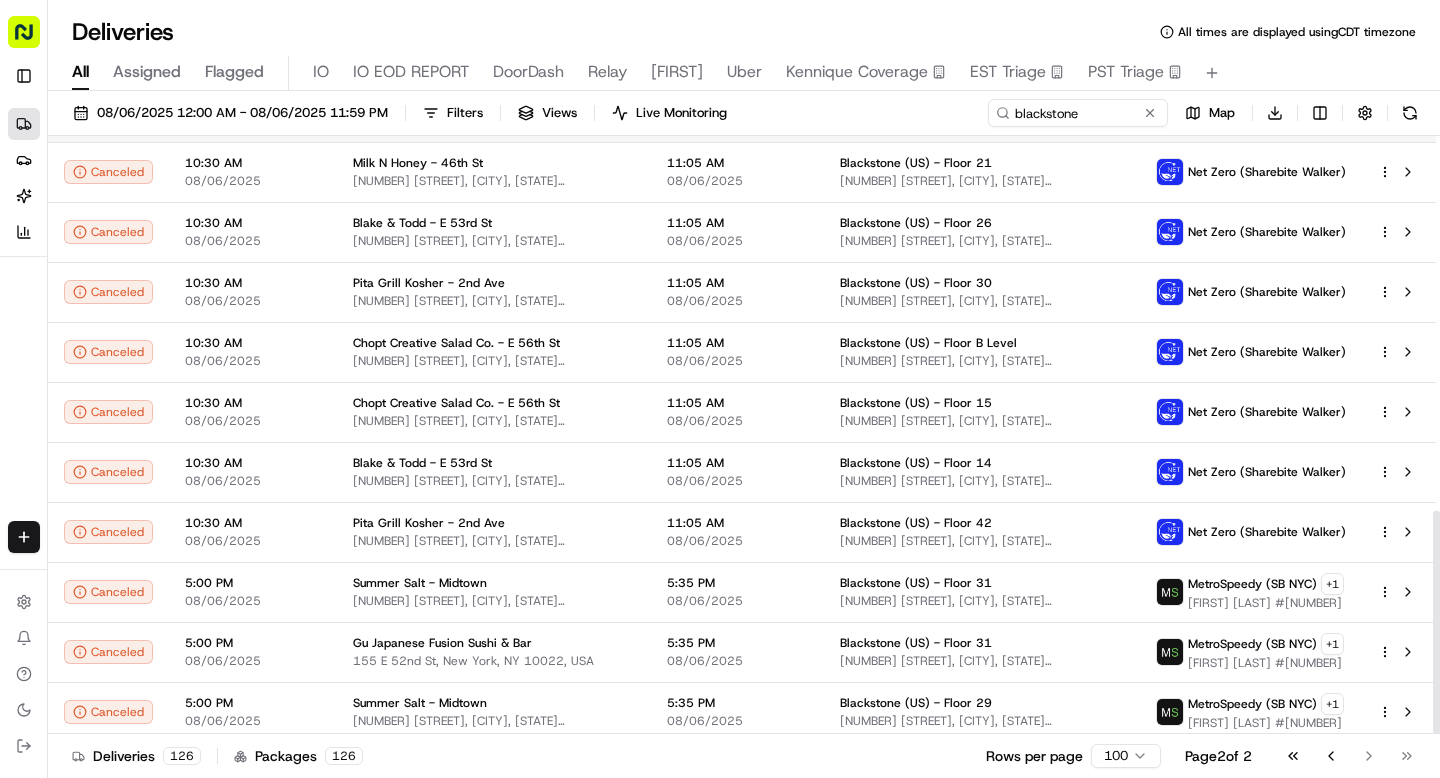 scroll, scrollTop: 1002, scrollLeft: 0, axis: vertical 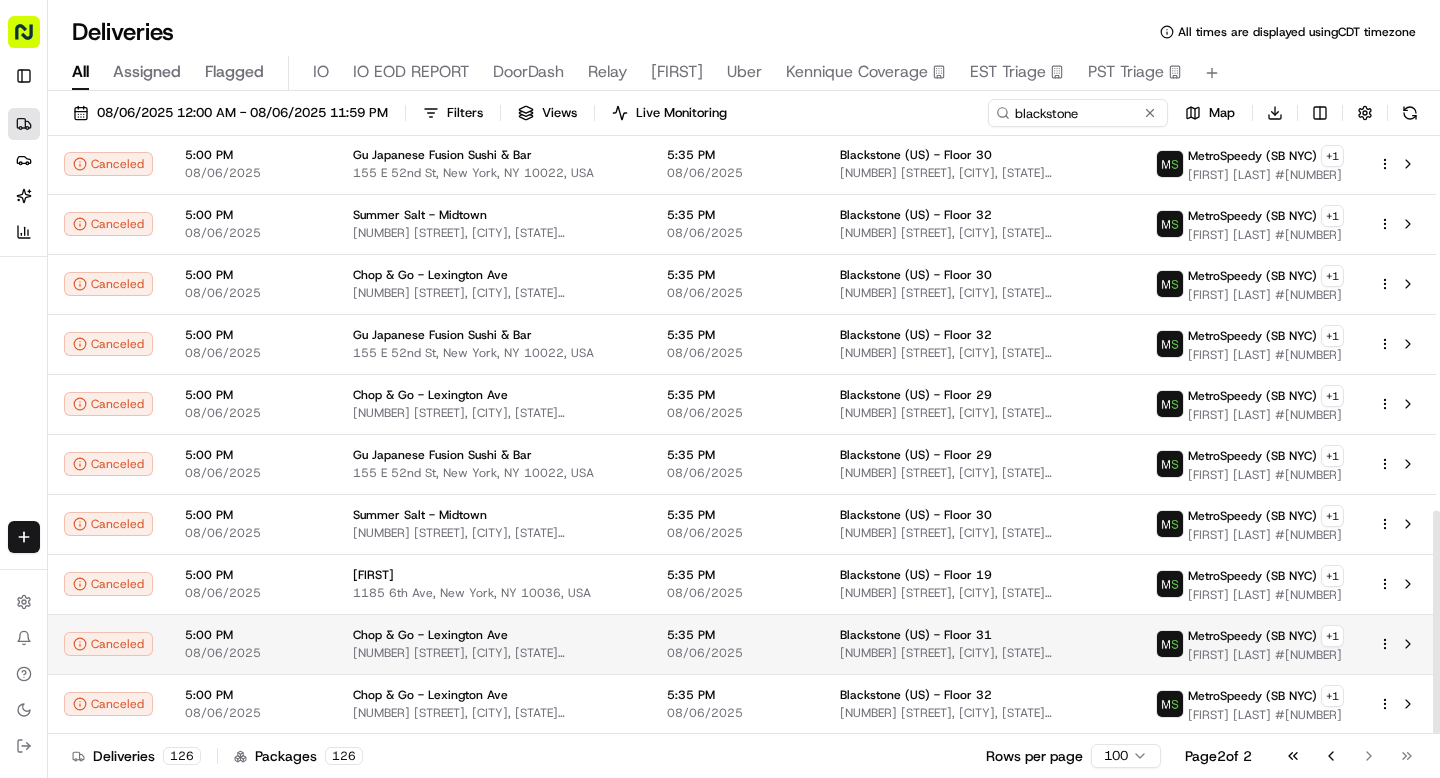 click on "5:35 PM" at bounding box center (737, 635) 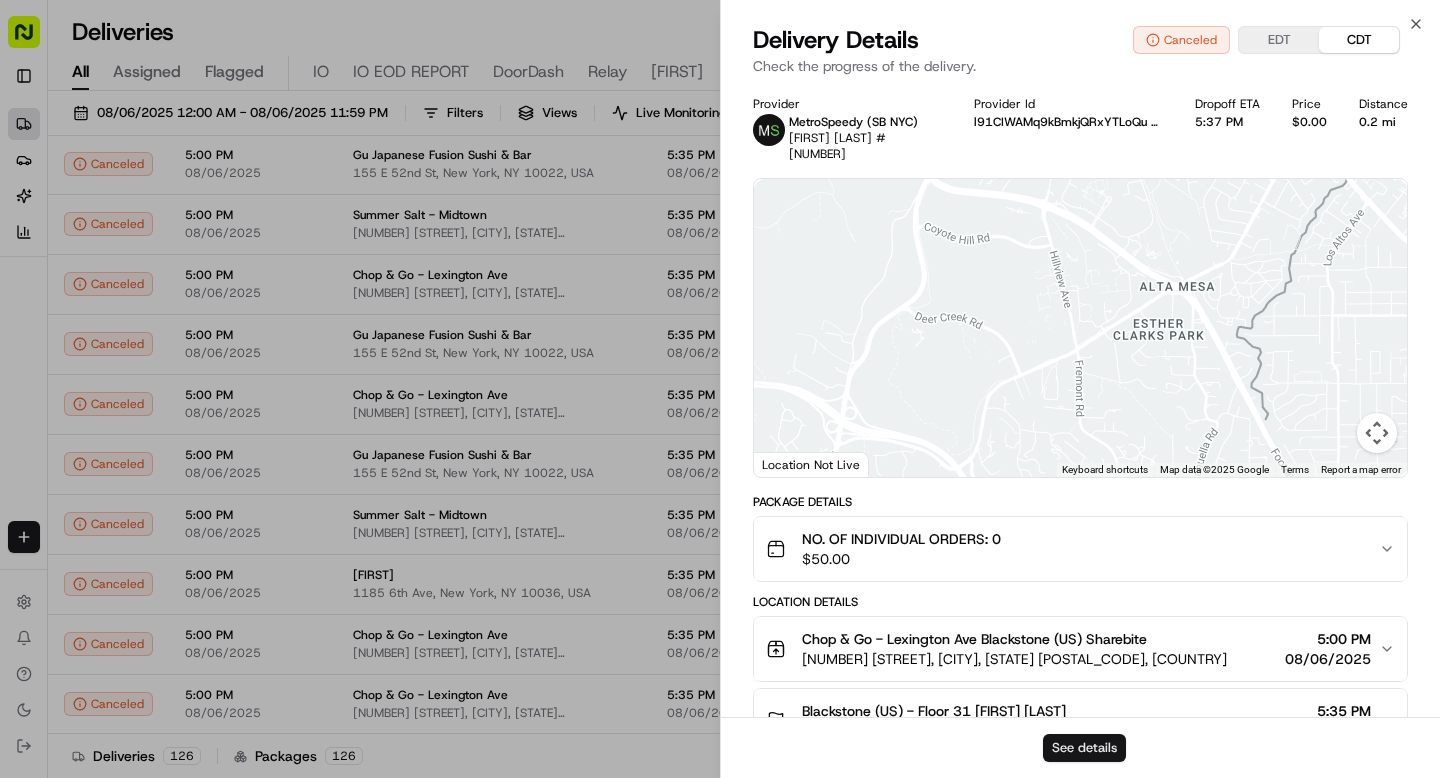 click on "See details" at bounding box center (1084, 748) 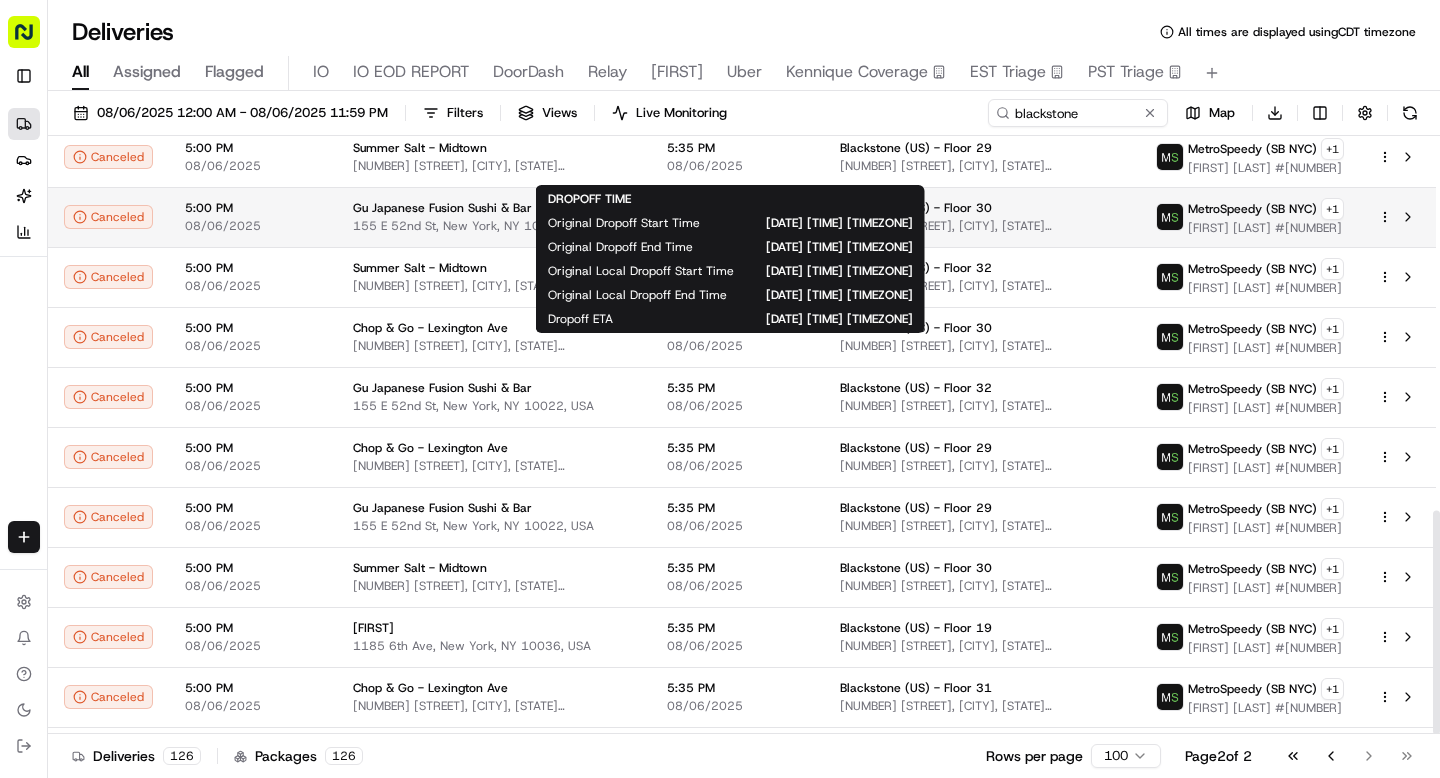 scroll, scrollTop: 1002, scrollLeft: 0, axis: vertical 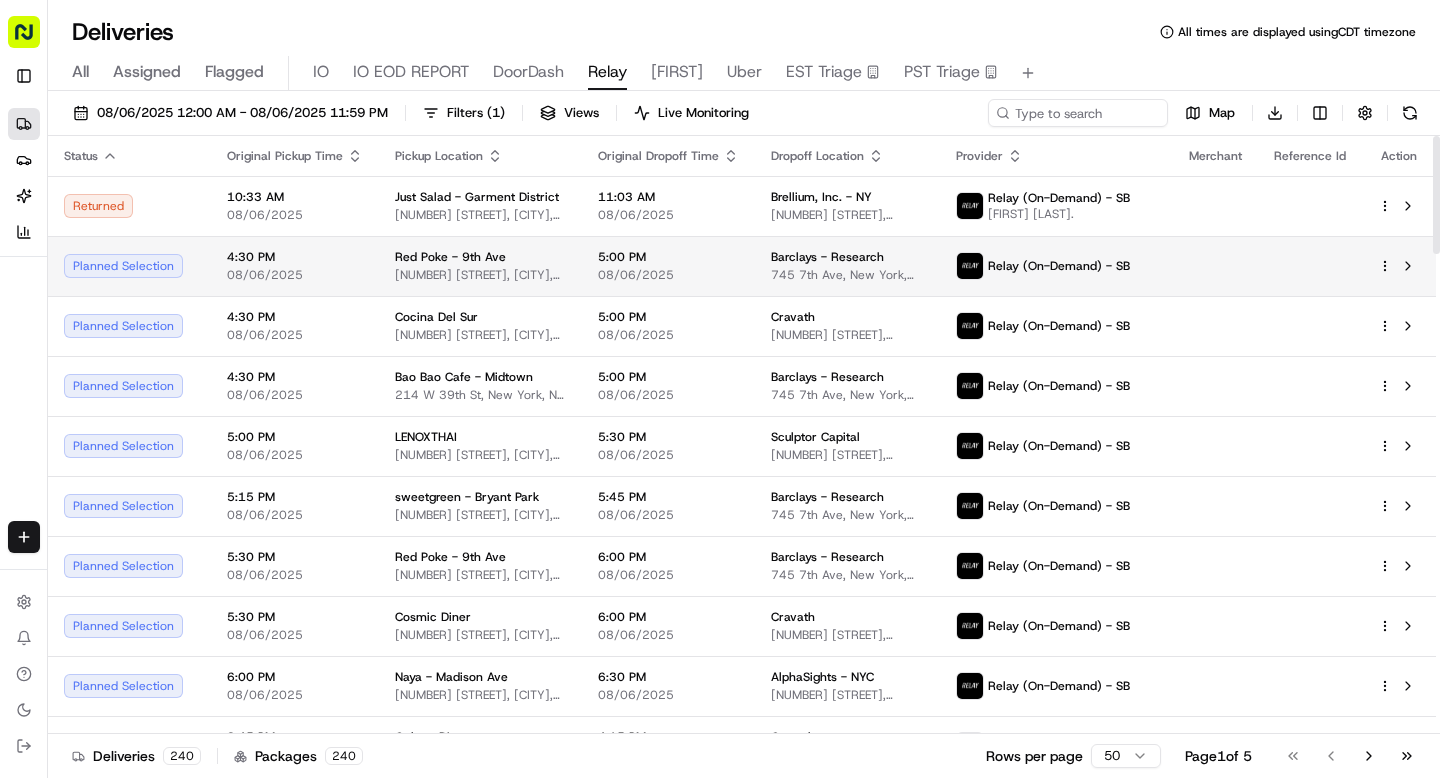 click on "4:30 PM 08/06/2025" at bounding box center [295, 266] 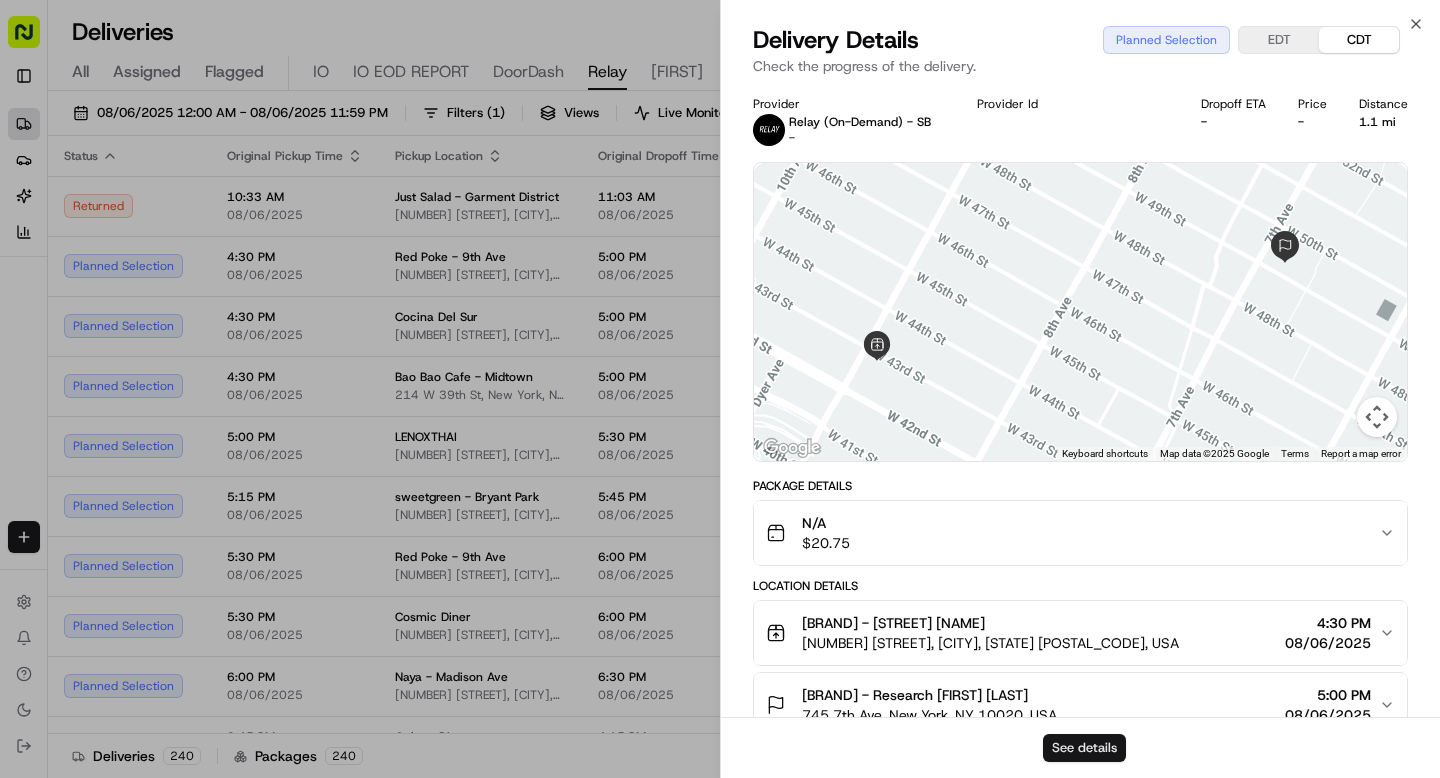 click on "See details" at bounding box center [1084, 748] 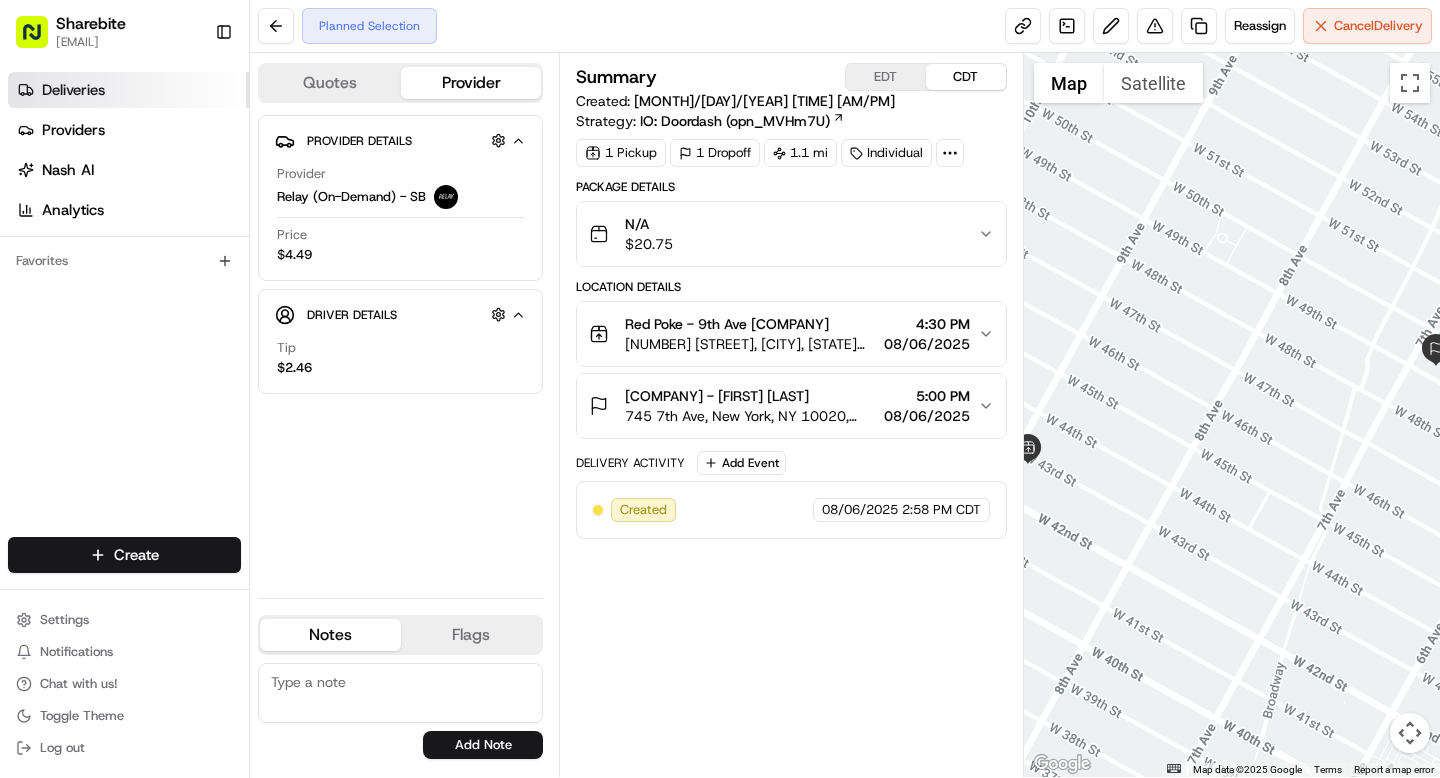 scroll, scrollTop: 0, scrollLeft: 0, axis: both 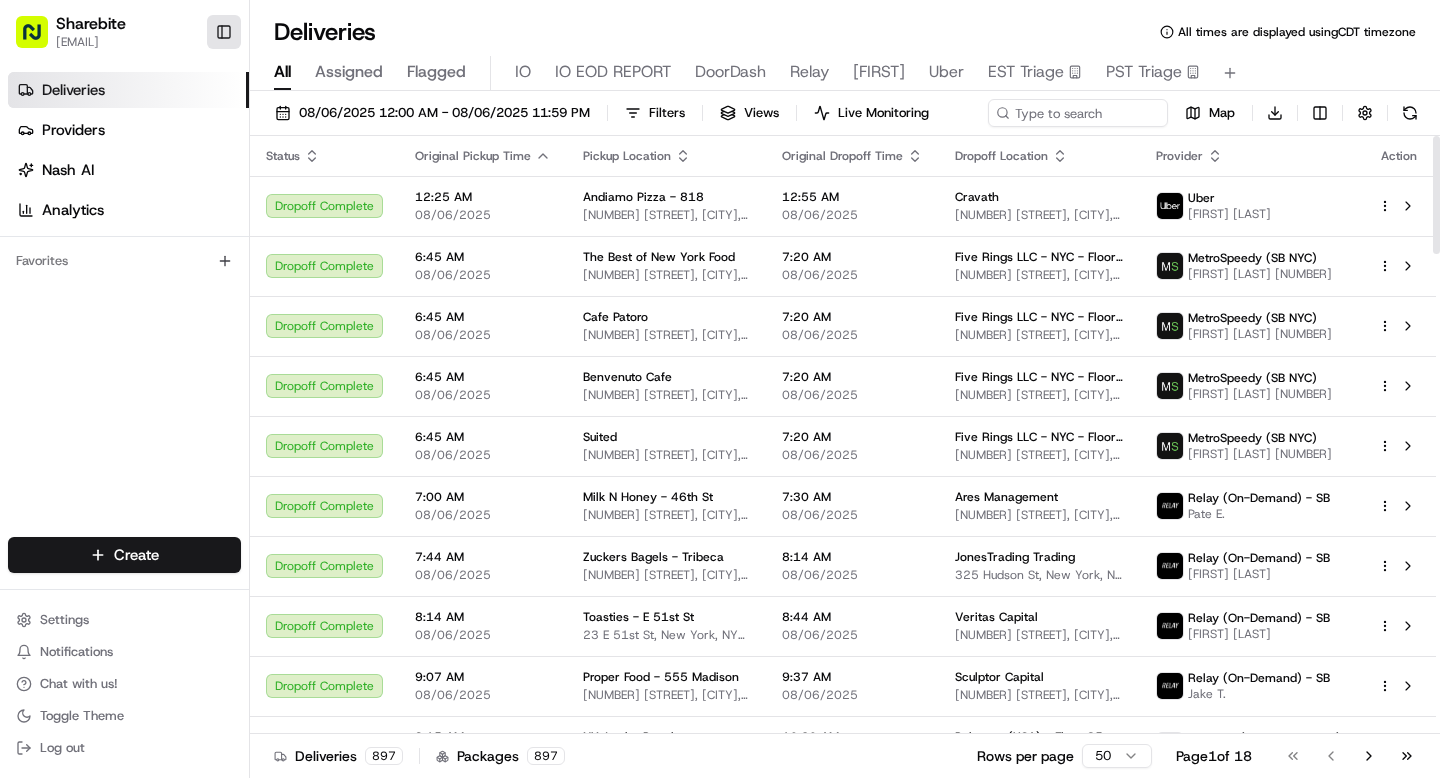 click on "Toggle Sidebar" at bounding box center (224, 32) 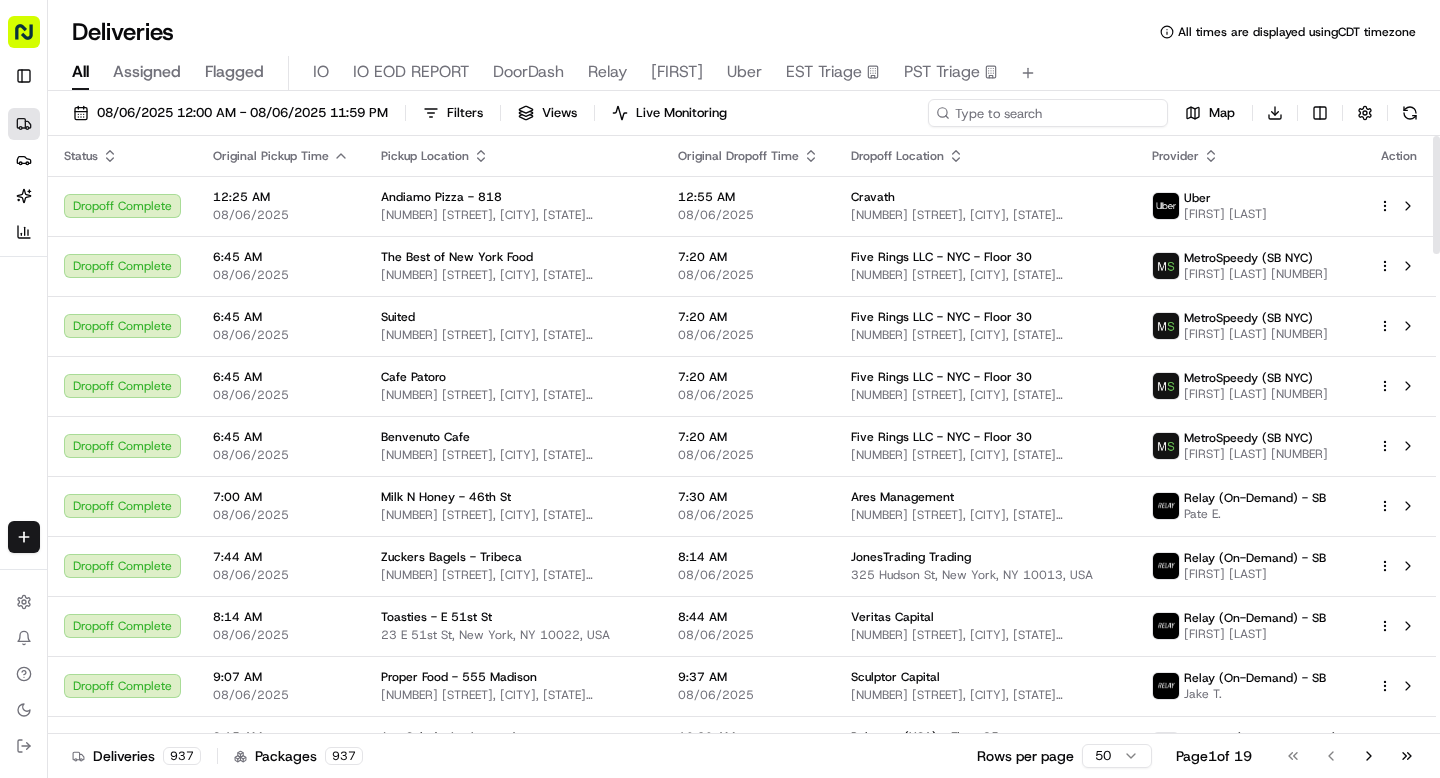 click at bounding box center [1048, 113] 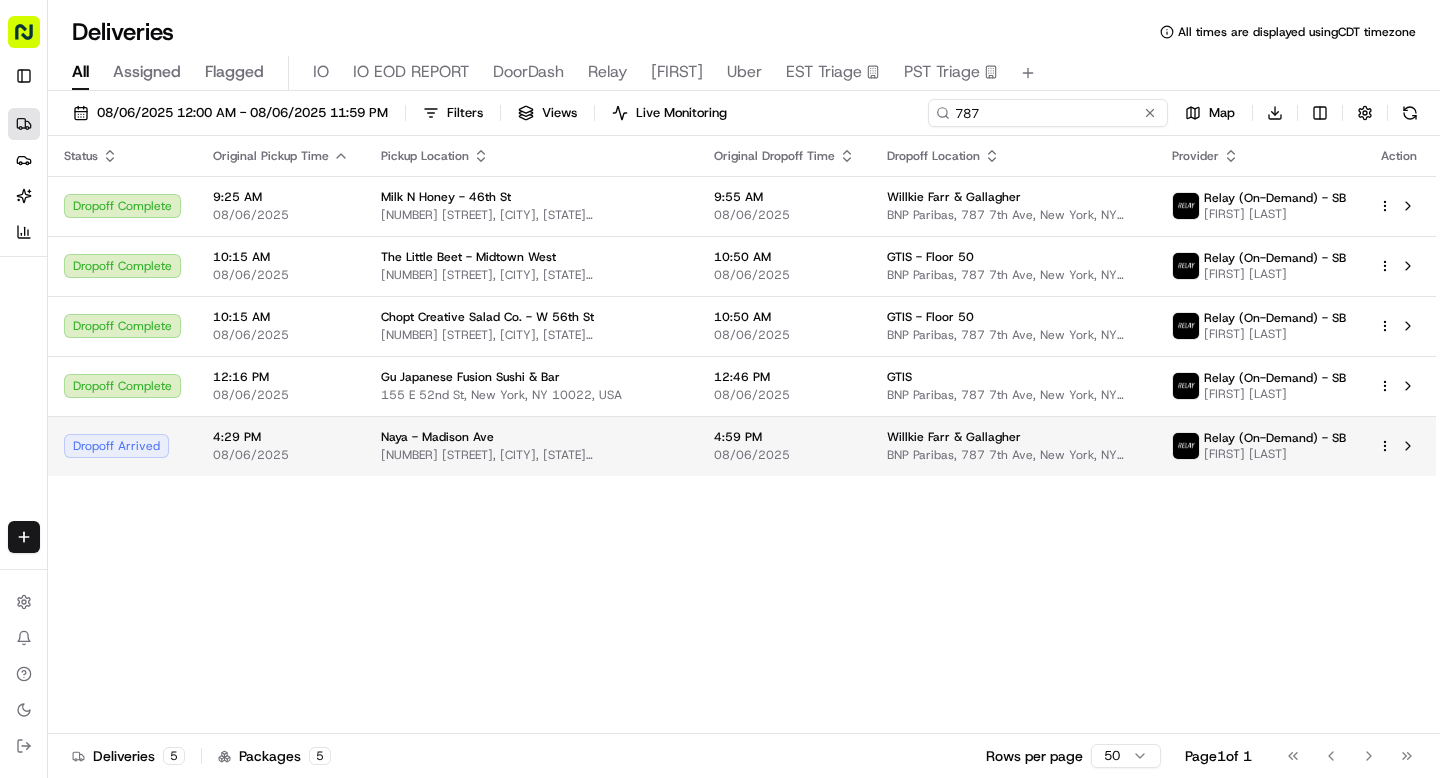 type on "787" 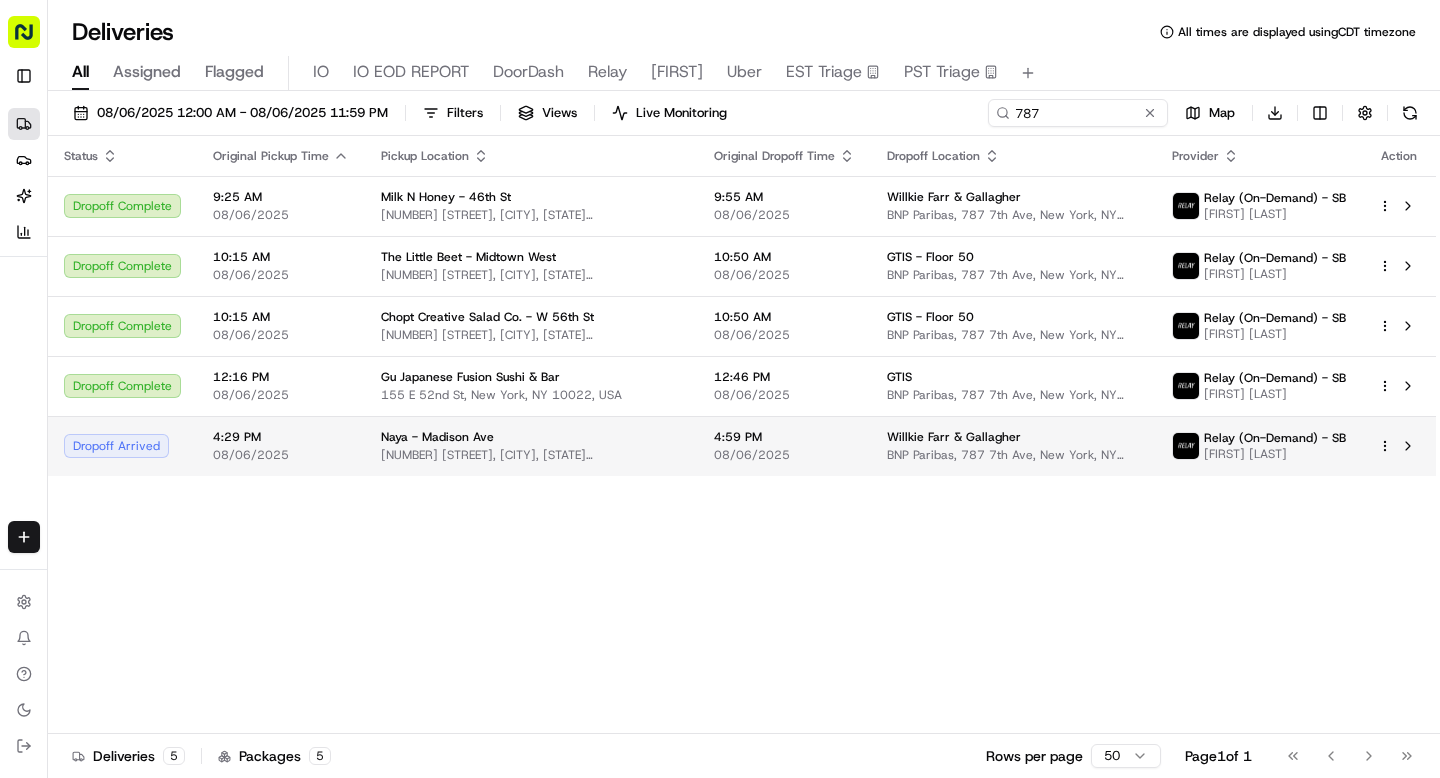 click on "08/06/2025" at bounding box center (784, 455) 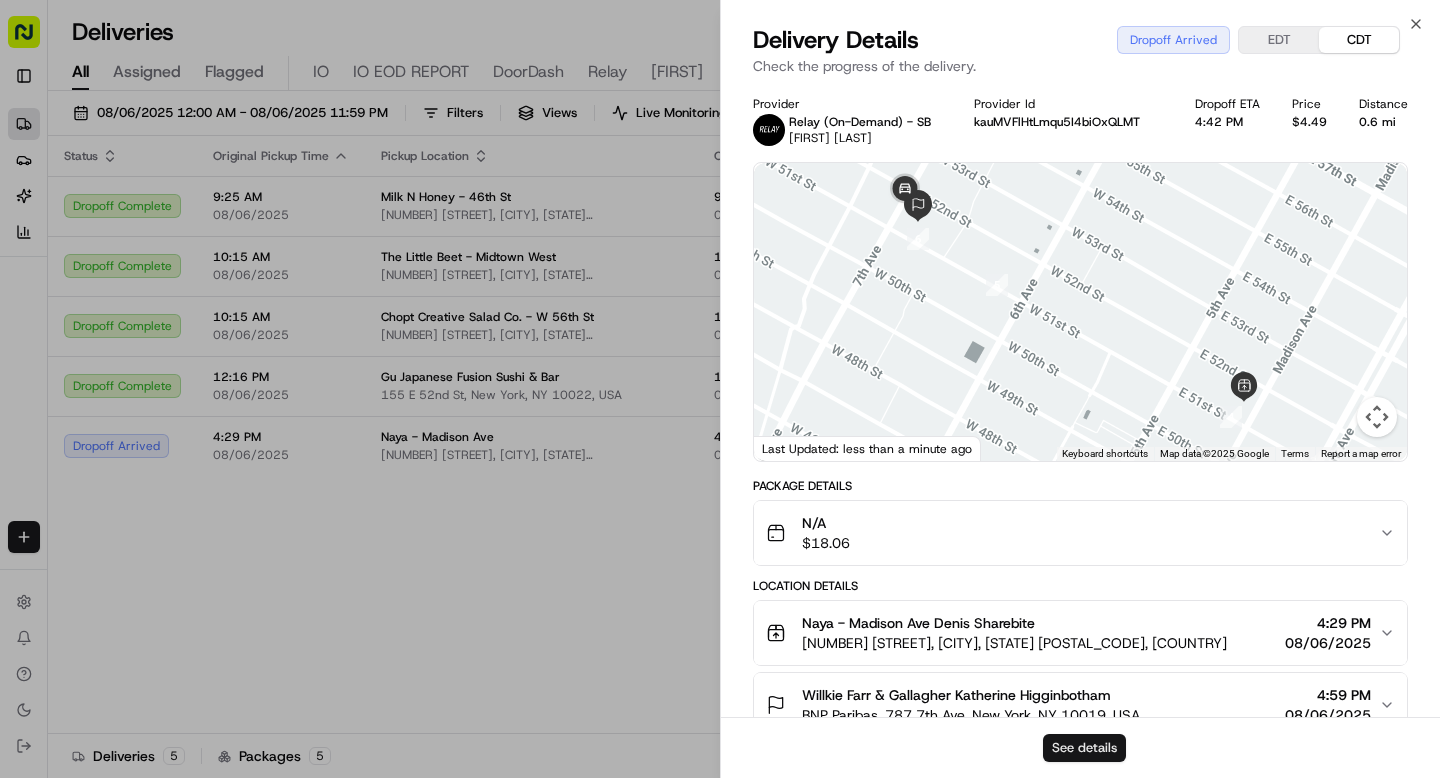 click on "See details" at bounding box center [1084, 748] 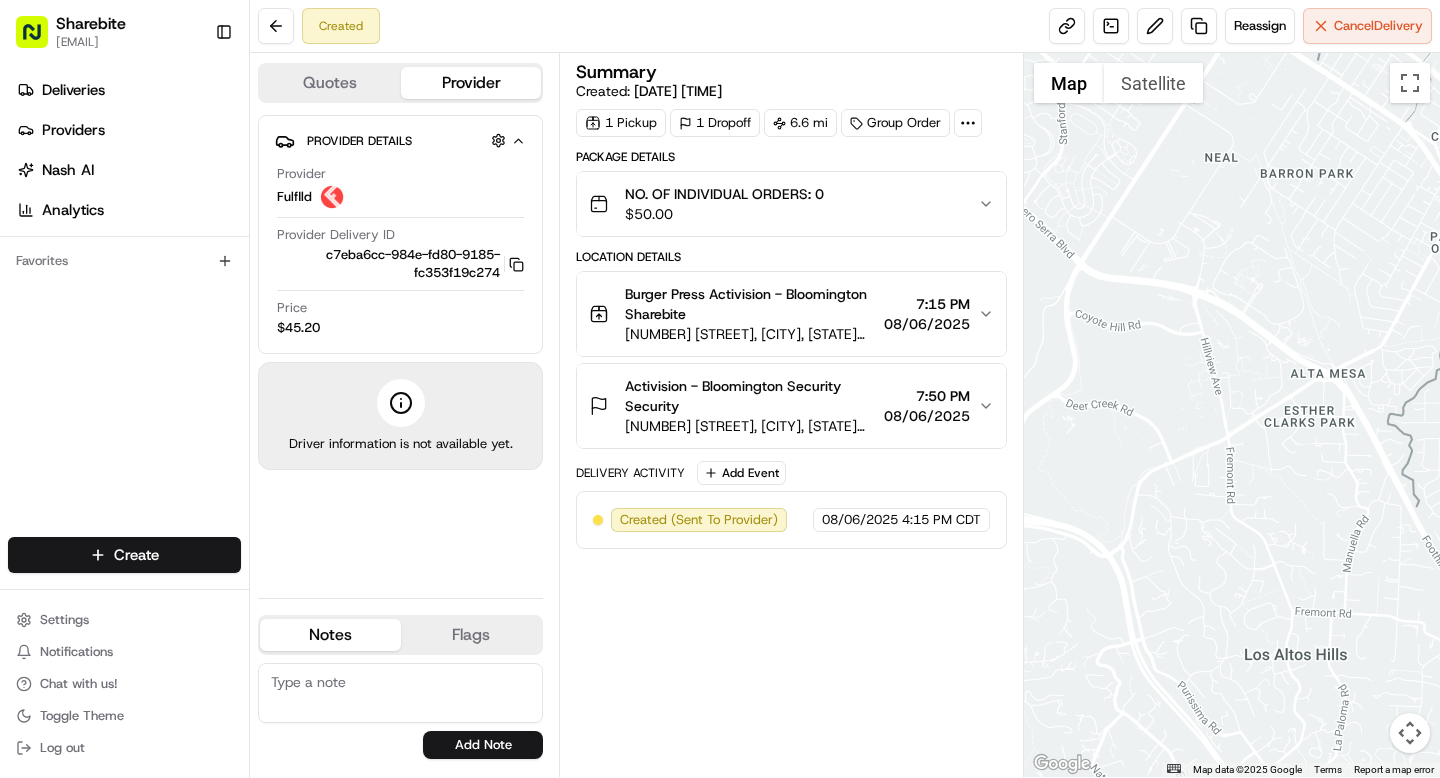 scroll, scrollTop: 0, scrollLeft: 0, axis: both 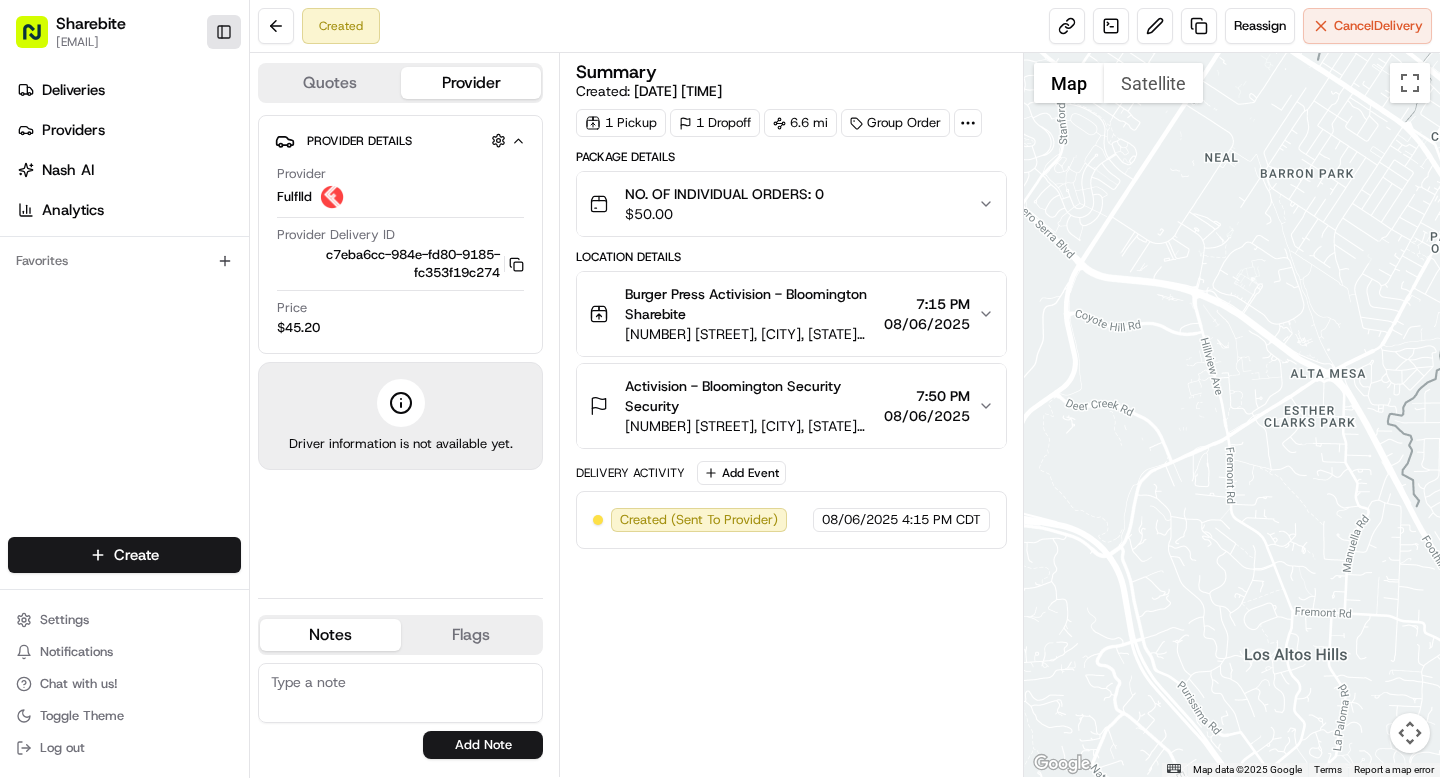 click on "Toggle Sidebar" at bounding box center (224, 32) 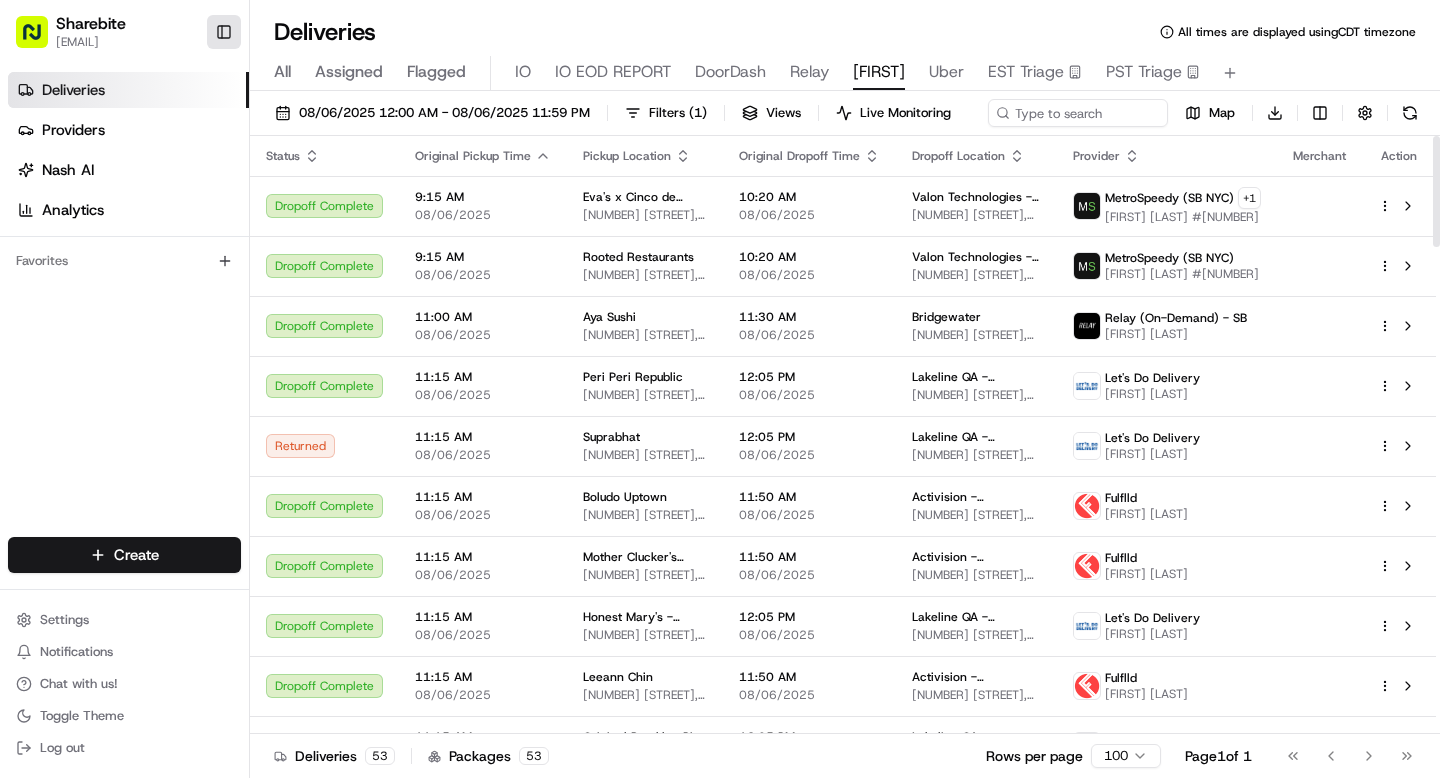 scroll, scrollTop: 0, scrollLeft: 0, axis: both 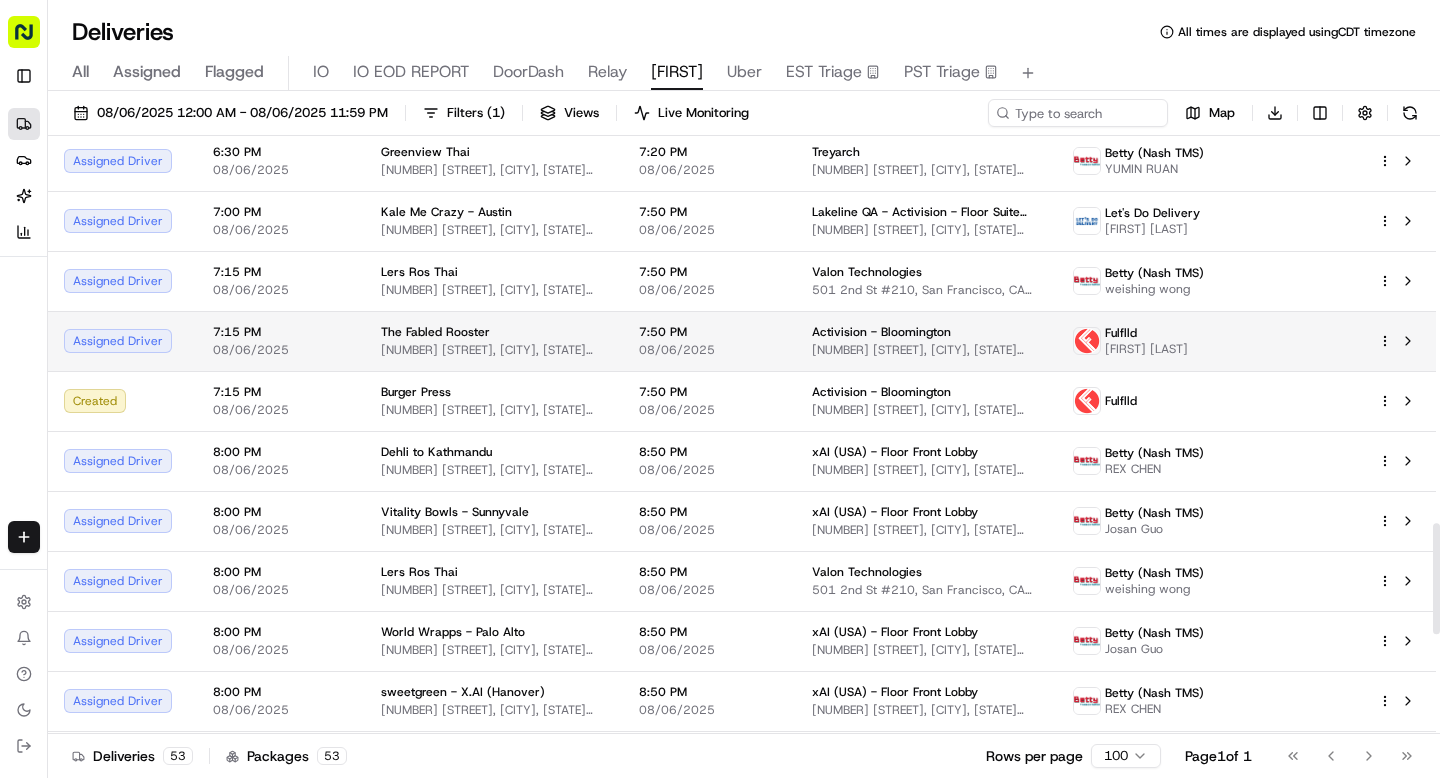 click on "[NUMBER] [STREET], [CITY], [STATE] [ZIP], [COUNTRY]" at bounding box center (494, 350) 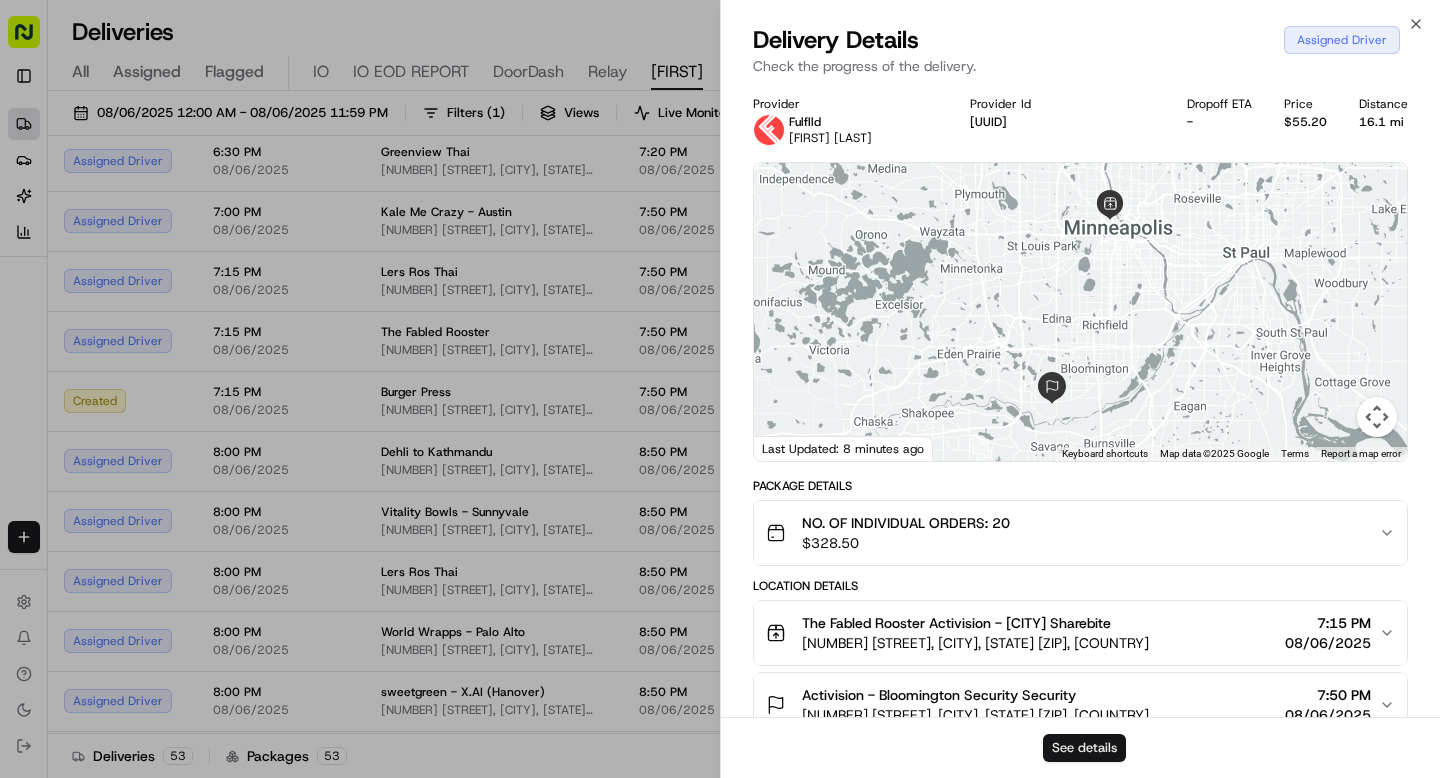 click on "See details" at bounding box center [1084, 748] 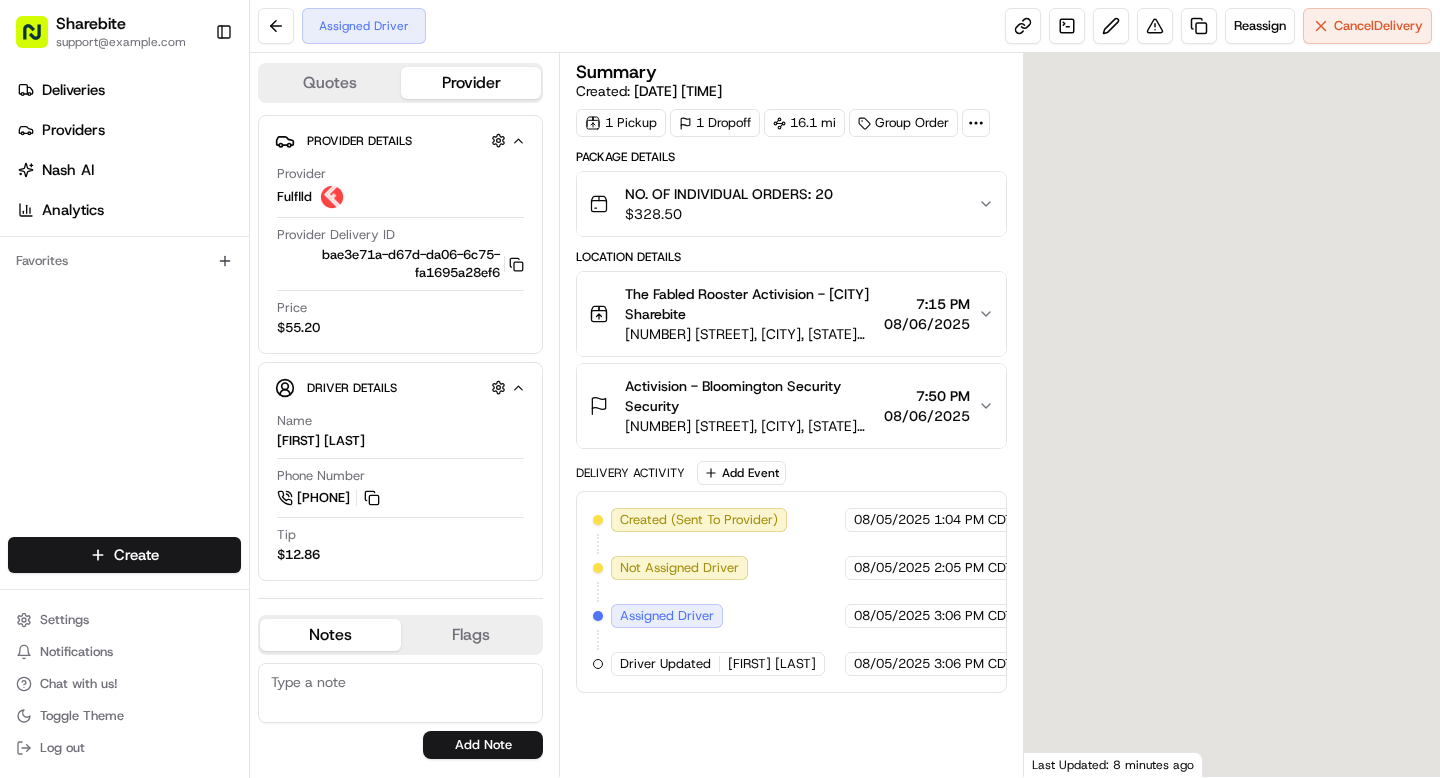 scroll, scrollTop: 0, scrollLeft: 0, axis: both 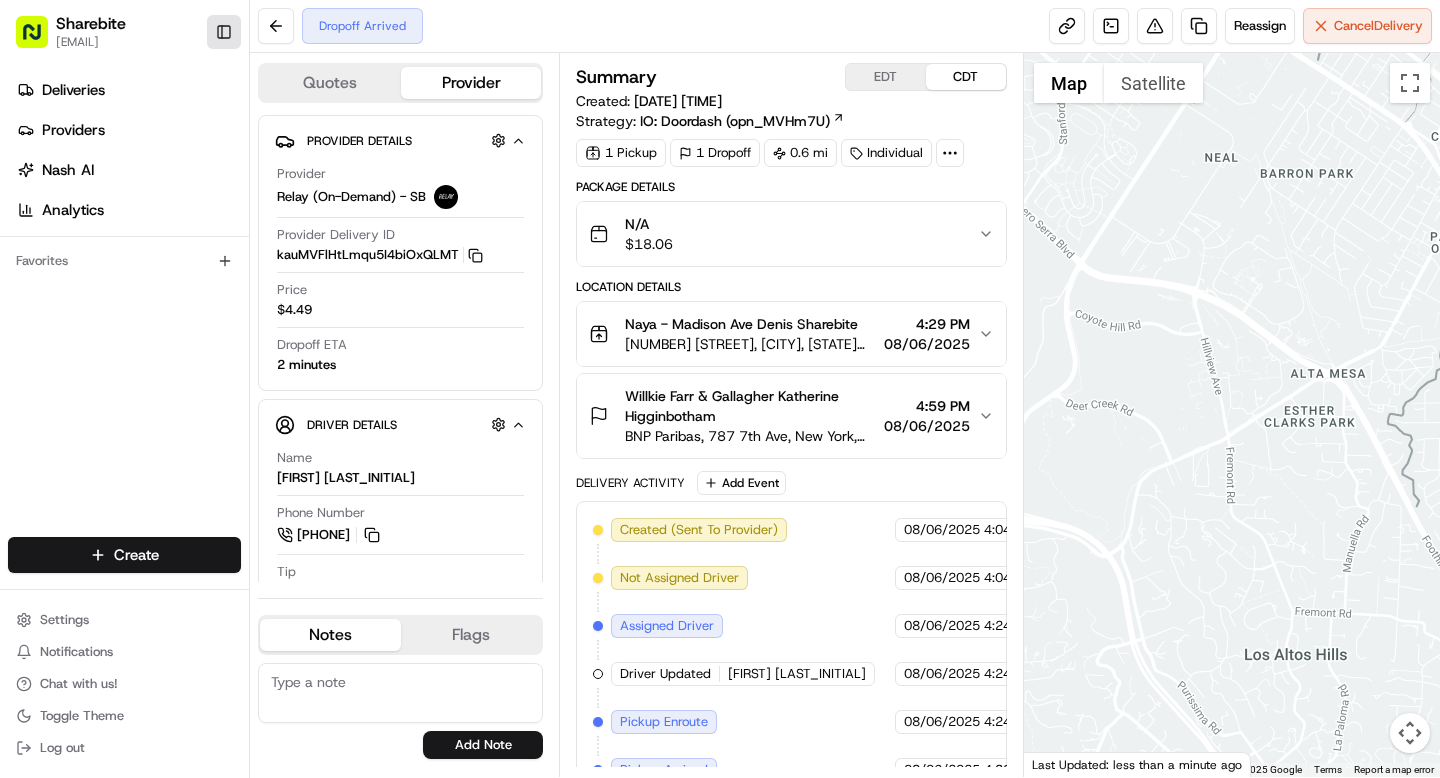 click on "Toggle Sidebar" at bounding box center (224, 32) 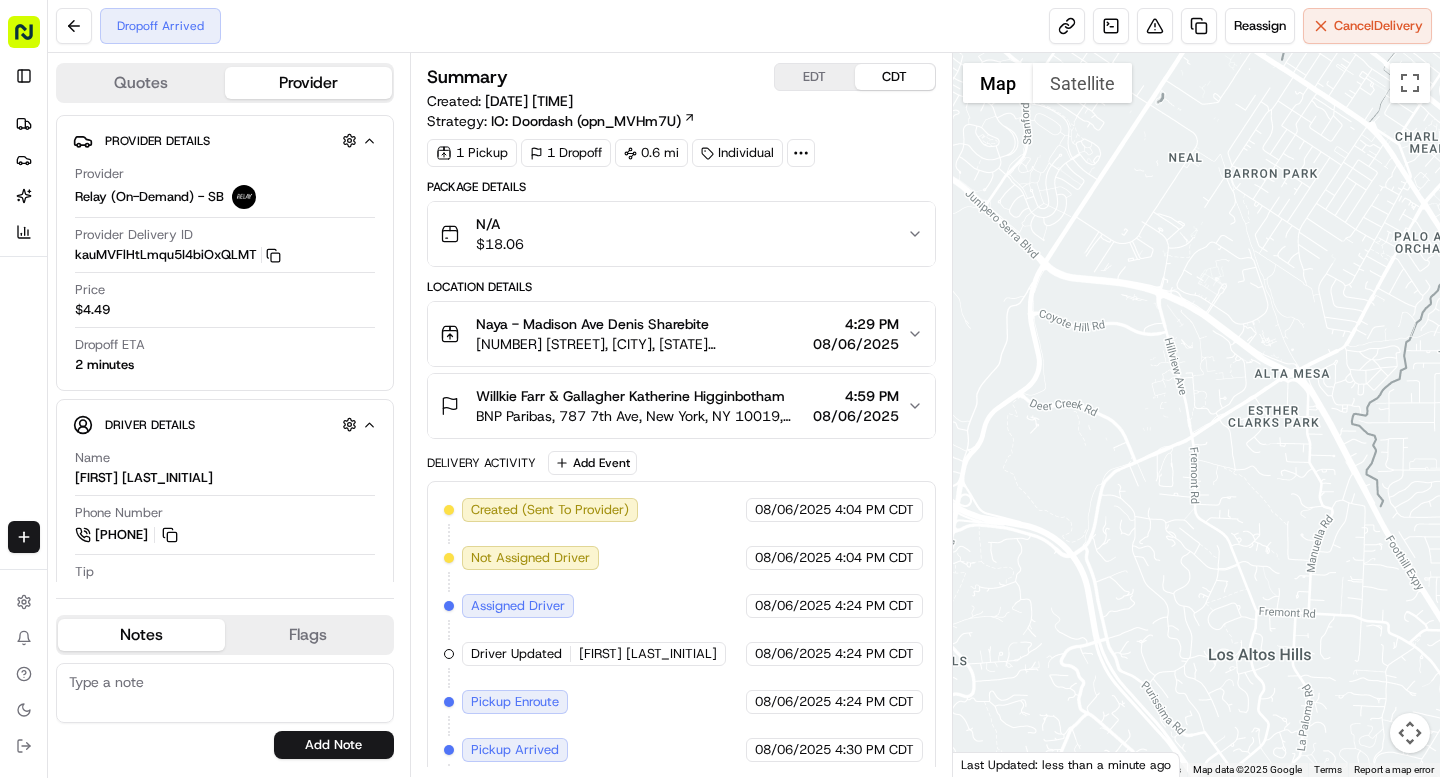 click at bounding box center (801, 153) 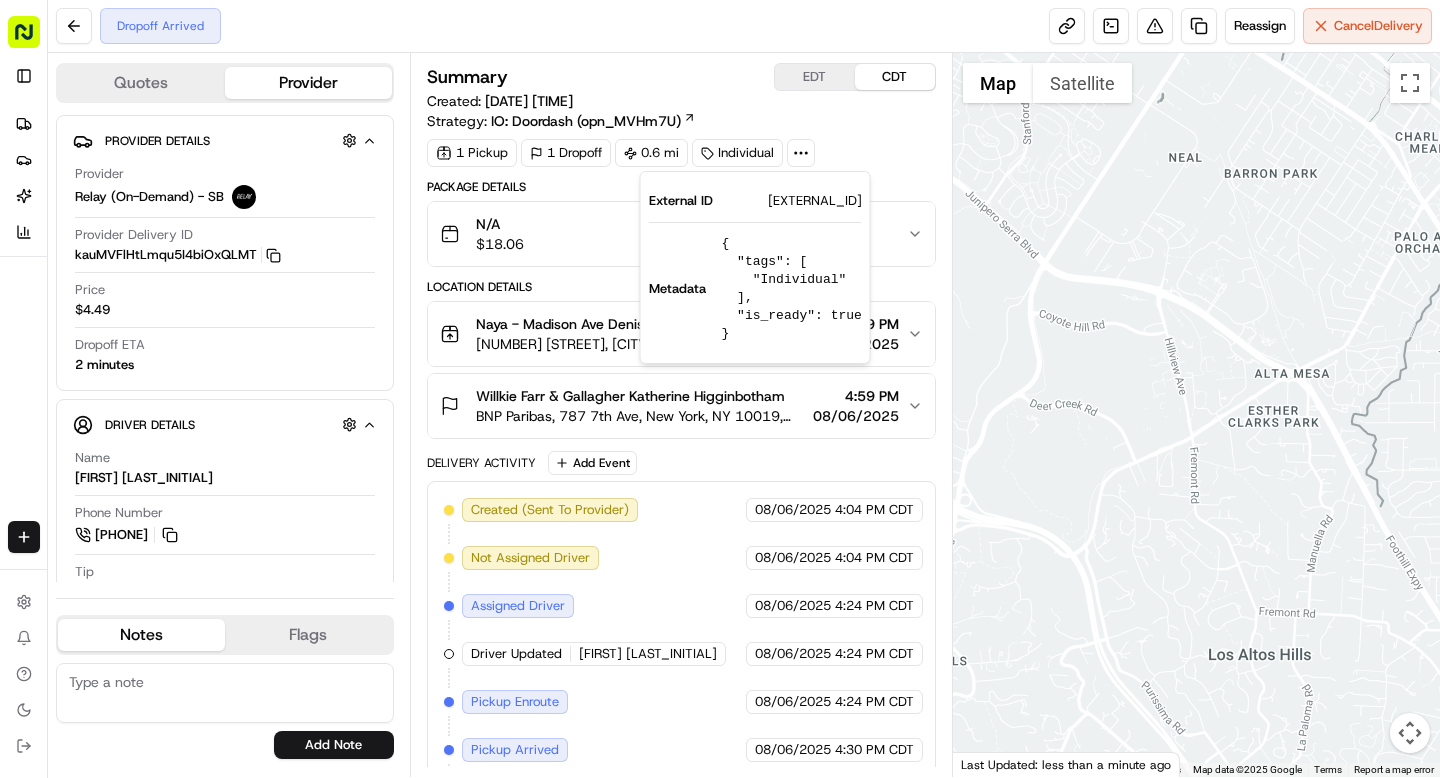 click on "WFG08062533309-6770-1890727" at bounding box center (815, 201) 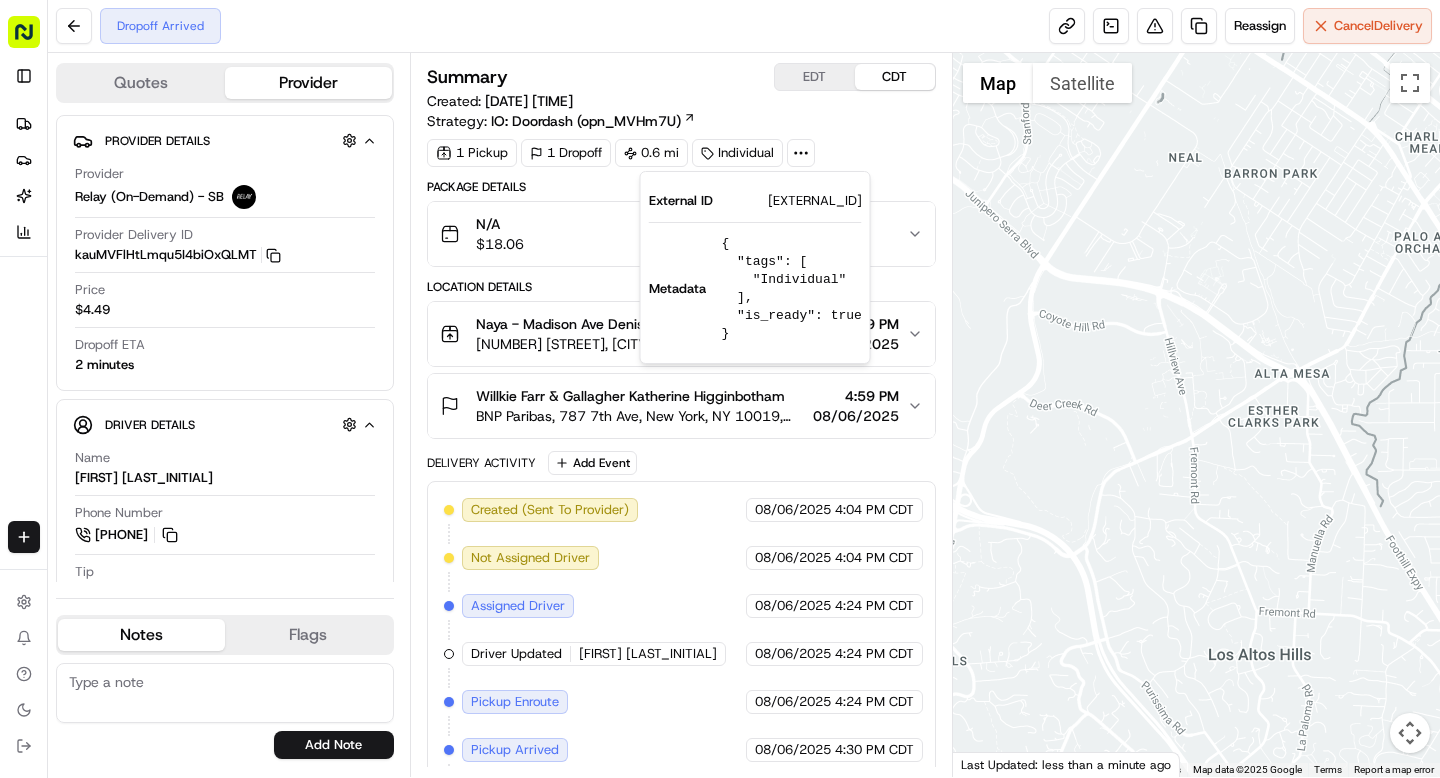 copy on "WFG08062533309" 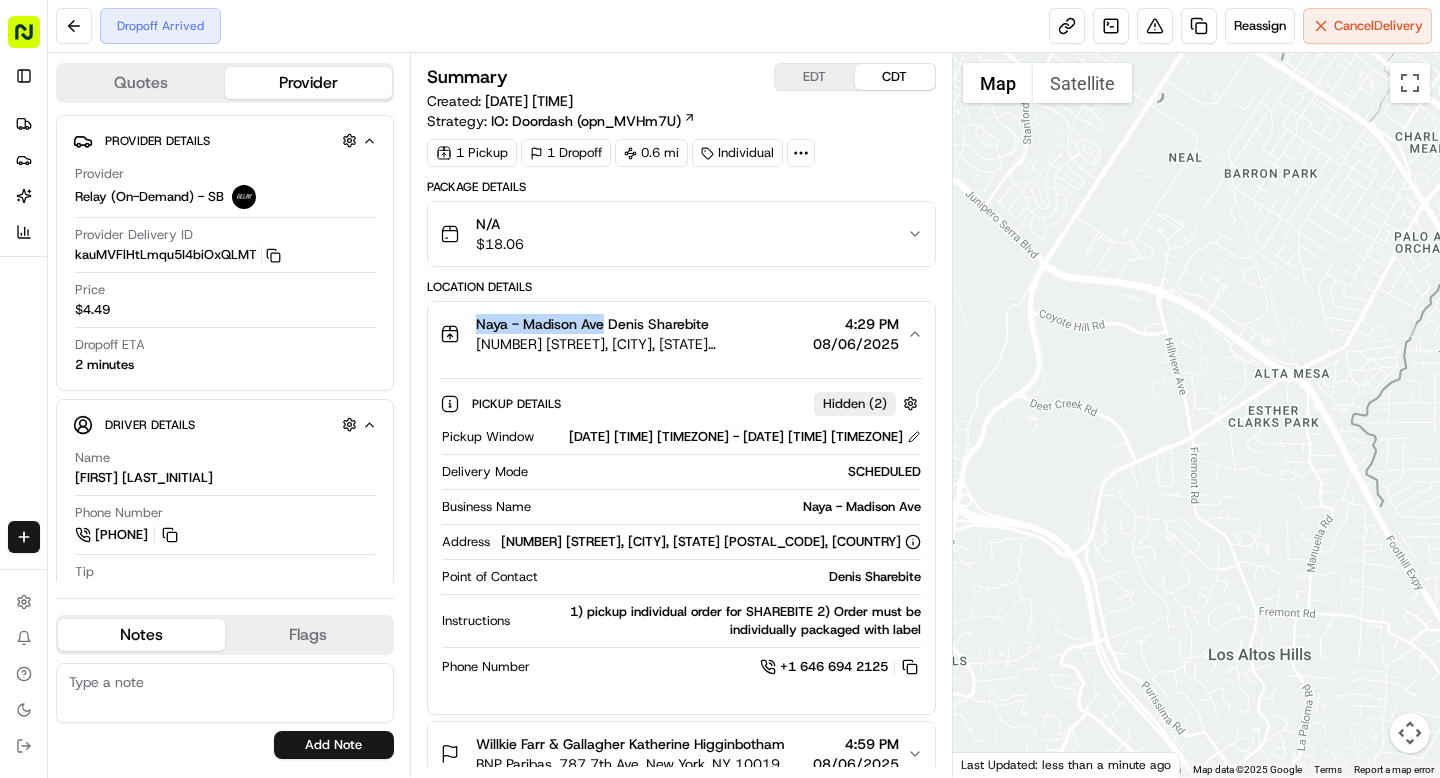 drag, startPoint x: 475, startPoint y: 322, endPoint x: 604, endPoint y: 327, distance: 129.09686 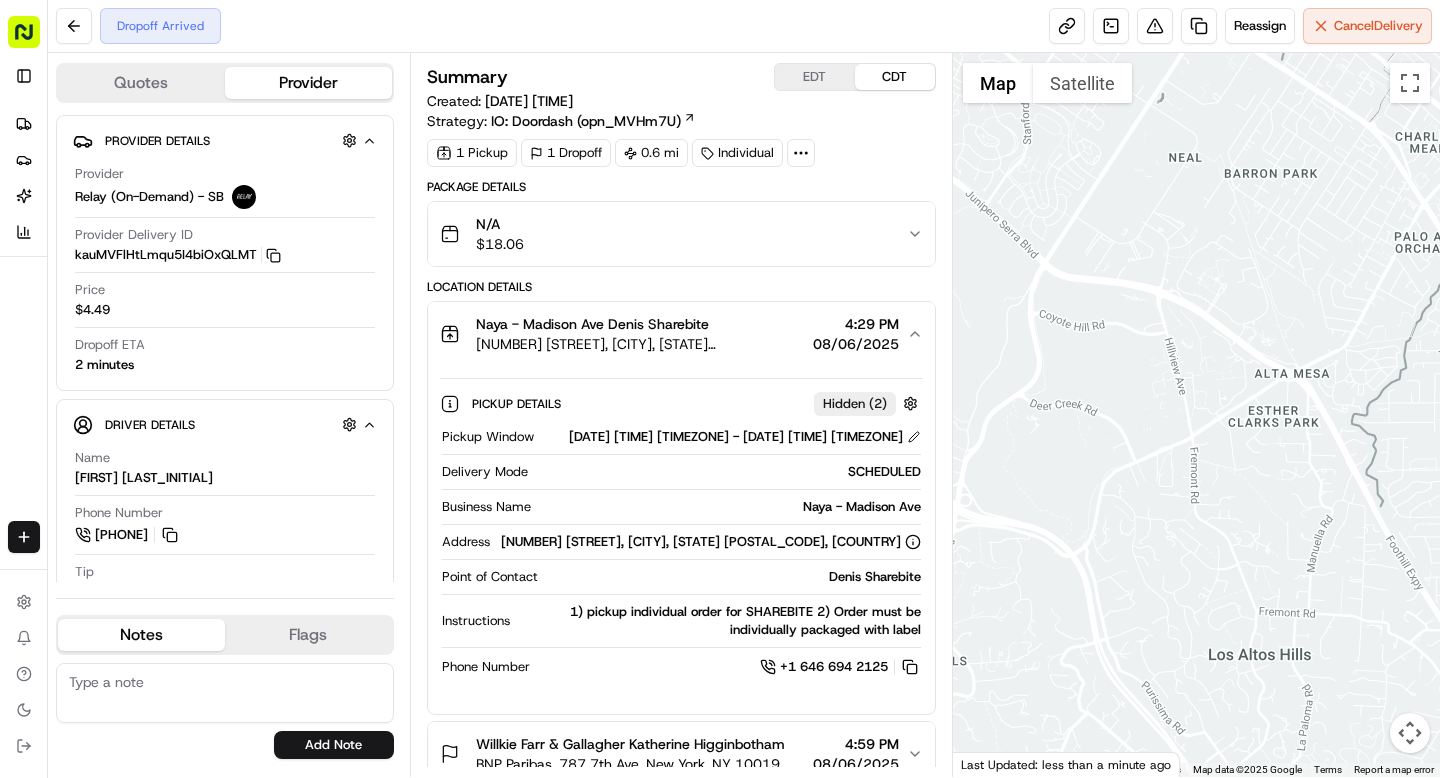 click on "Naya - Madison Ave Denis Sharebite" at bounding box center [592, 324] 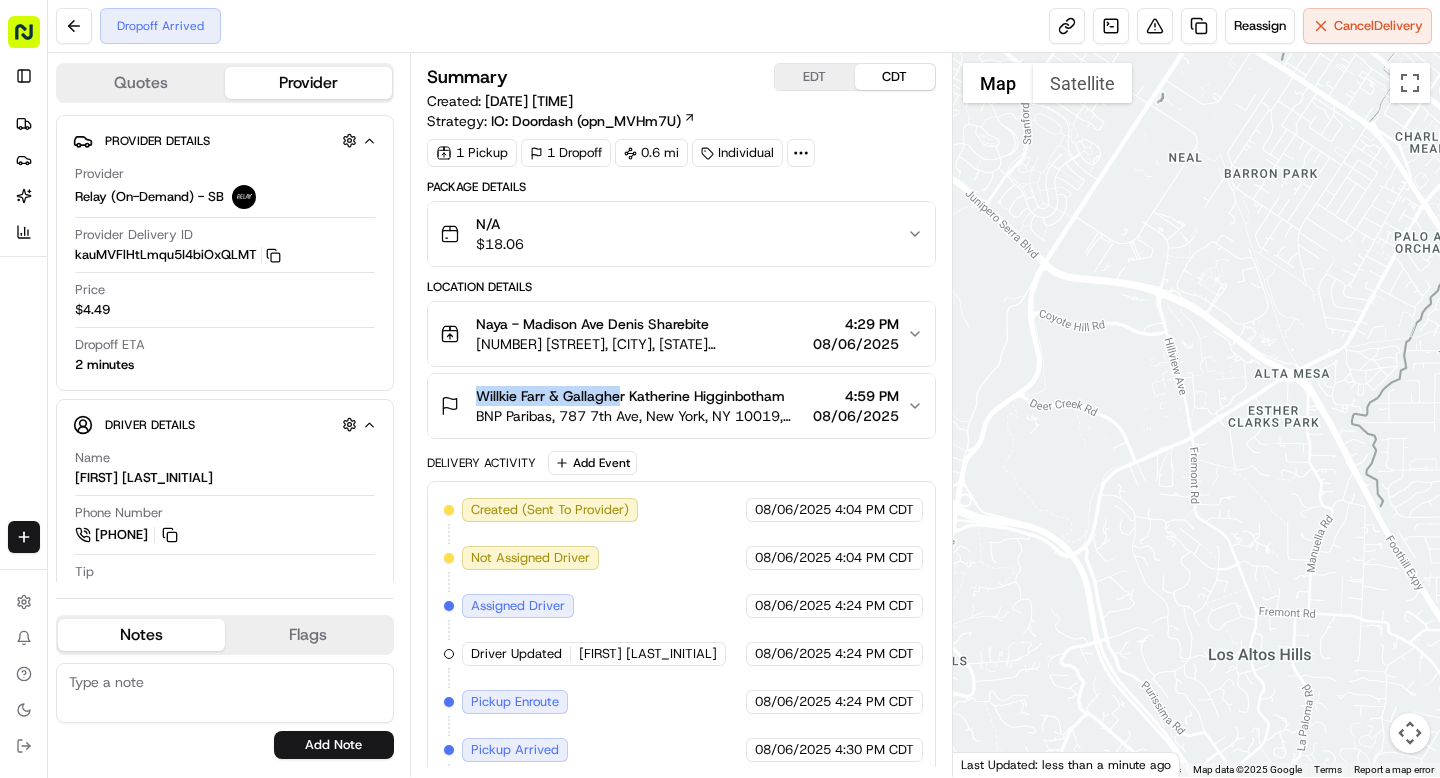 drag, startPoint x: 473, startPoint y: 394, endPoint x: 617, endPoint y: 396, distance: 144.01389 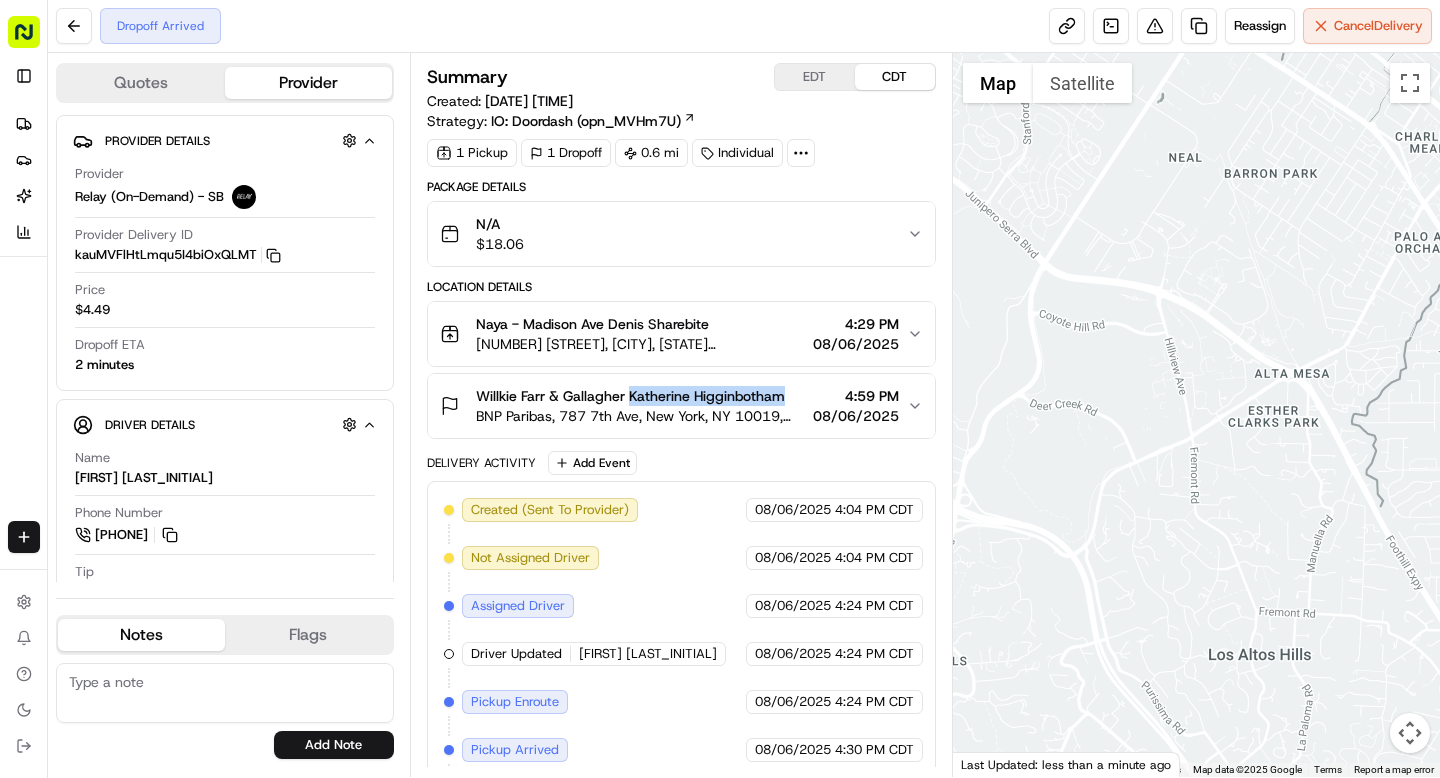drag, startPoint x: 632, startPoint y: 396, endPoint x: 789, endPoint y: 394, distance: 157.01274 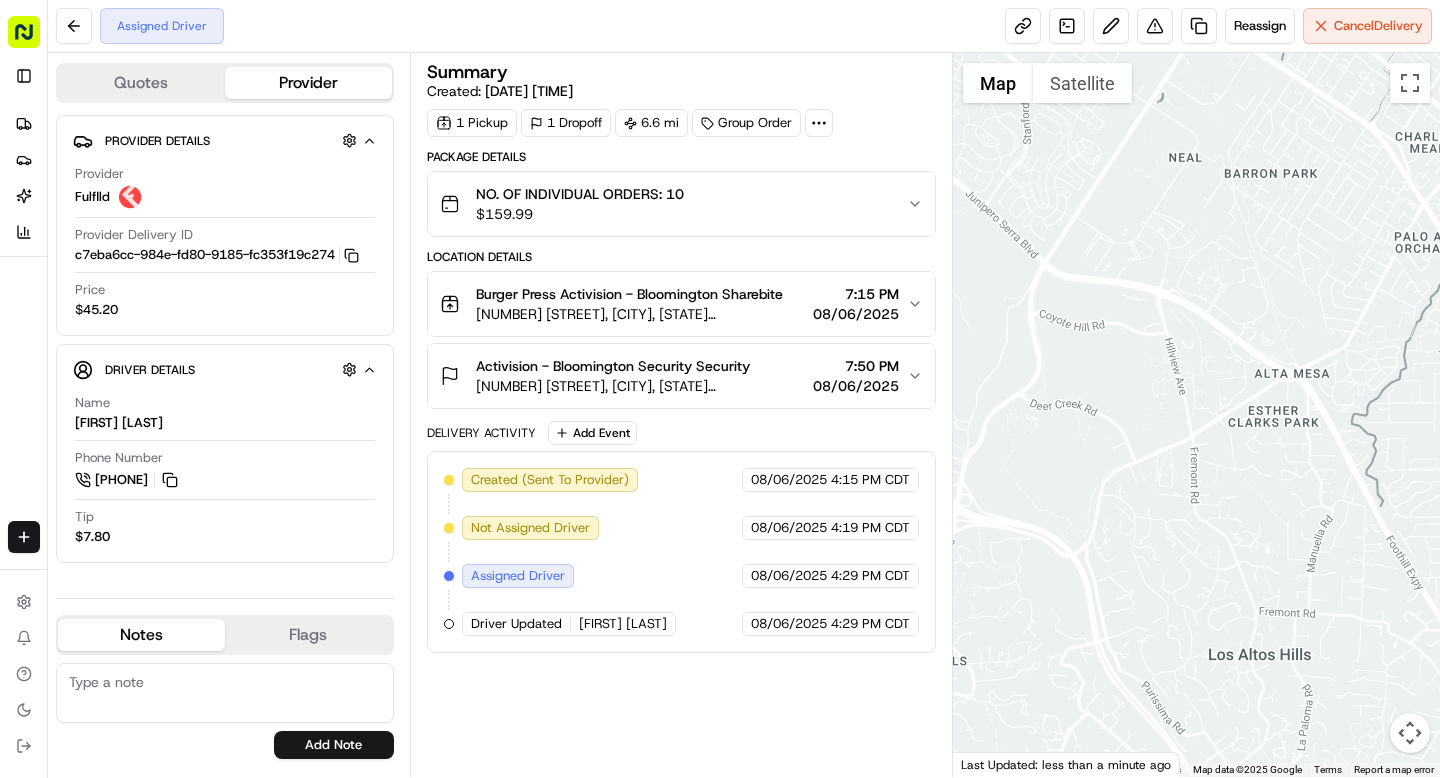 scroll, scrollTop: 0, scrollLeft: 0, axis: both 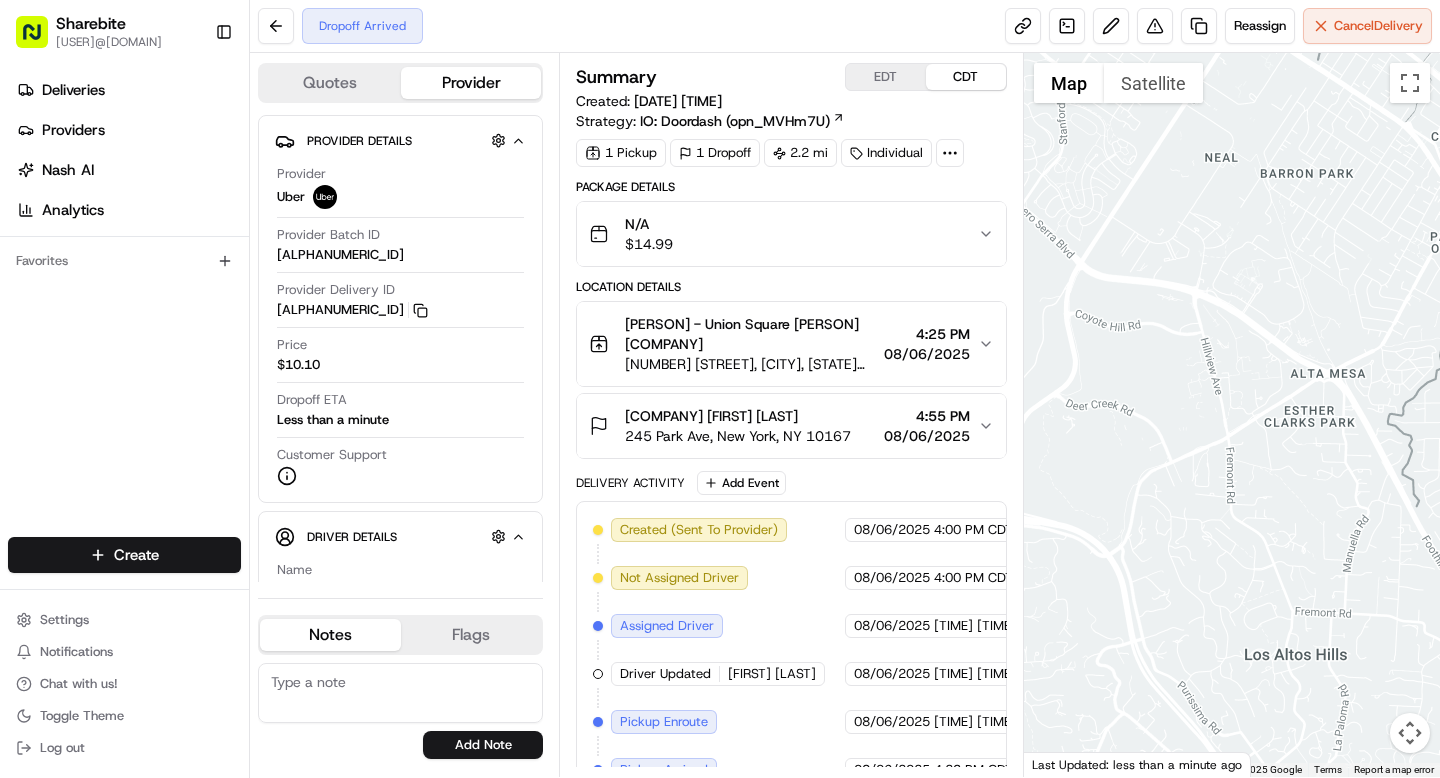 click 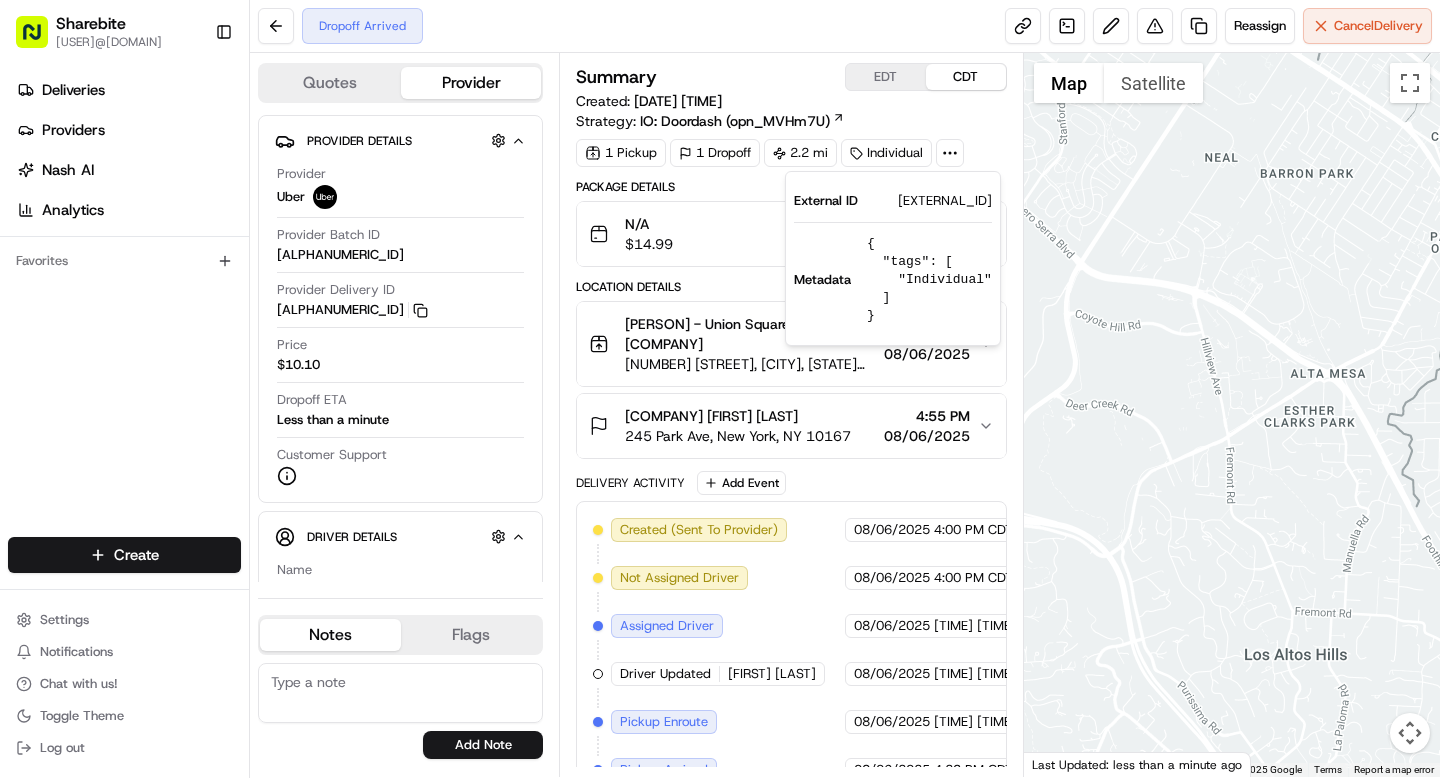 click on "[EXTERNAL_ID]" at bounding box center (945, 201) 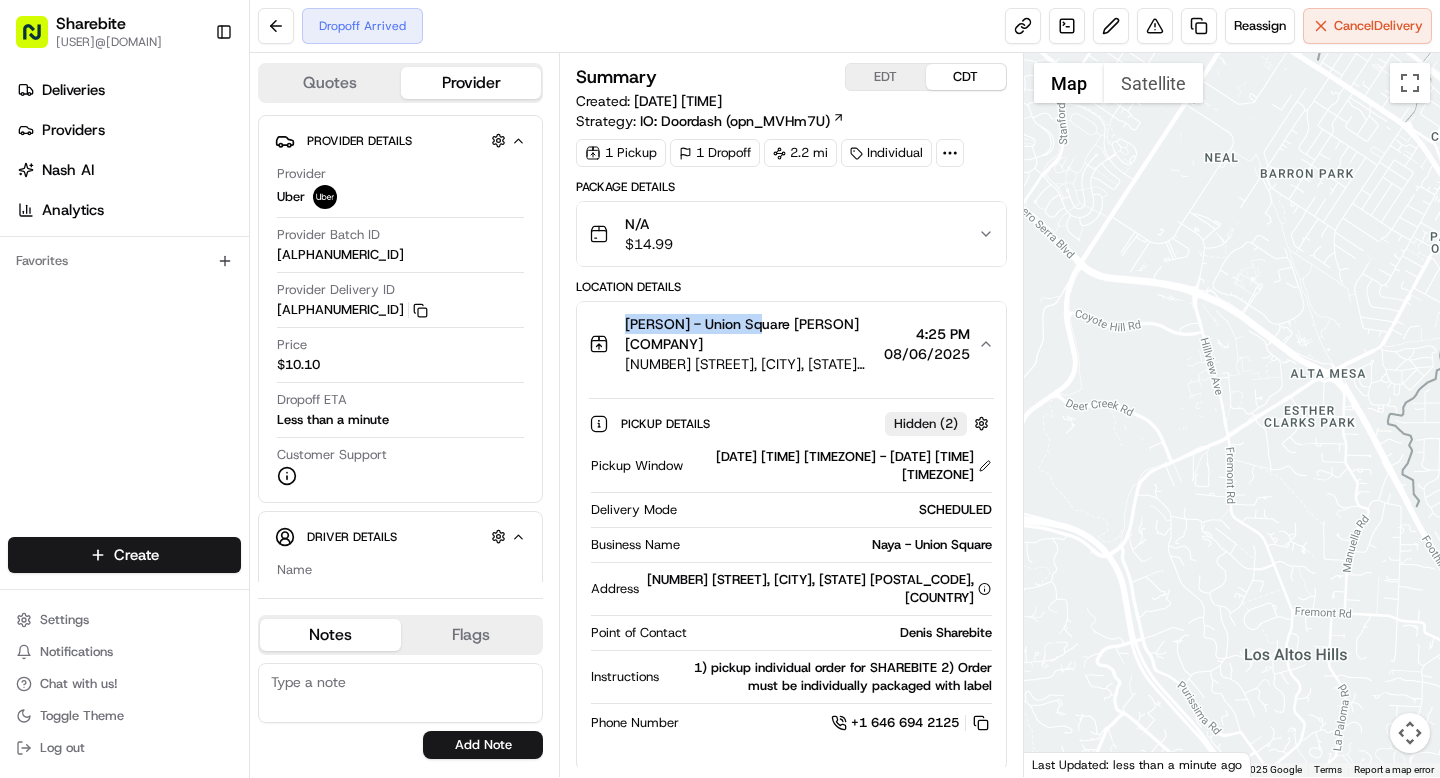 drag, startPoint x: 628, startPoint y: 326, endPoint x: 754, endPoint y: 323, distance: 126.035706 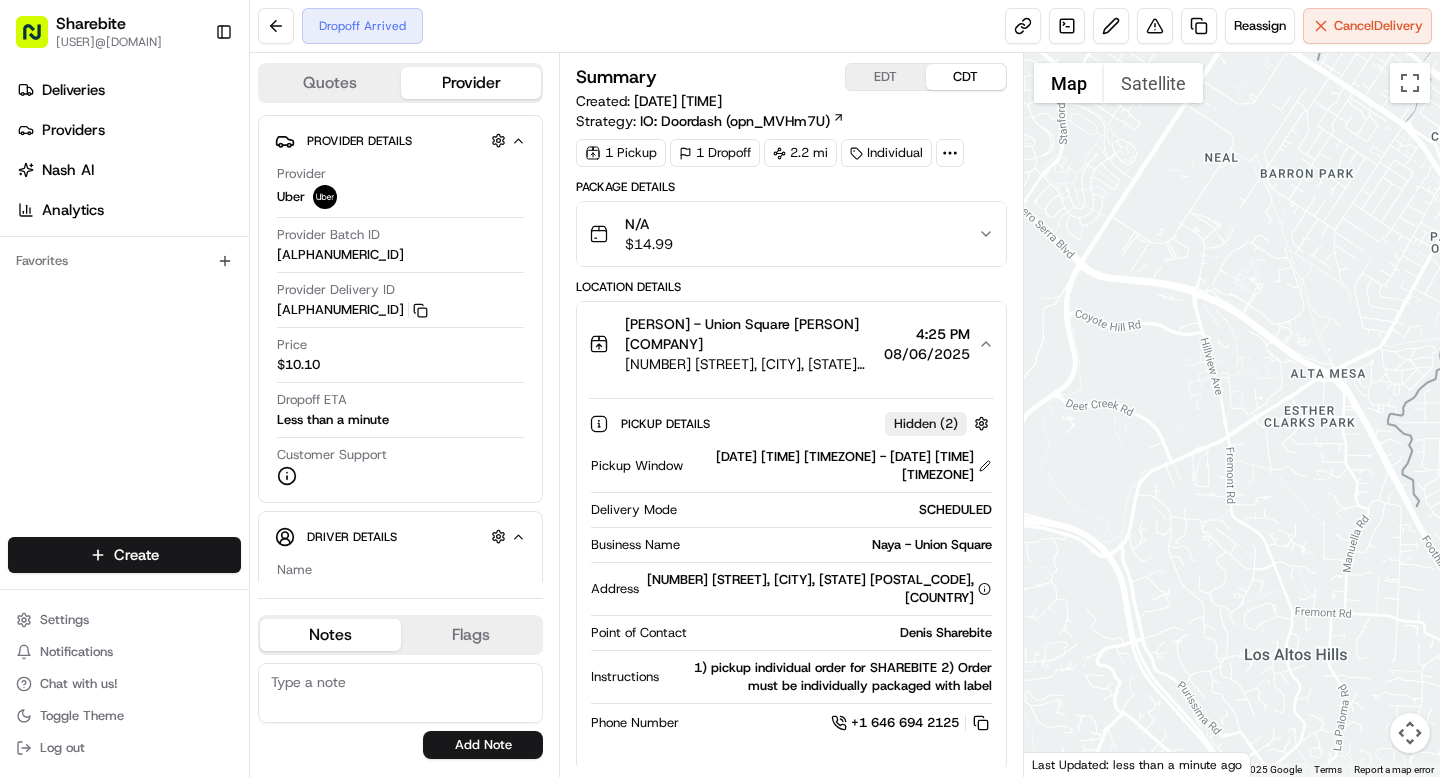 click on "83 University Pl, New York, NY 10003, USA" at bounding box center (750, 364) 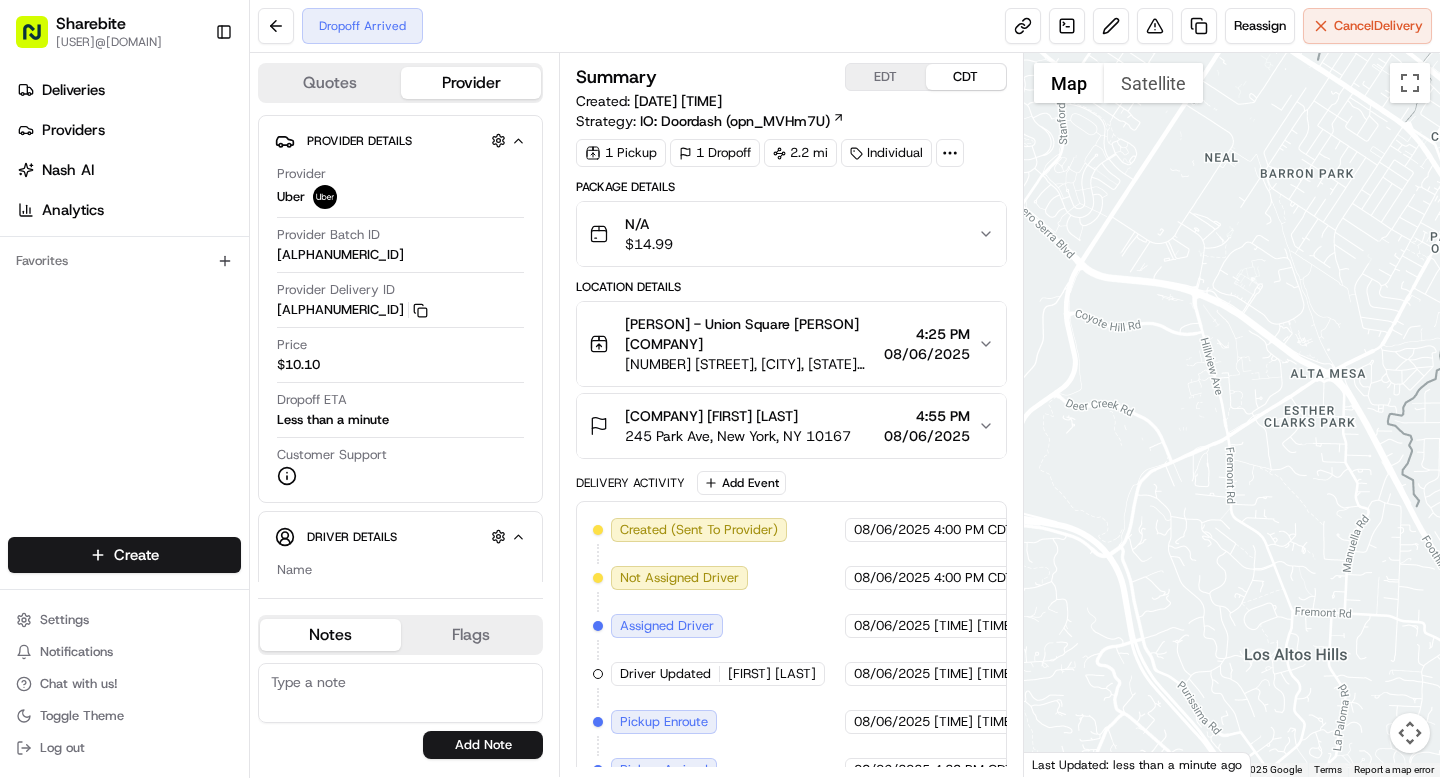 drag, startPoint x: 748, startPoint y: 396, endPoint x: 847, endPoint y: 398, distance: 99.0202 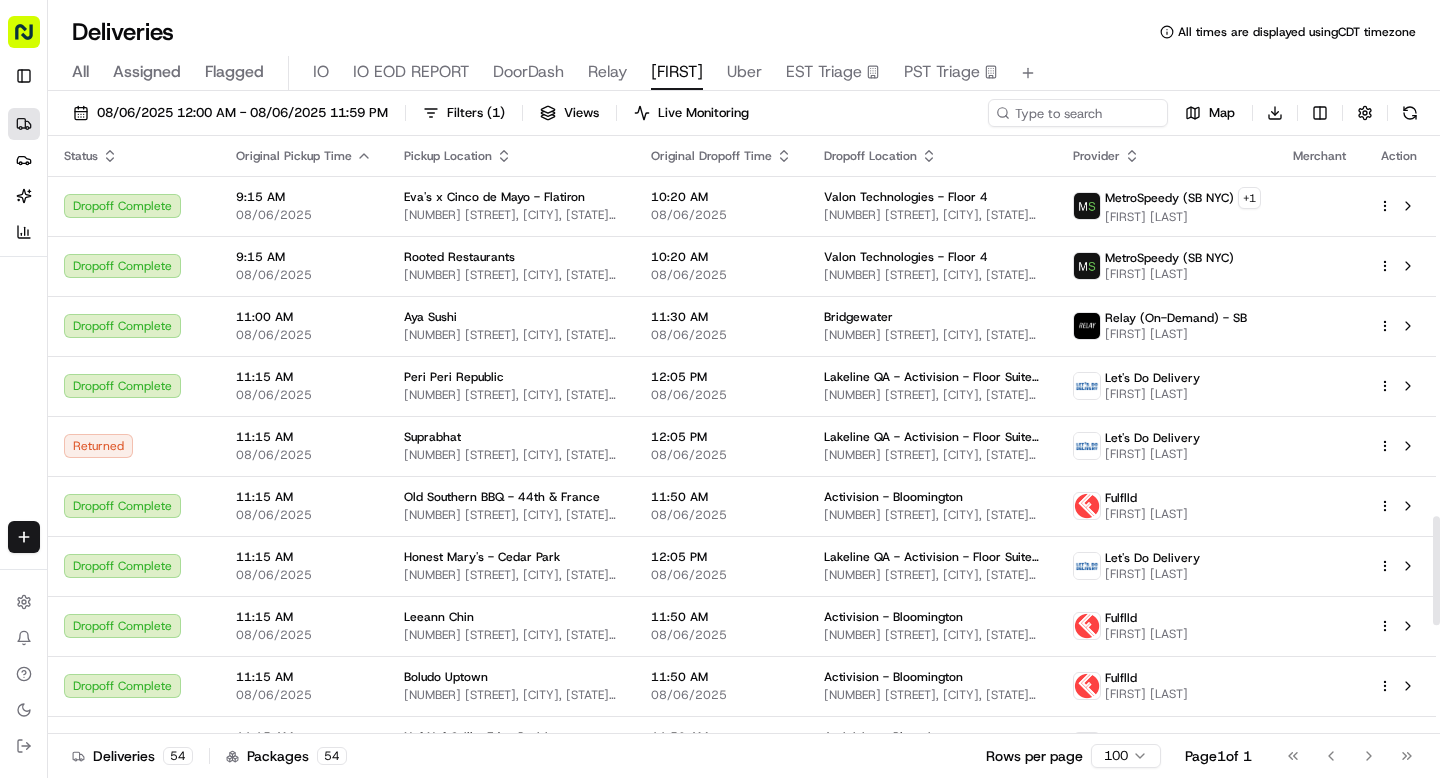 scroll, scrollTop: 0, scrollLeft: 0, axis: both 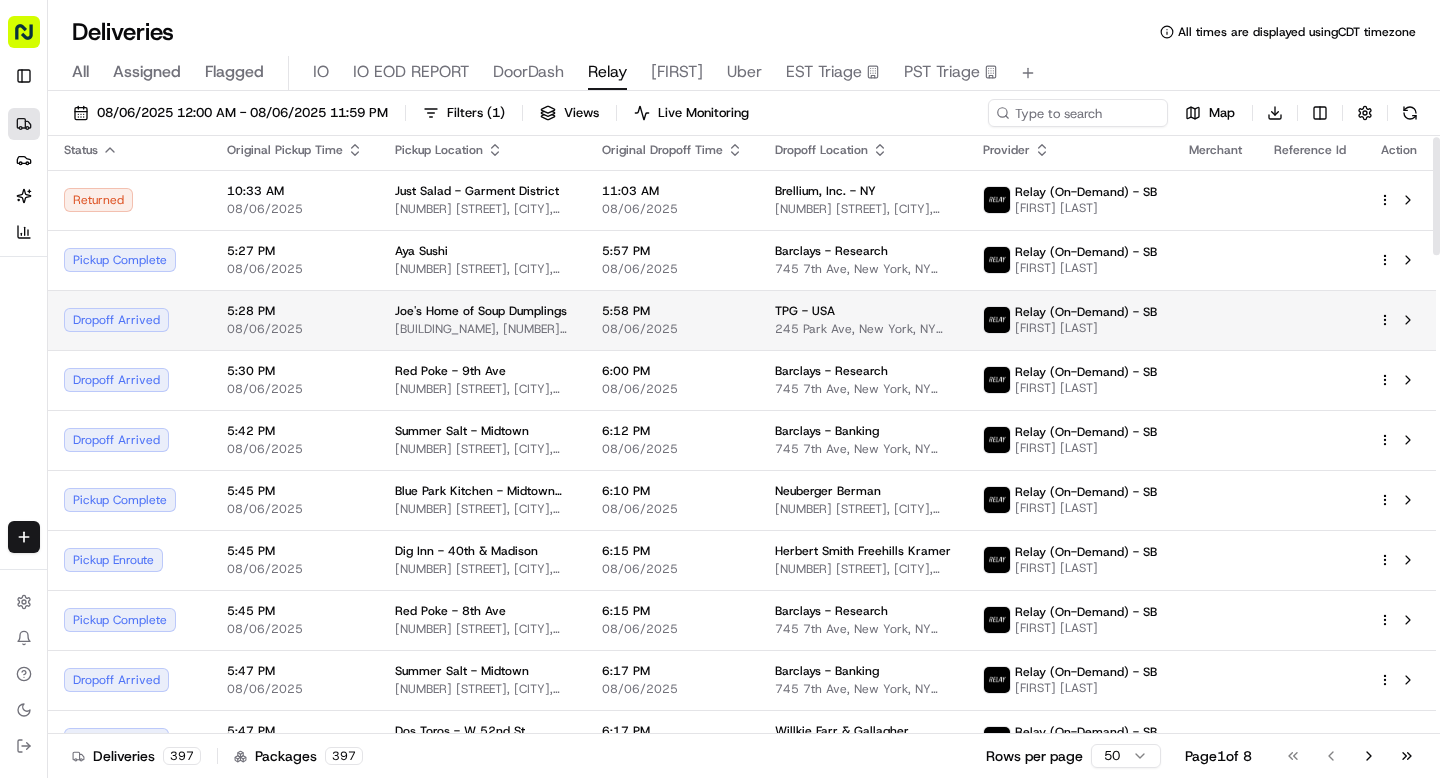click on "08/06/2025" at bounding box center [295, 329] 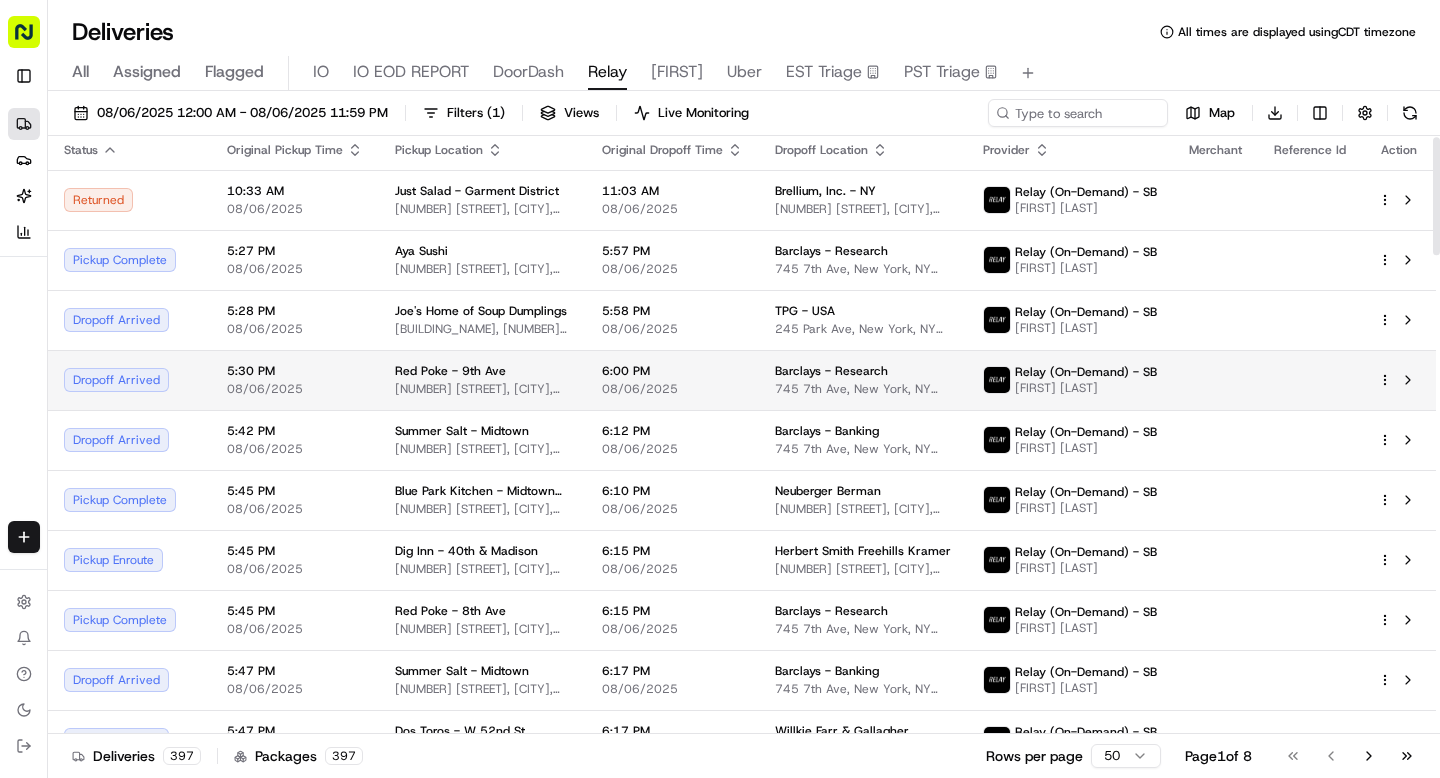 click on "5:30 PM" at bounding box center (295, 371) 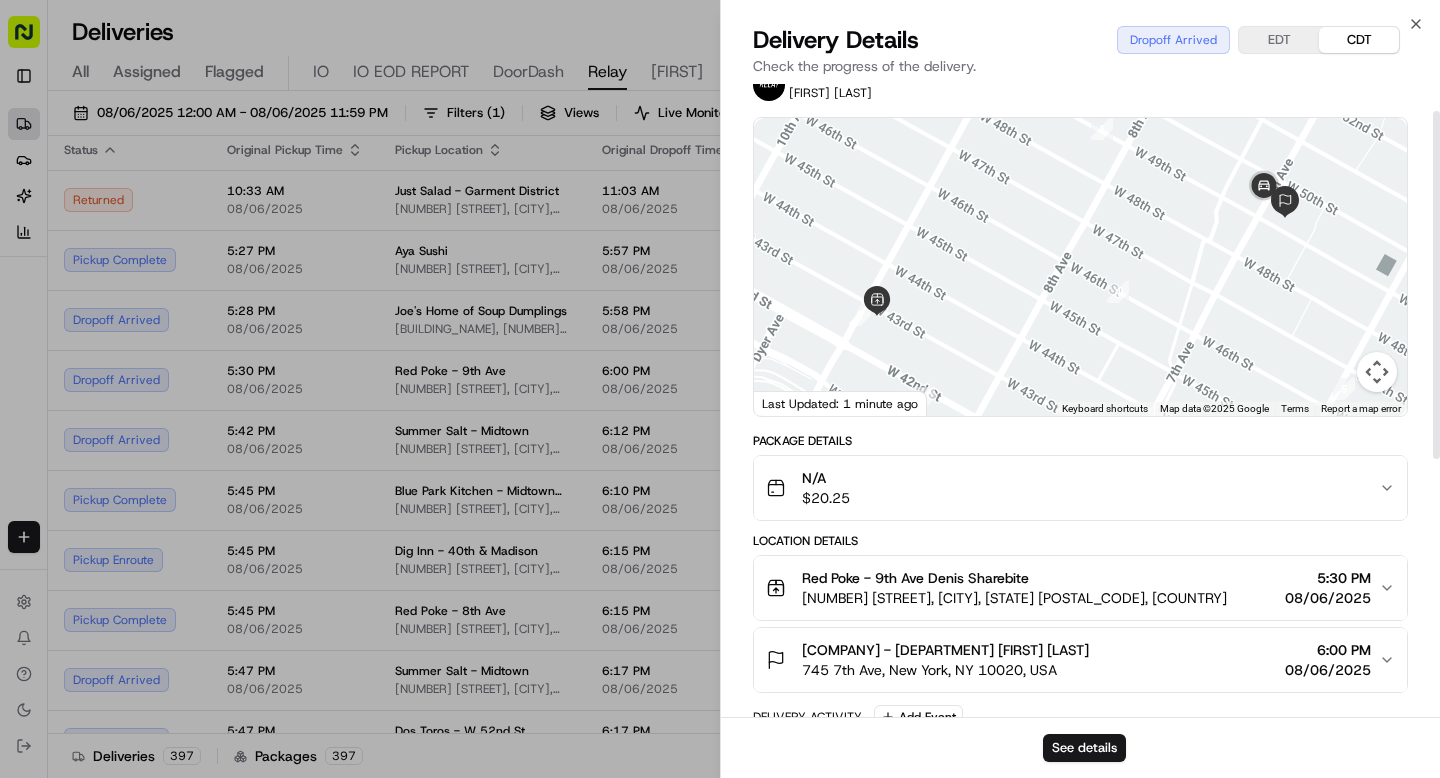 scroll, scrollTop: 50, scrollLeft: 0, axis: vertical 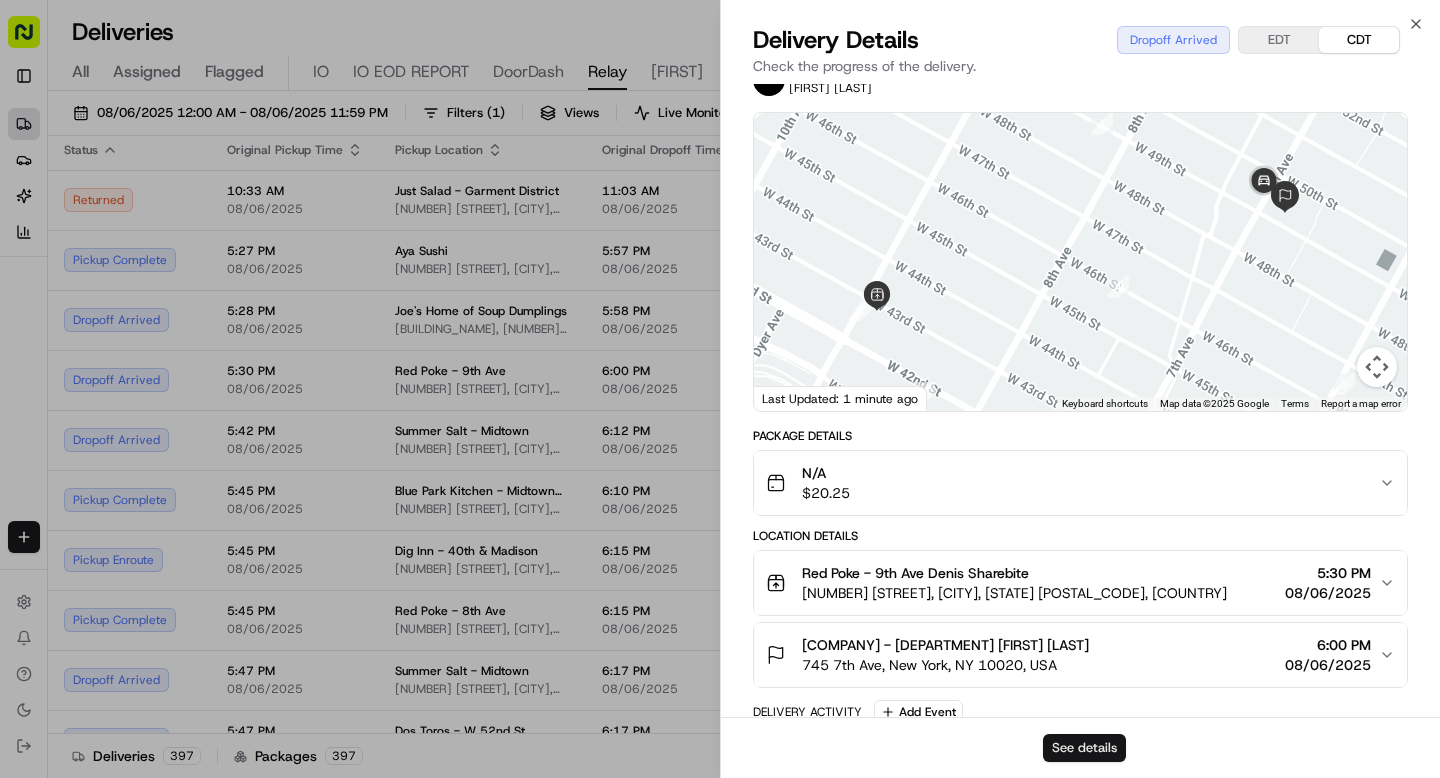 click on "See details" at bounding box center (1084, 748) 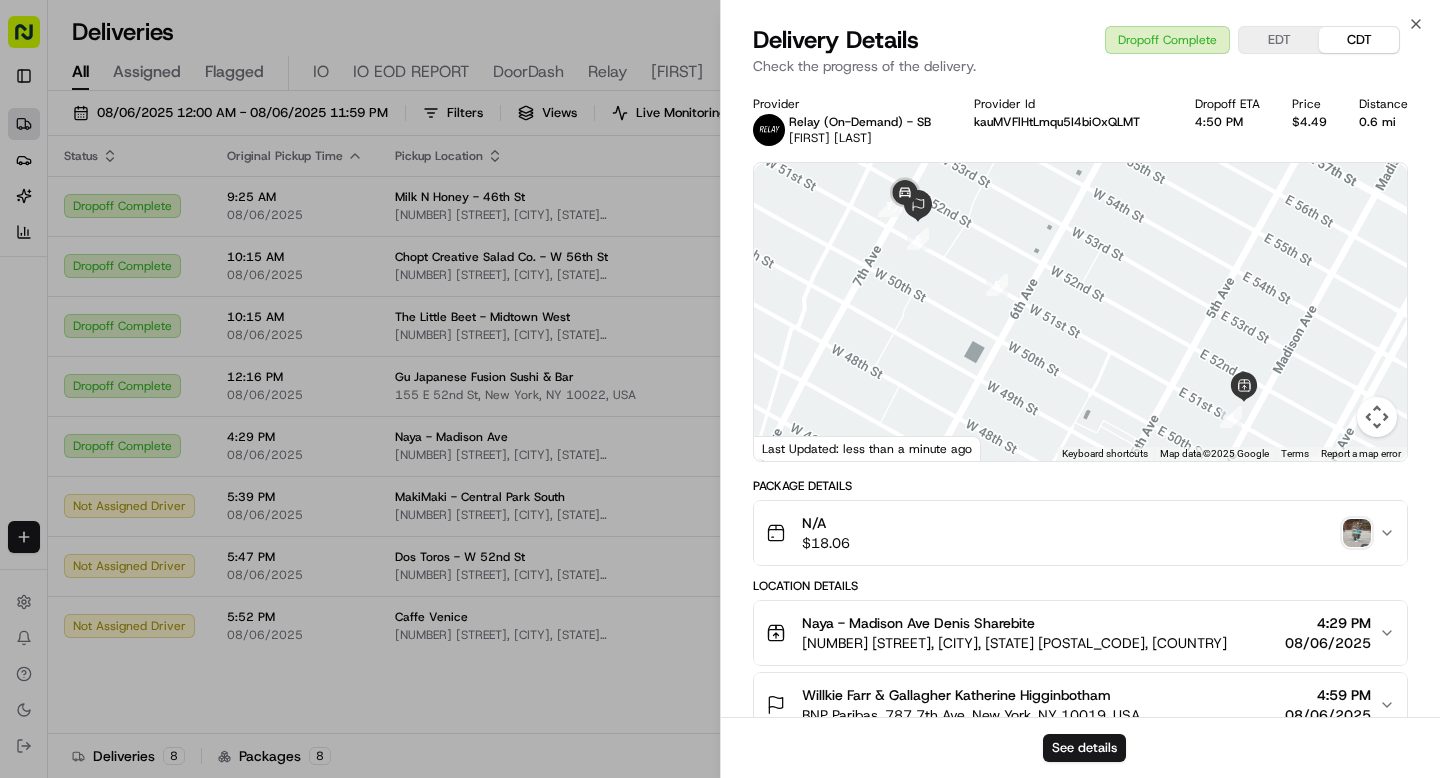 scroll, scrollTop: 0, scrollLeft: 0, axis: both 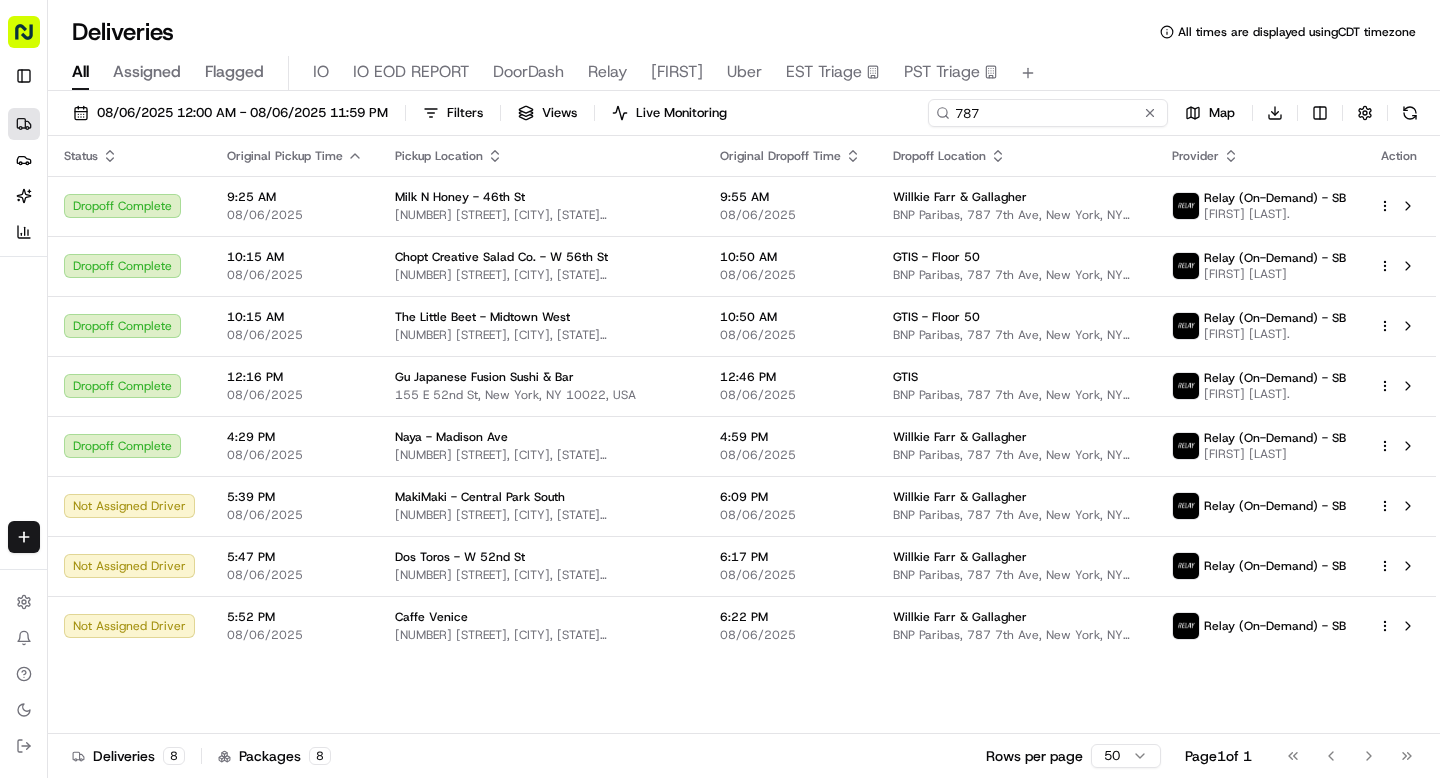 click on "787" at bounding box center [1048, 113] 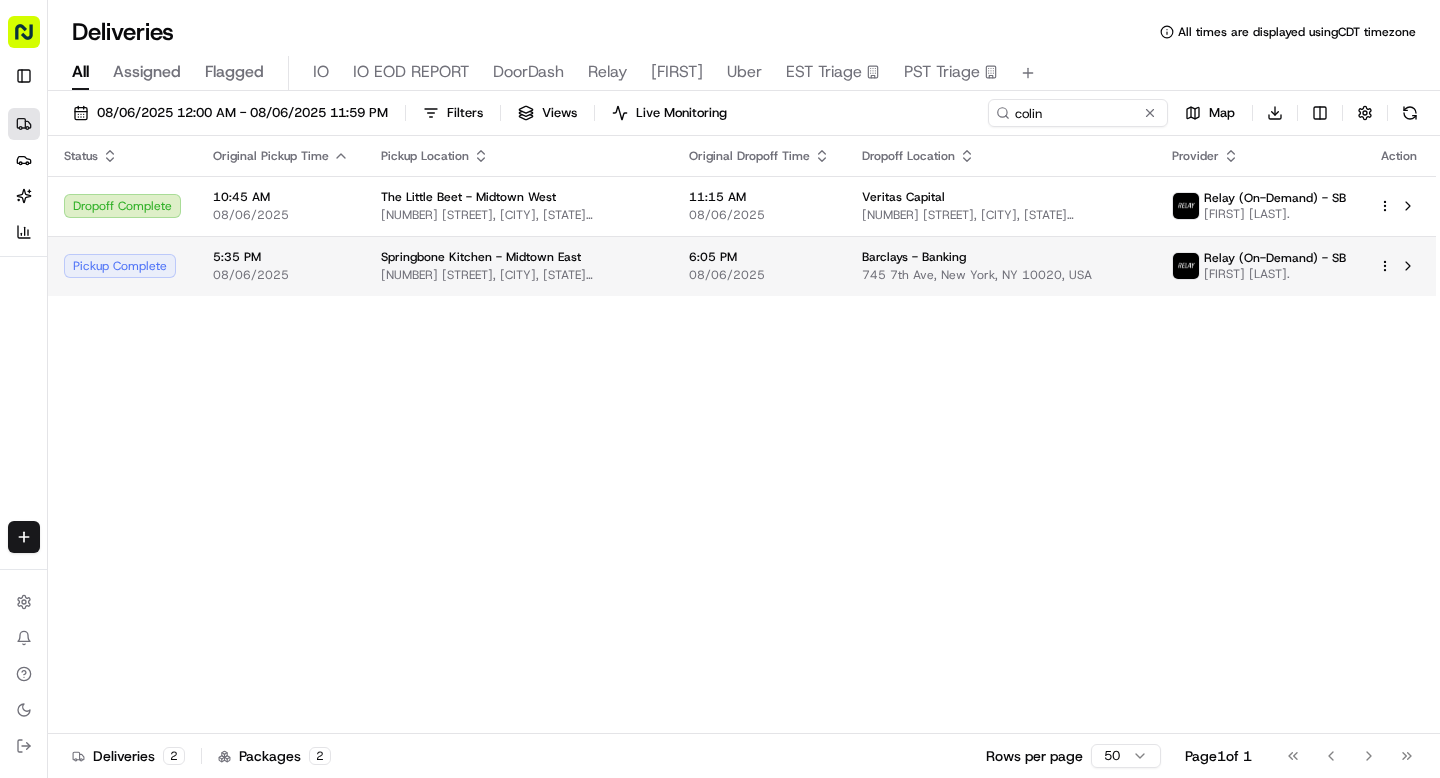 click on "Springbone Kitchen - Midtown East" at bounding box center [519, 257] 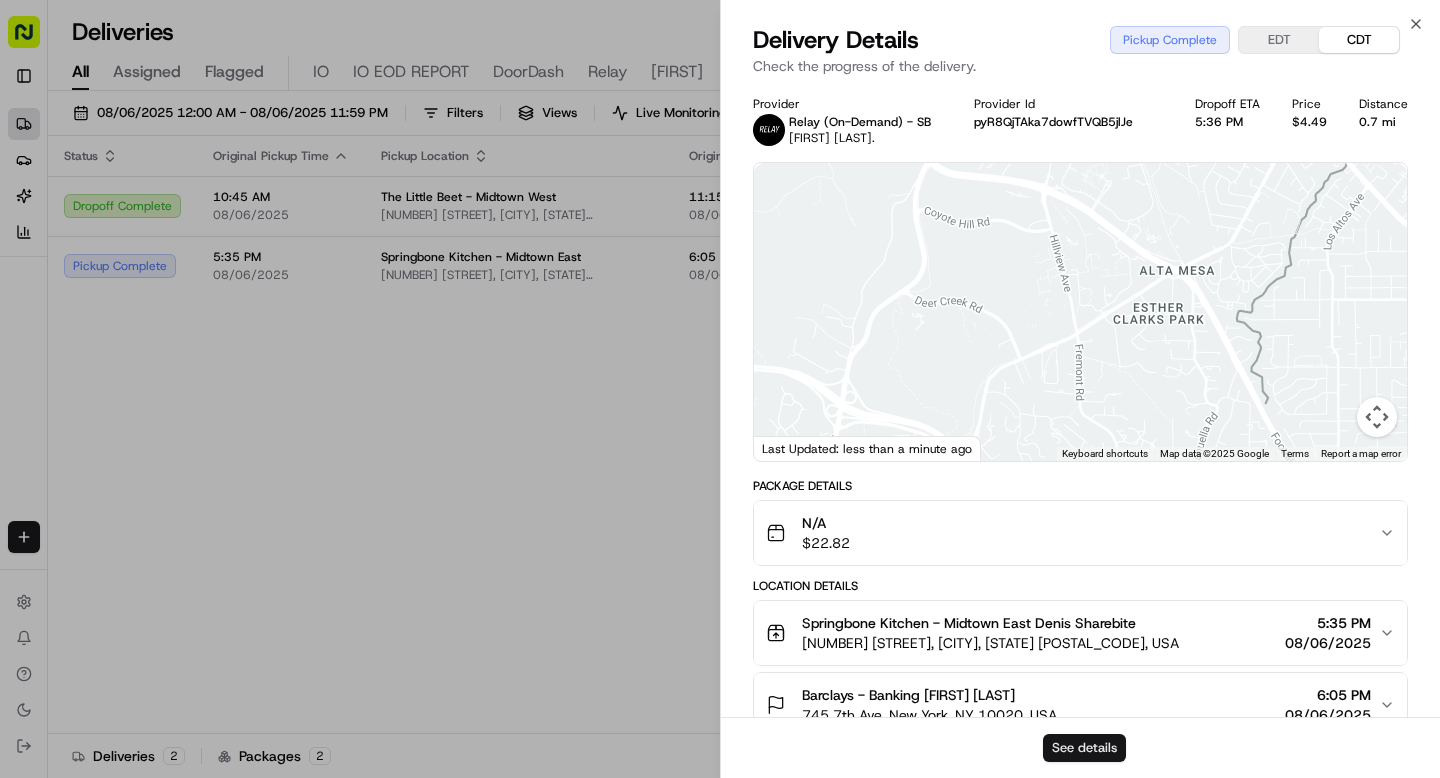 click on "See details" at bounding box center (1084, 748) 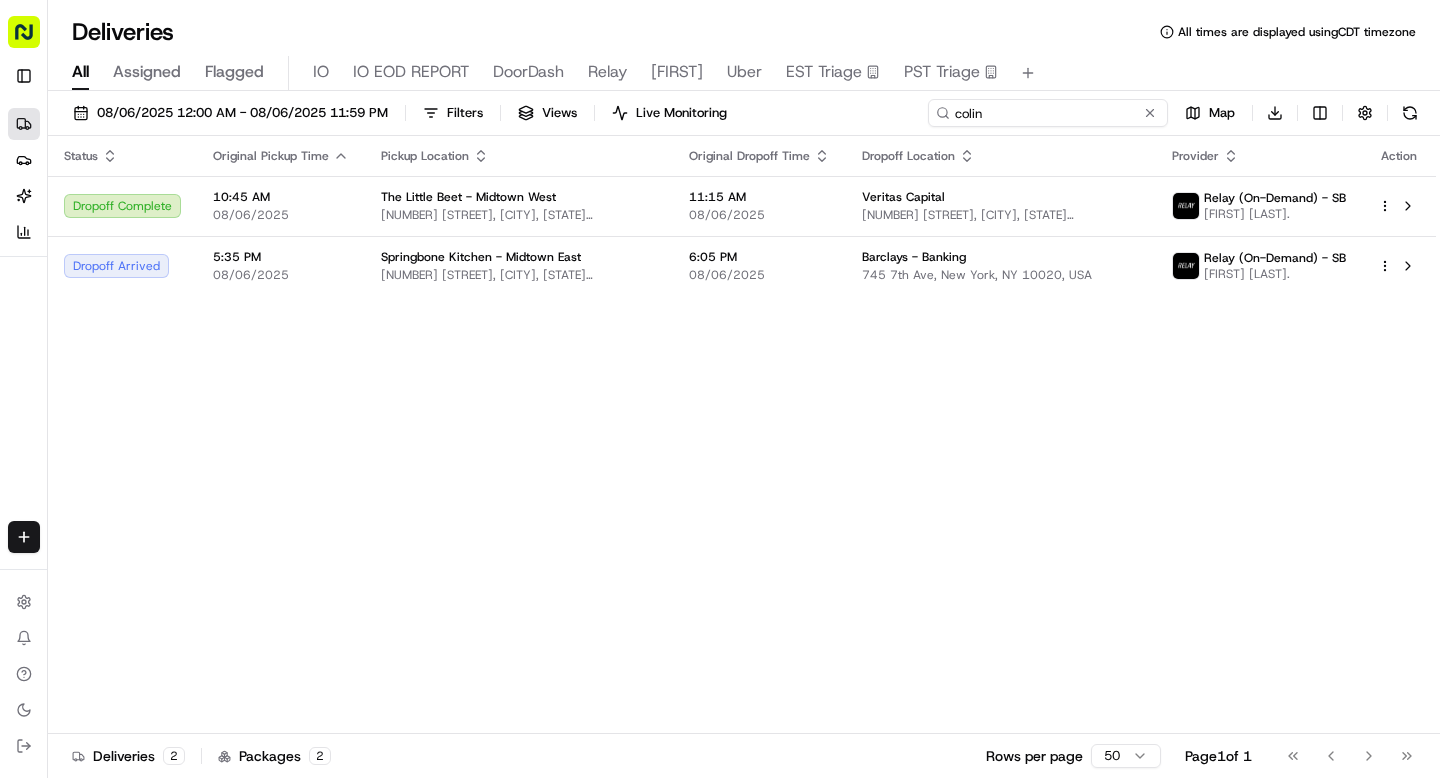 click on "colin" at bounding box center [1048, 113] 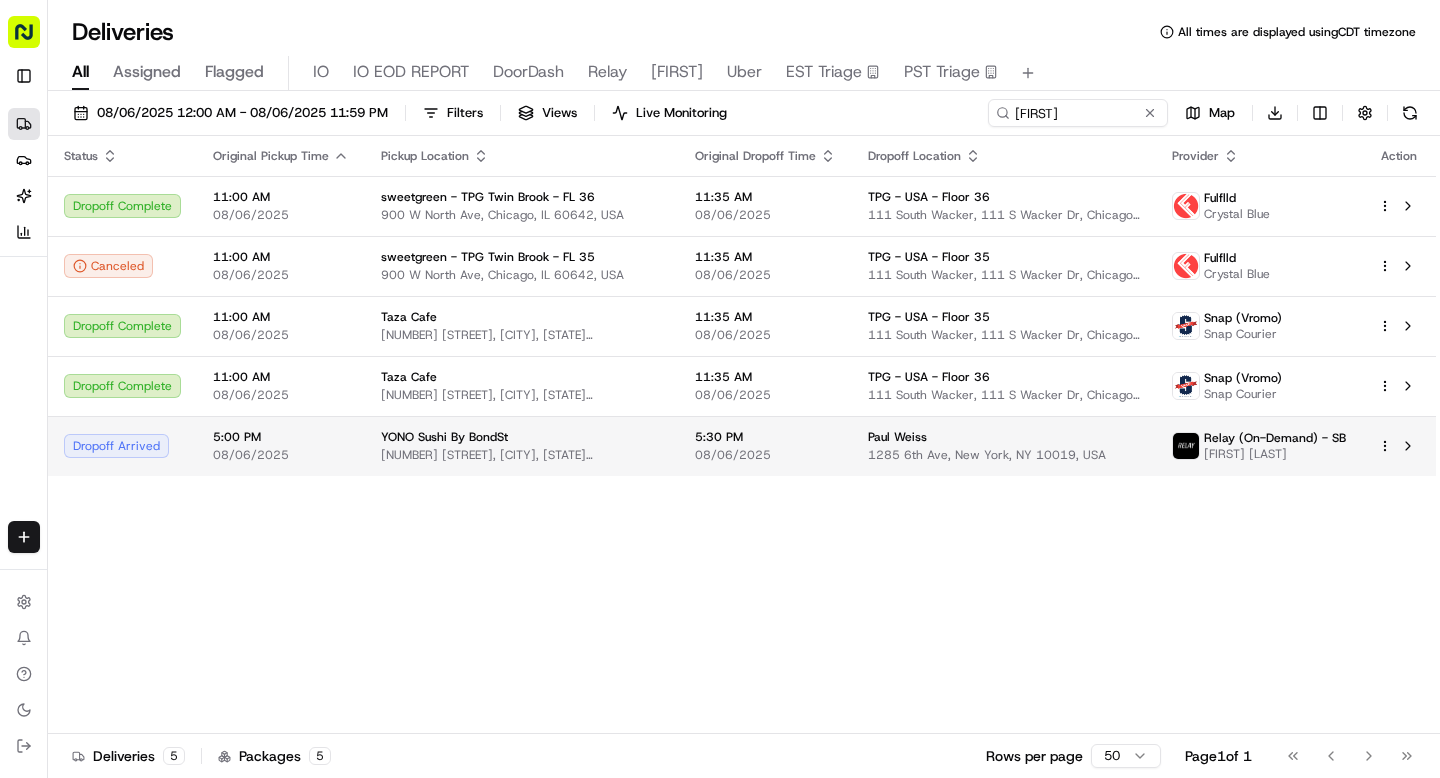 click on "YONO Sushi By BondSt" at bounding box center [444, 437] 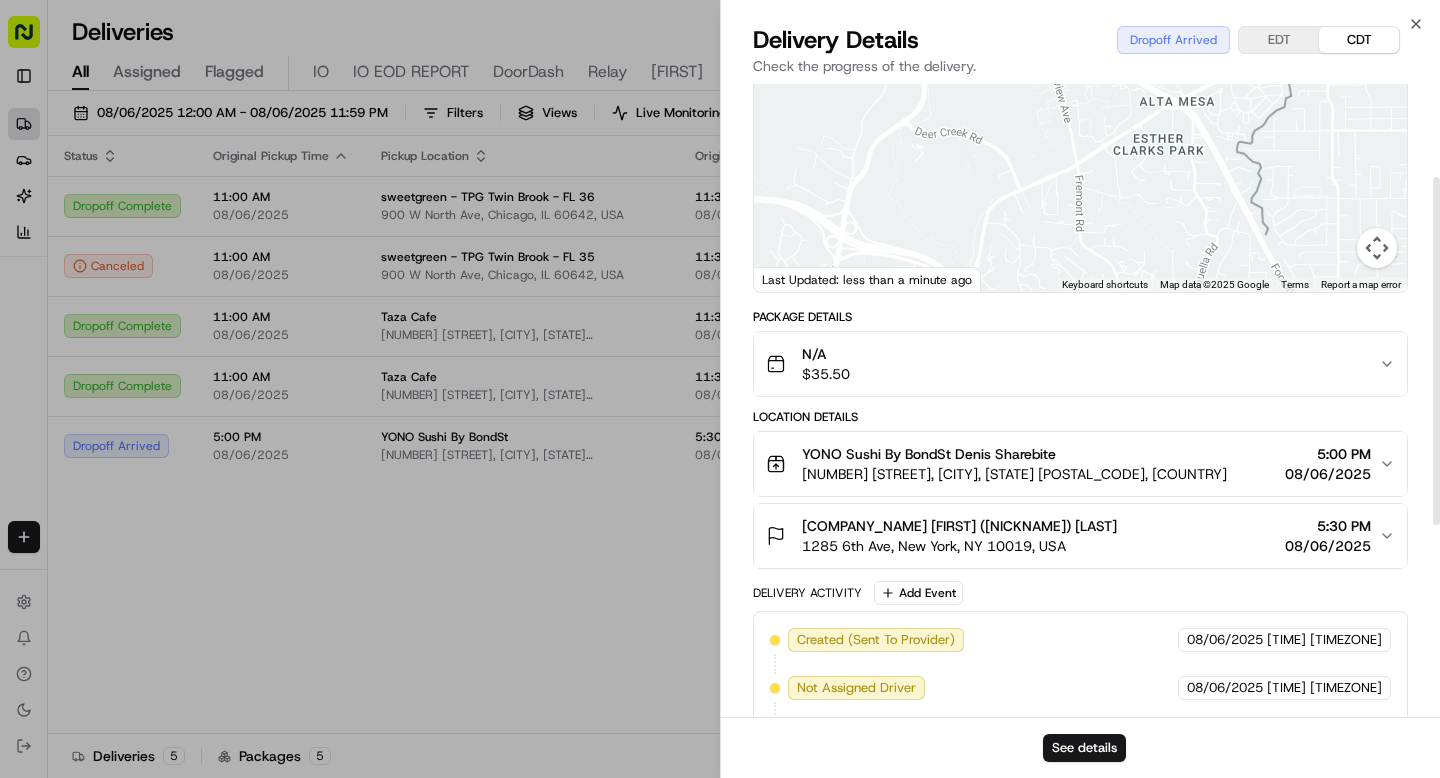 click on "Paul Weiss Vincent (Vinny) Sireci" at bounding box center [959, 526] 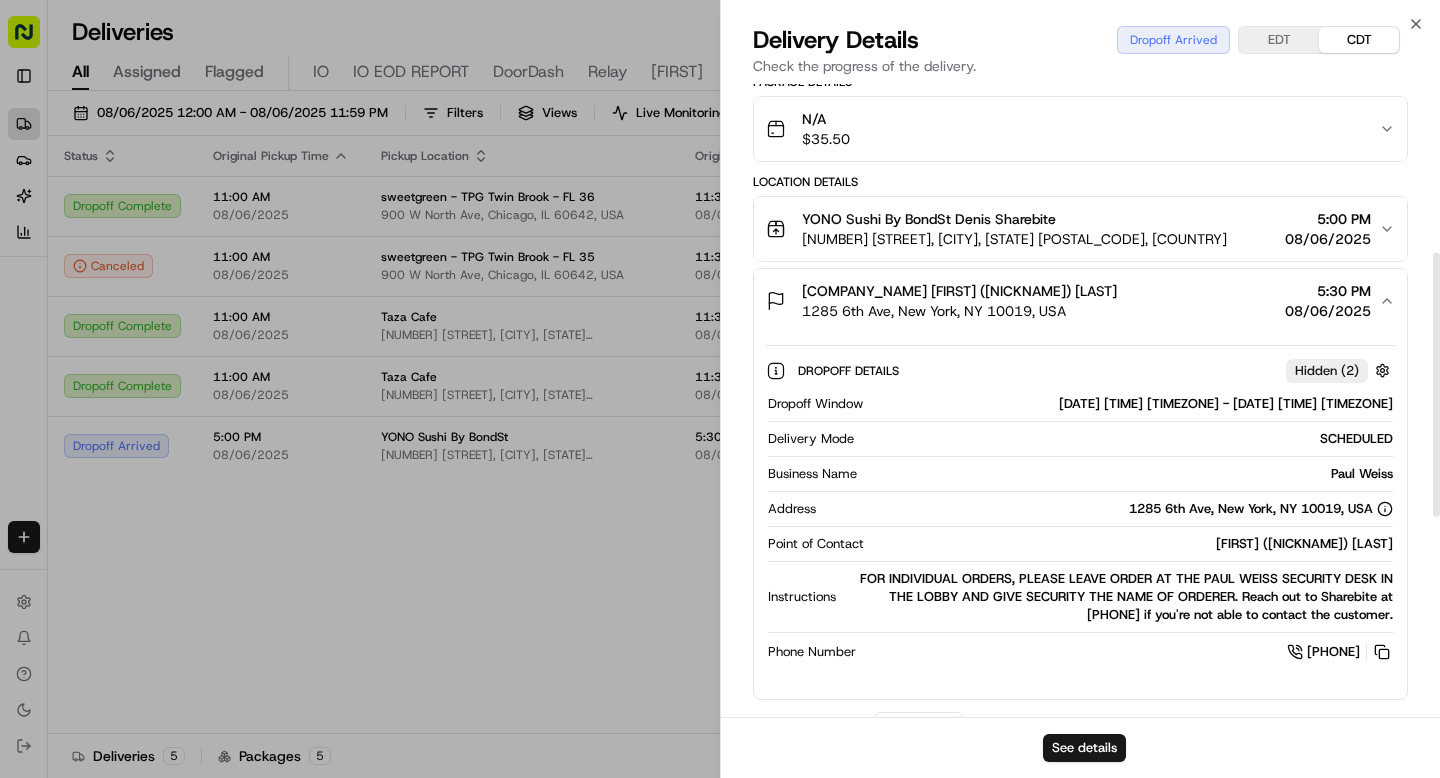 scroll, scrollTop: 401, scrollLeft: 0, axis: vertical 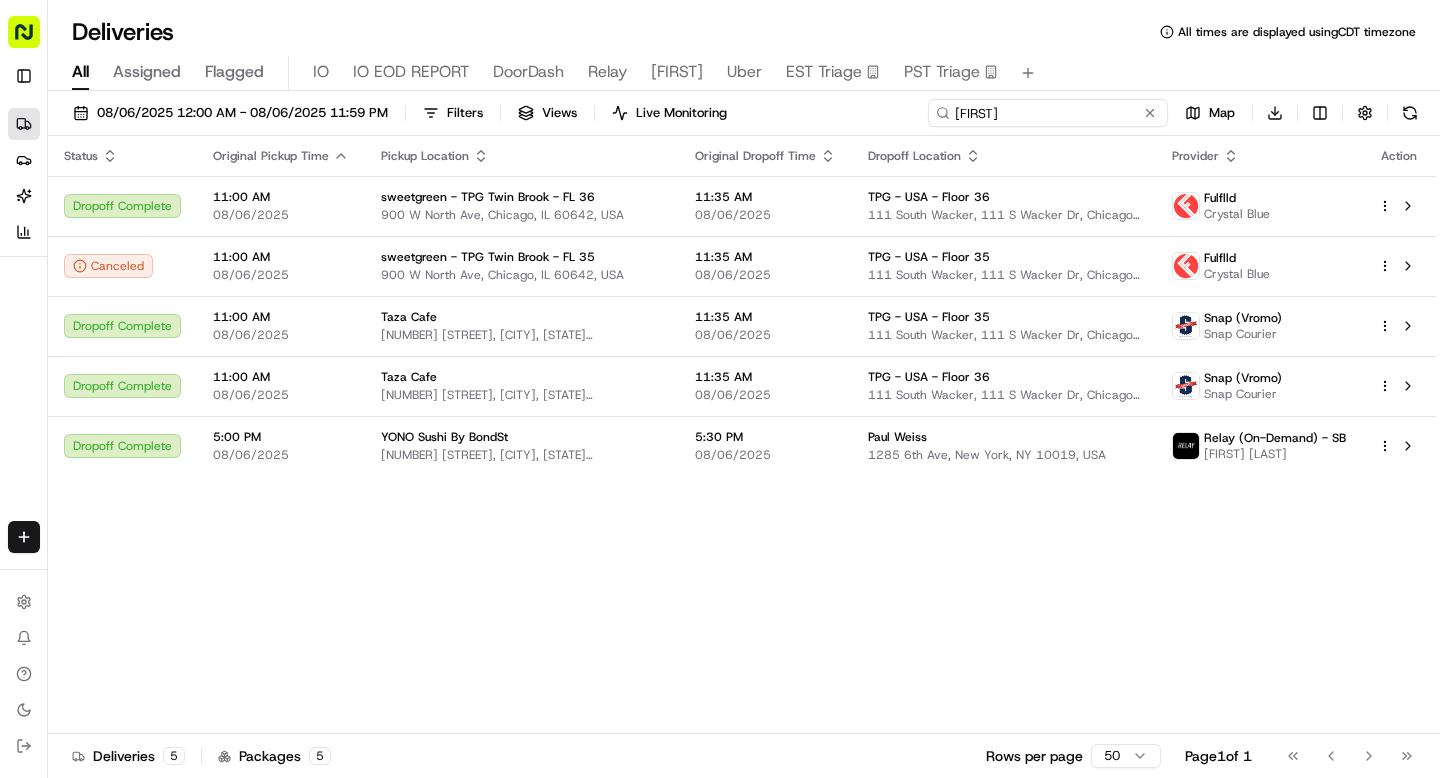 click on "vincent" at bounding box center [1048, 113] 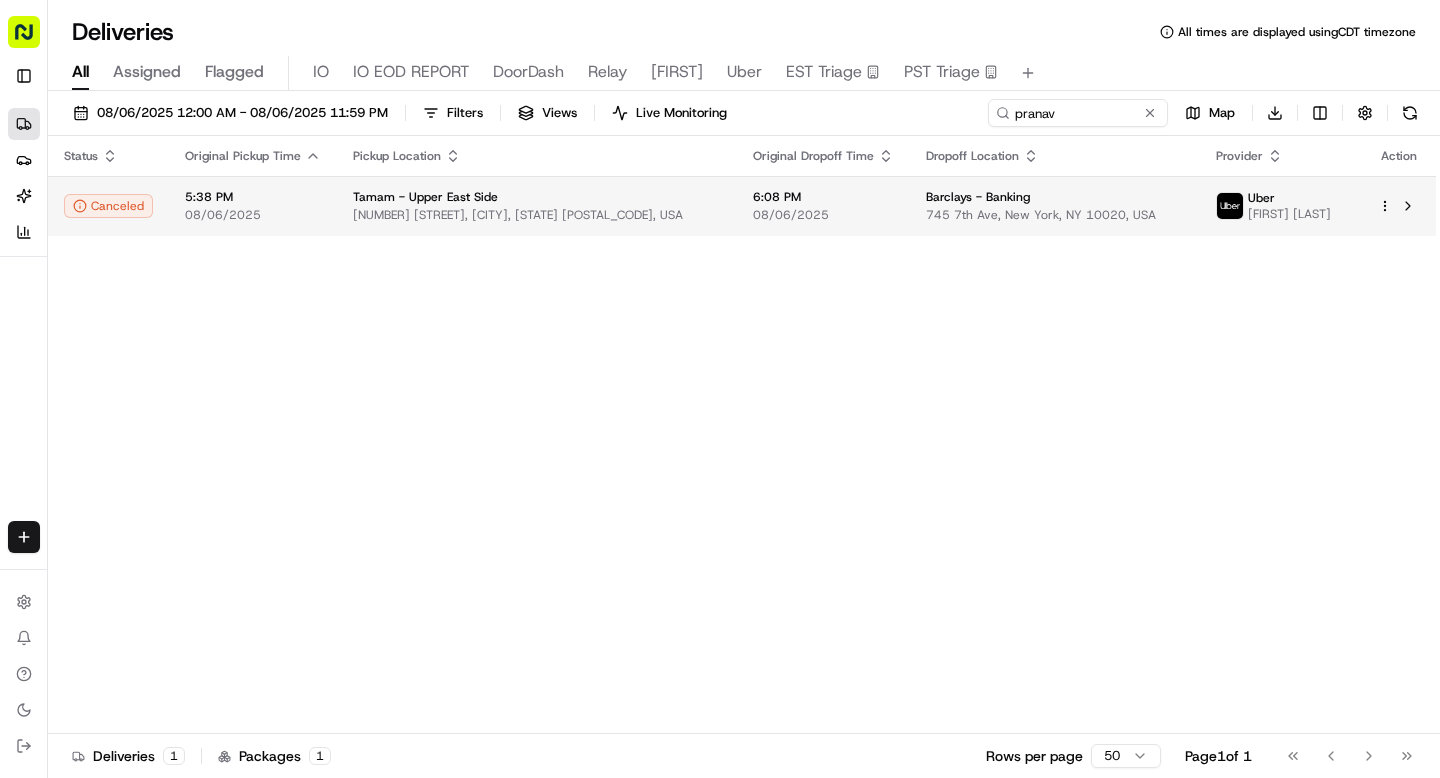 click on "Tamam - Upper East Side 1108 Lexington Ave, New York, NY 10075, USA" at bounding box center (537, 206) 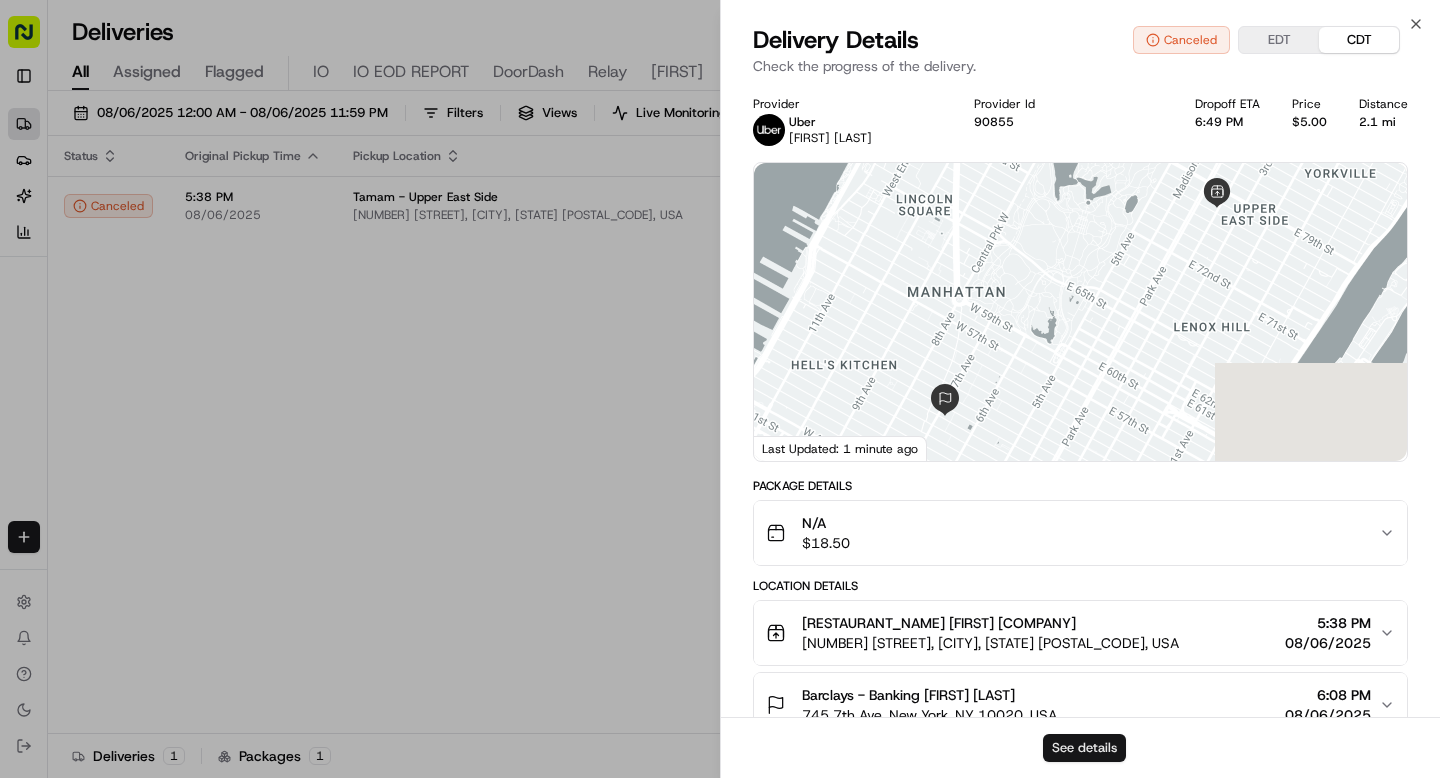 click on "See details" at bounding box center (1084, 748) 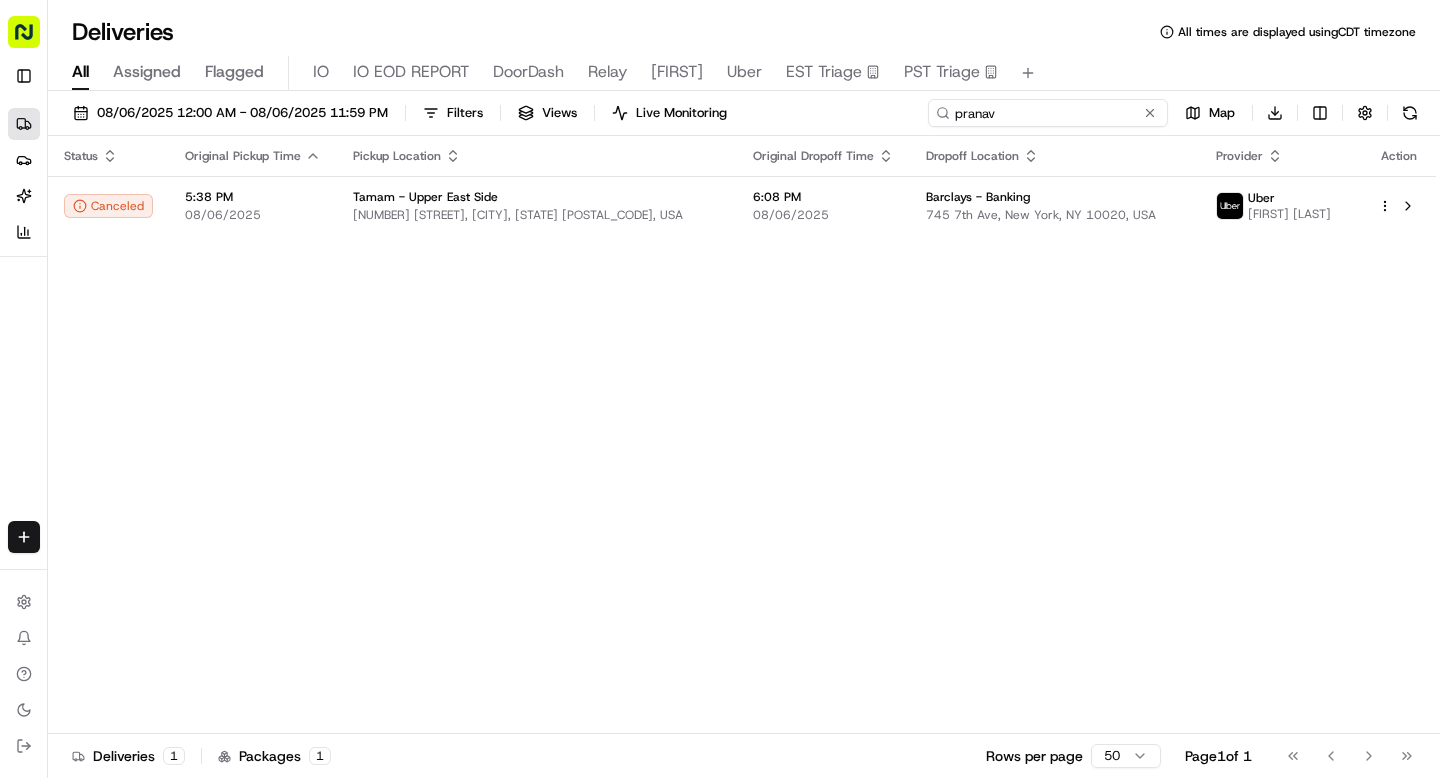 click on "pranav" at bounding box center (1048, 113) 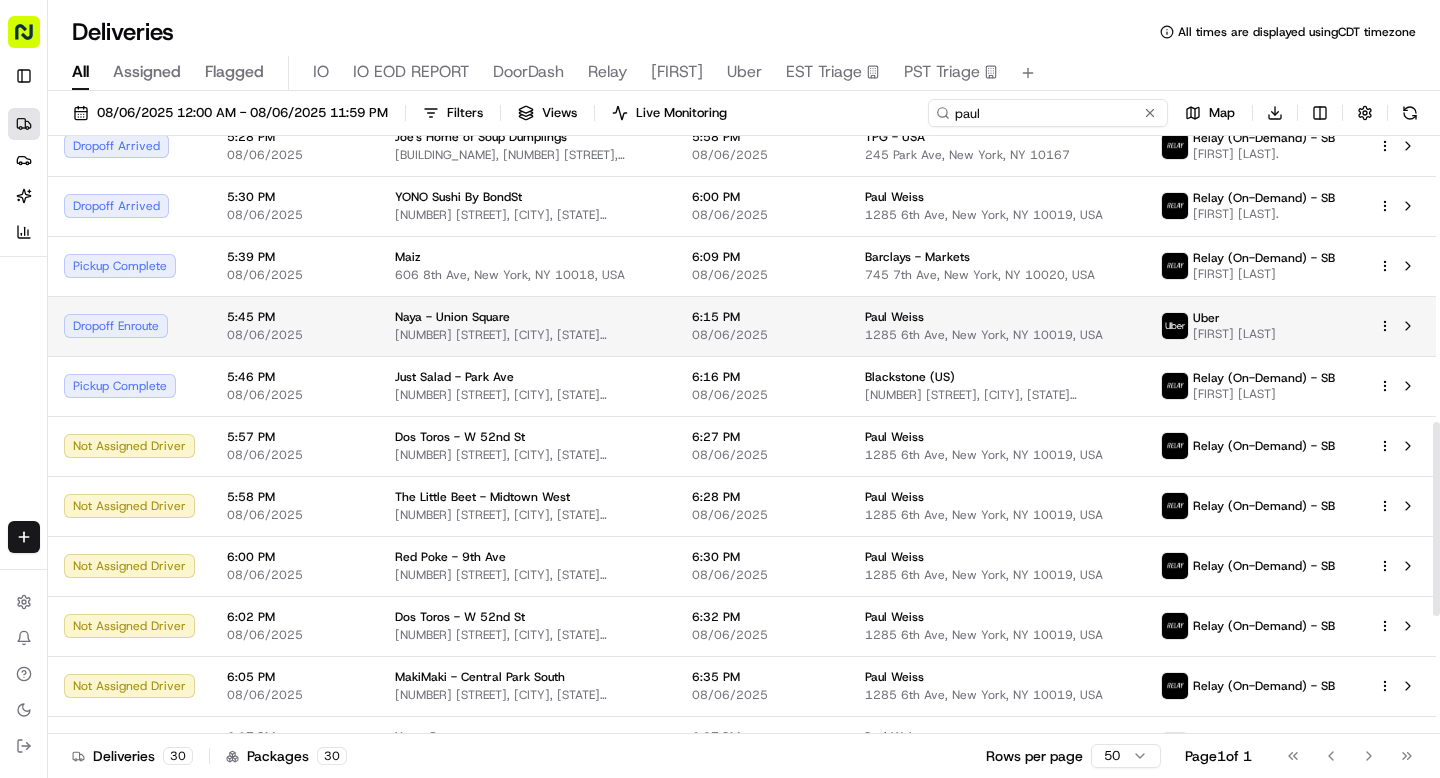scroll, scrollTop: 879, scrollLeft: 0, axis: vertical 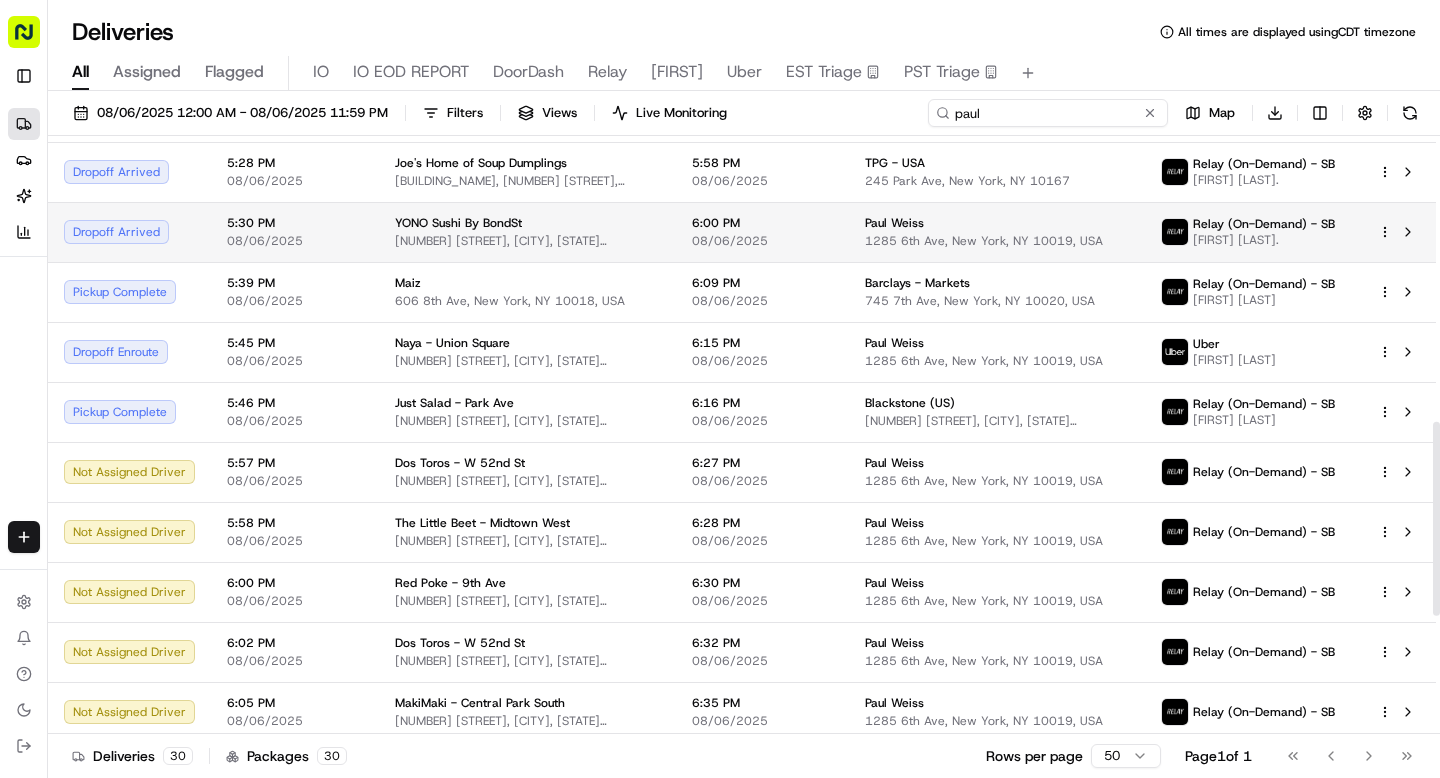 type on "paul" 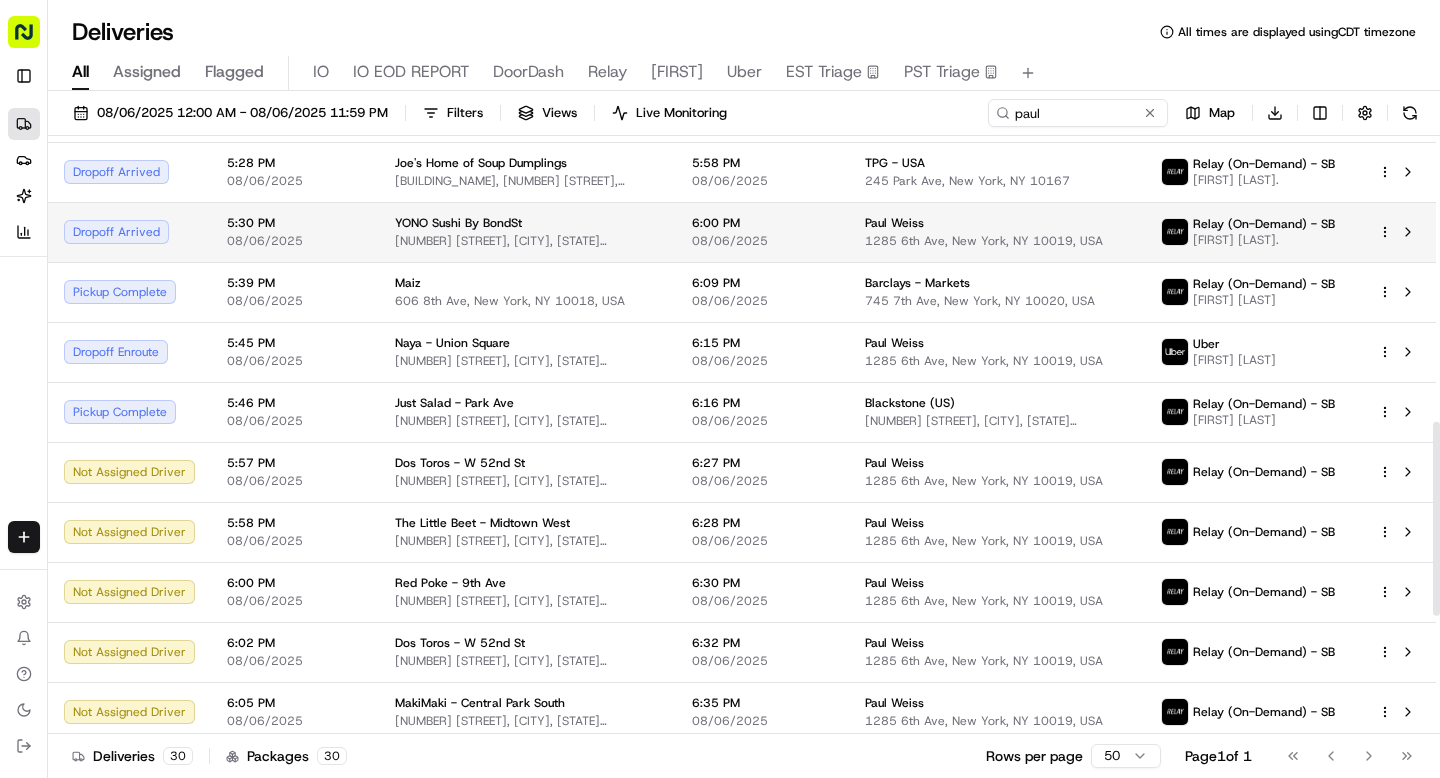 click on "YONO Sushi By BondSt" at bounding box center (458, 223) 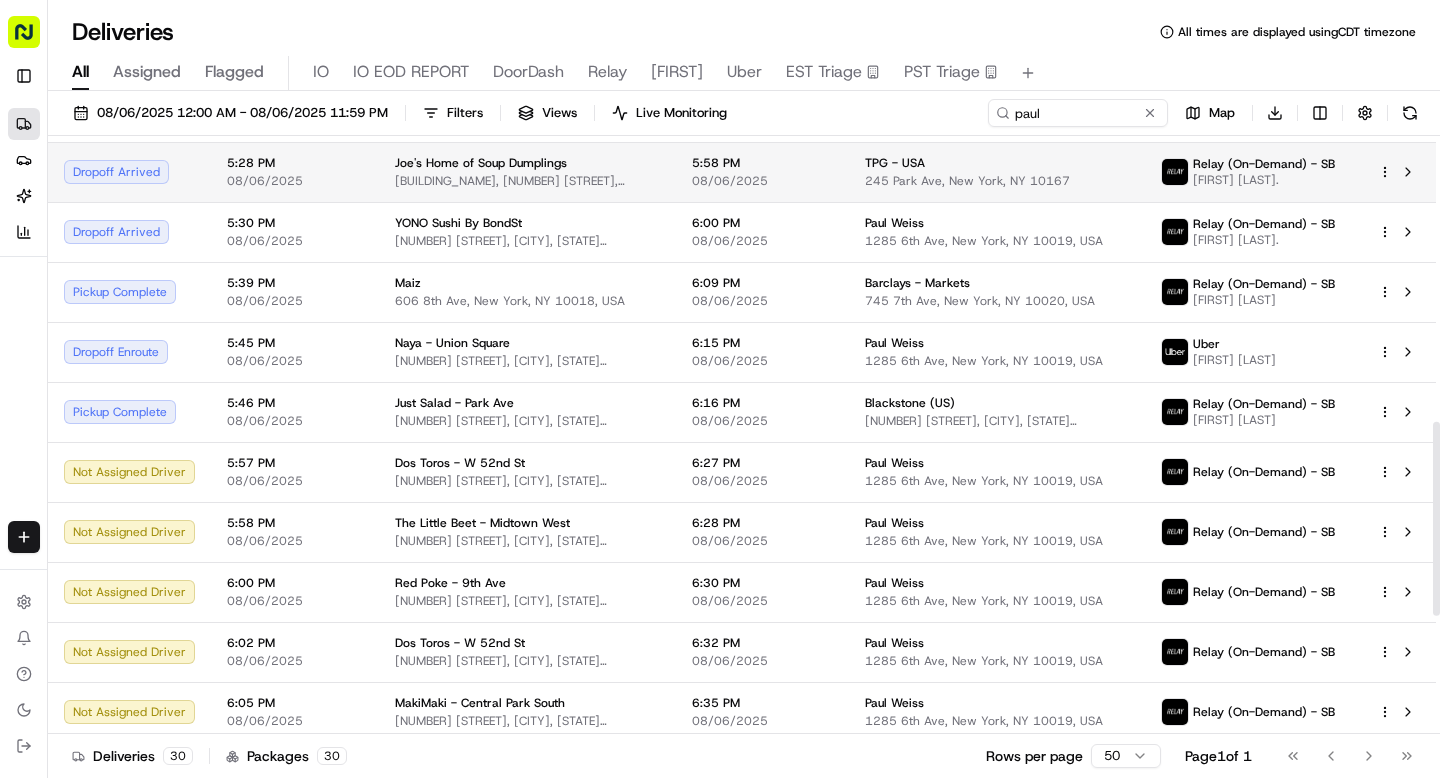 click on "Joe's Home of Soup Dumplings" at bounding box center (481, 163) 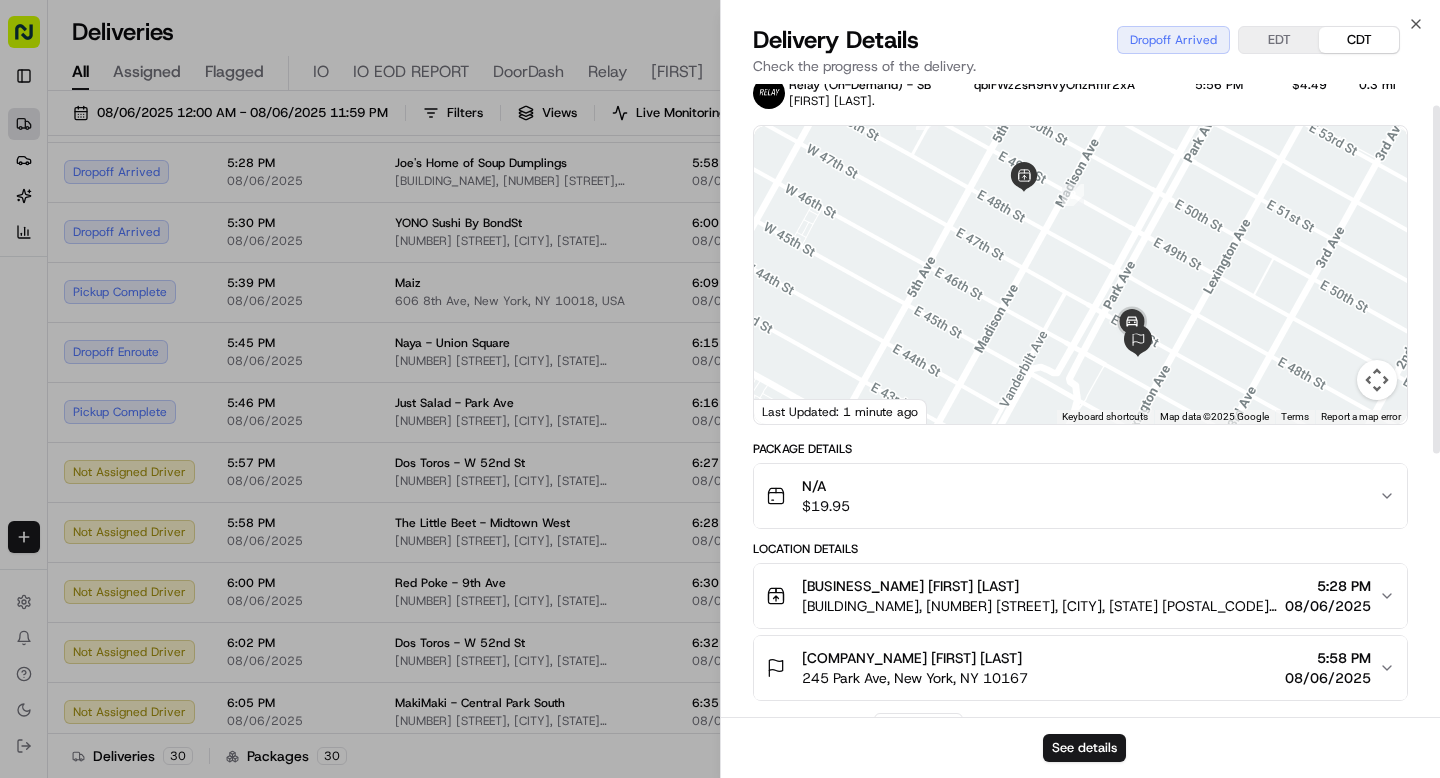 scroll, scrollTop: 39, scrollLeft: 0, axis: vertical 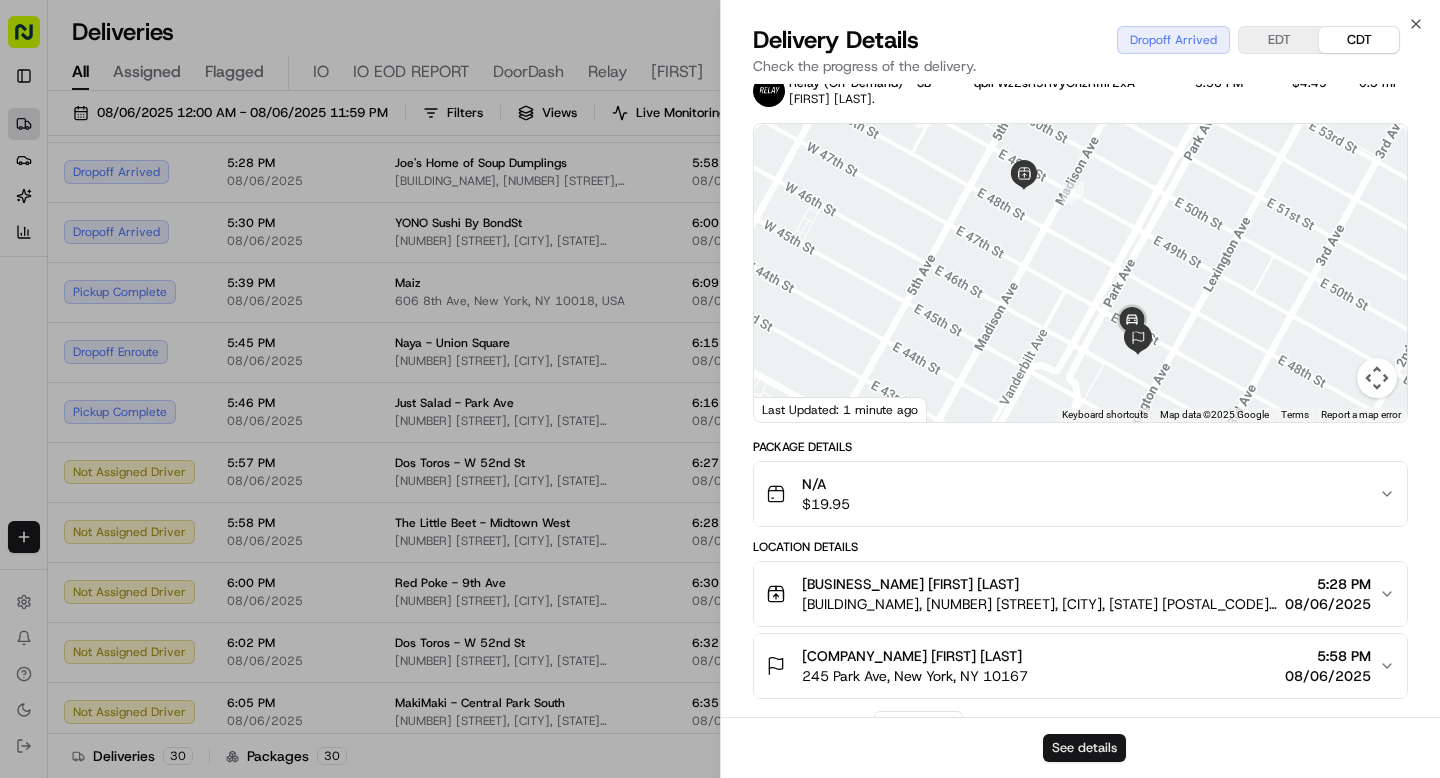 click on "See details" at bounding box center [1084, 748] 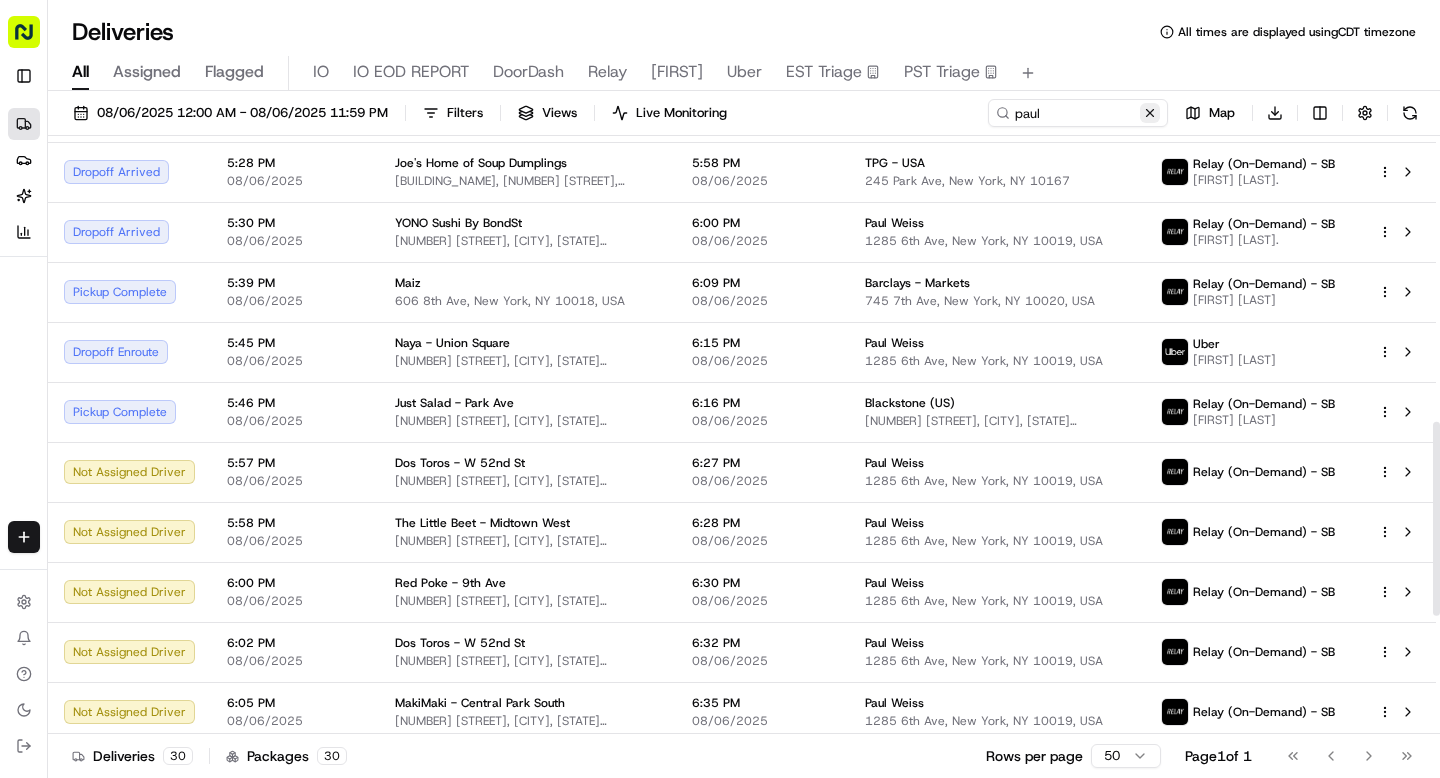 click at bounding box center (1150, 113) 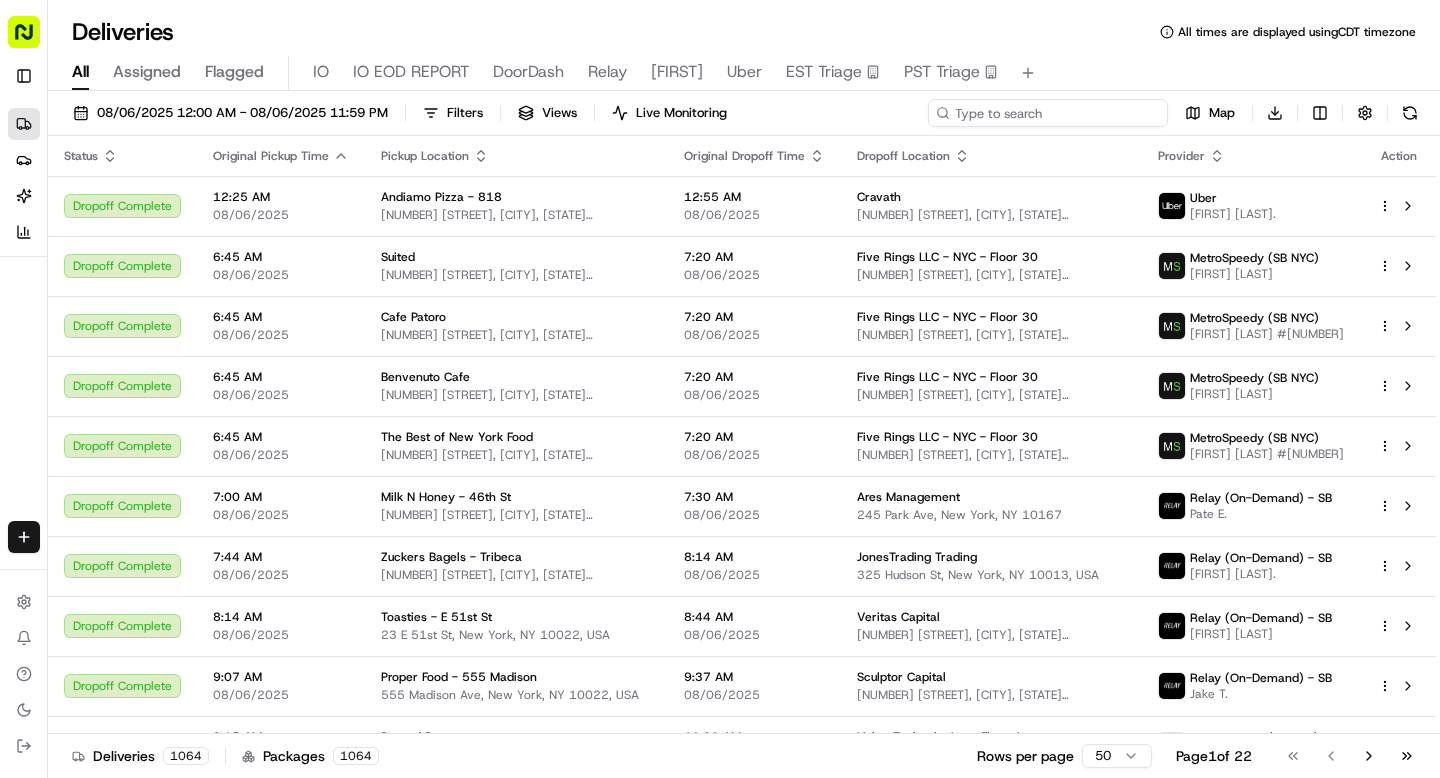 click at bounding box center (1048, 113) 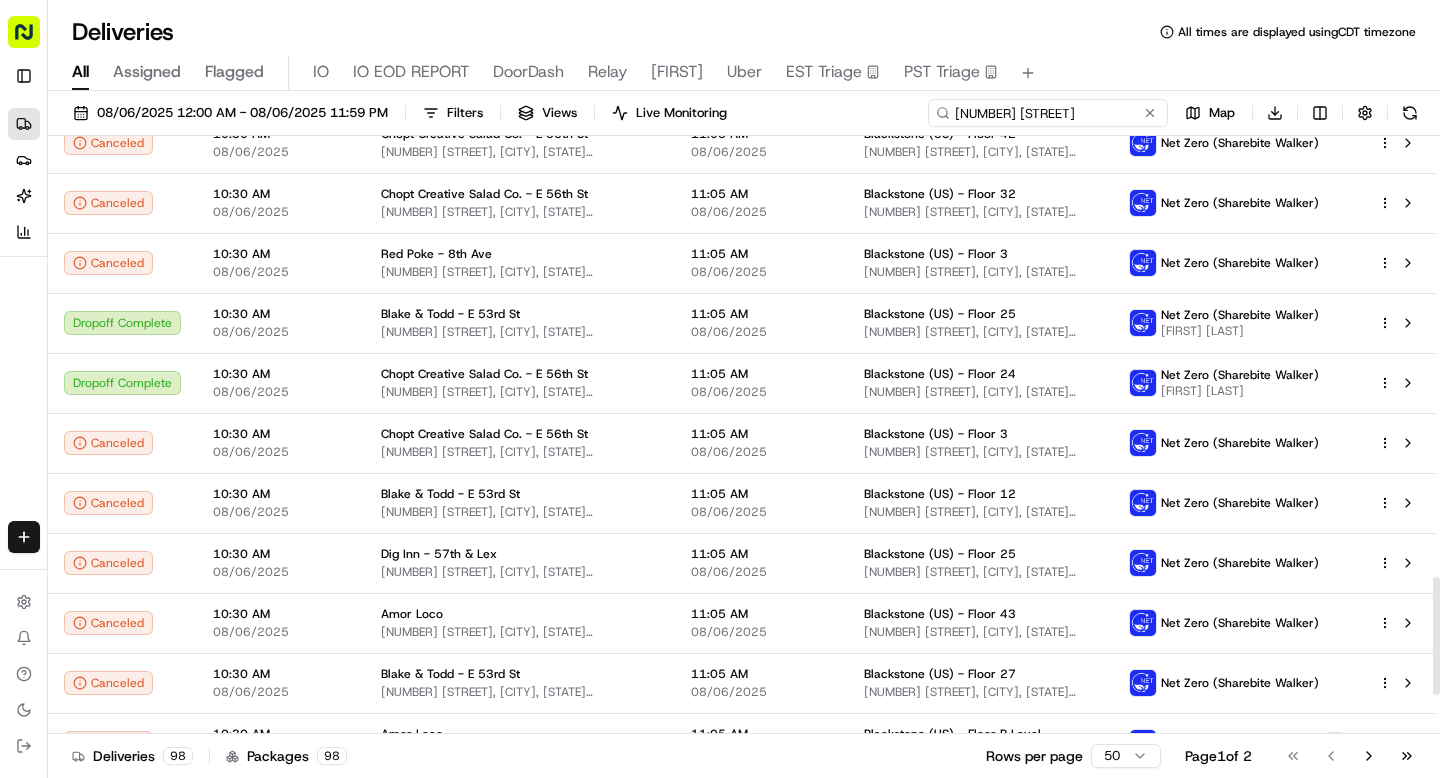 scroll, scrollTop: 2442, scrollLeft: 0, axis: vertical 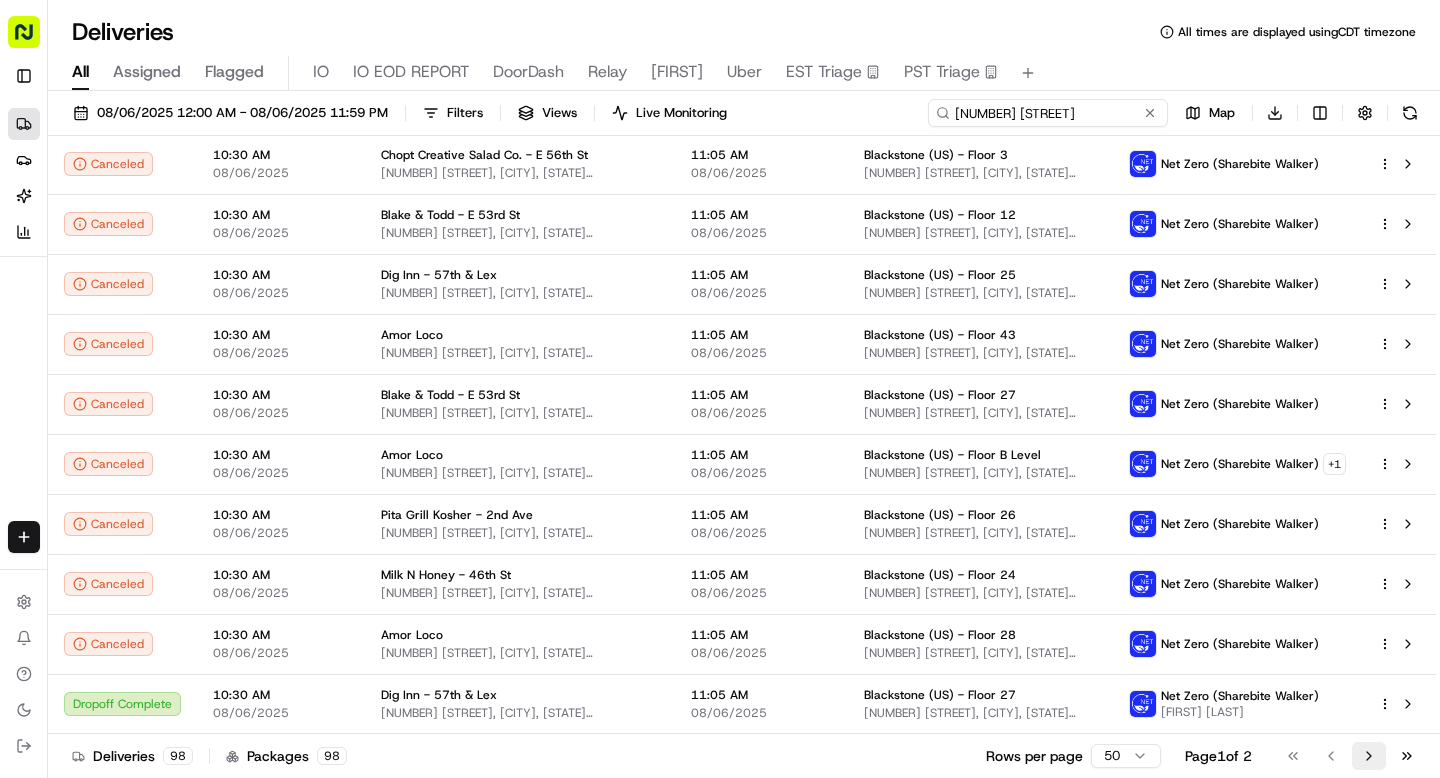 type on "345 park ave" 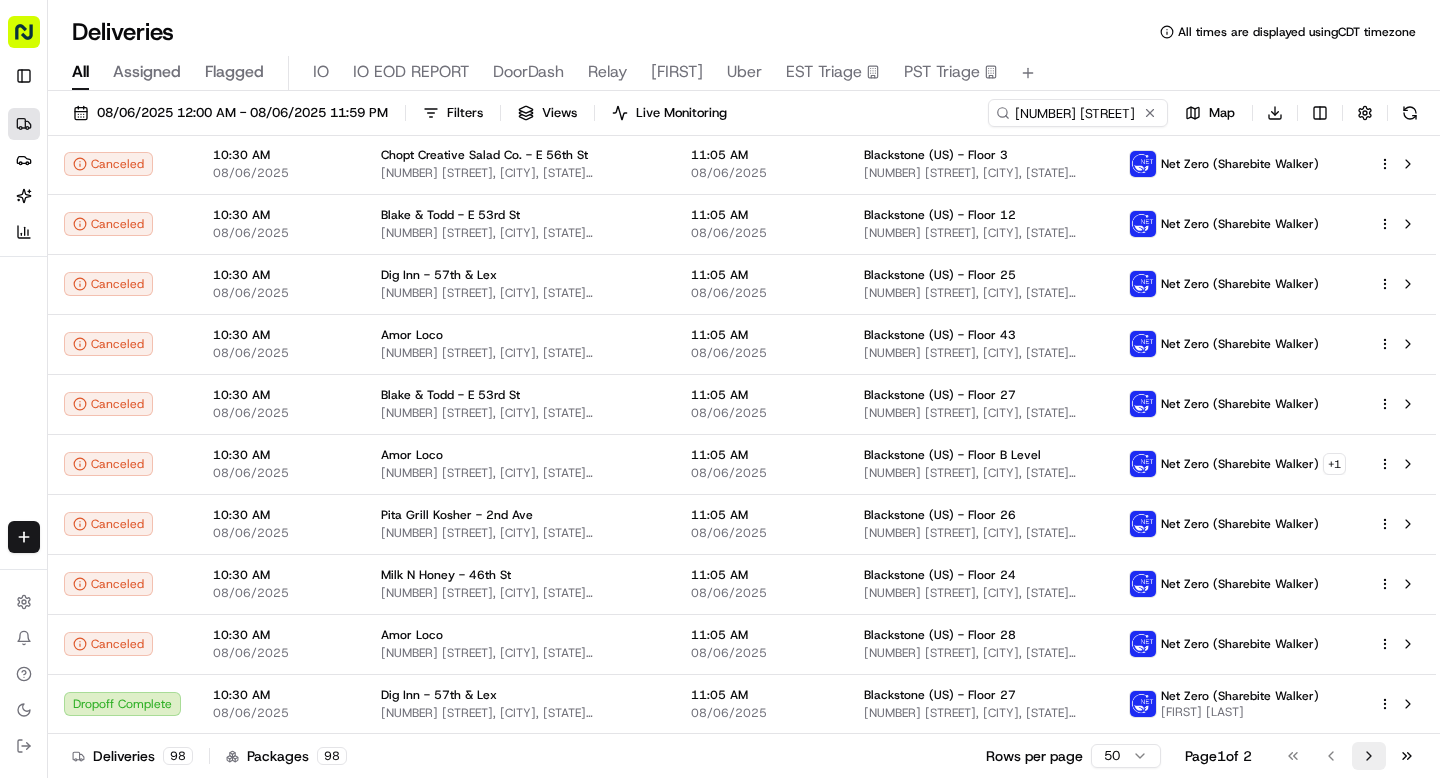 click on "Go to next page" at bounding box center [1369, 756] 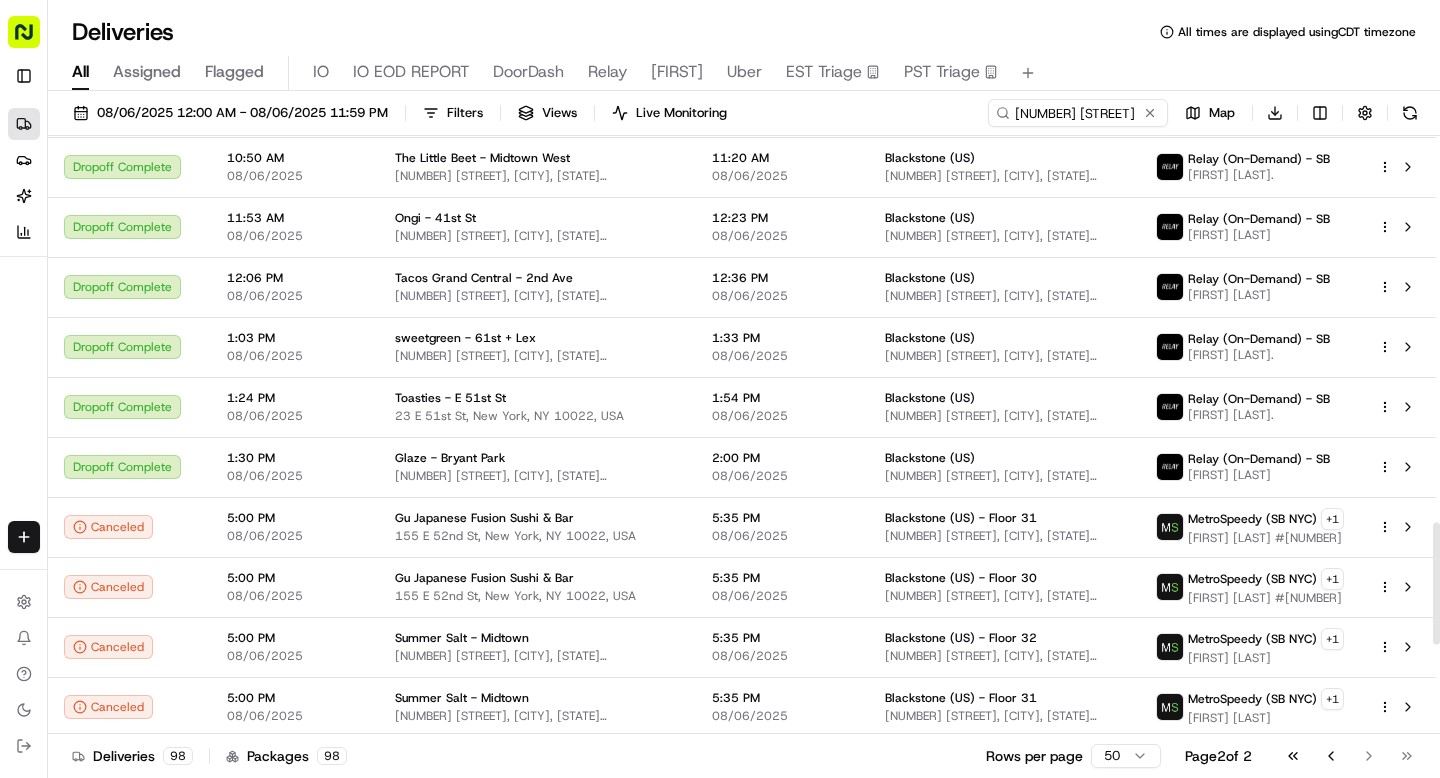 scroll, scrollTop: 2322, scrollLeft: 0, axis: vertical 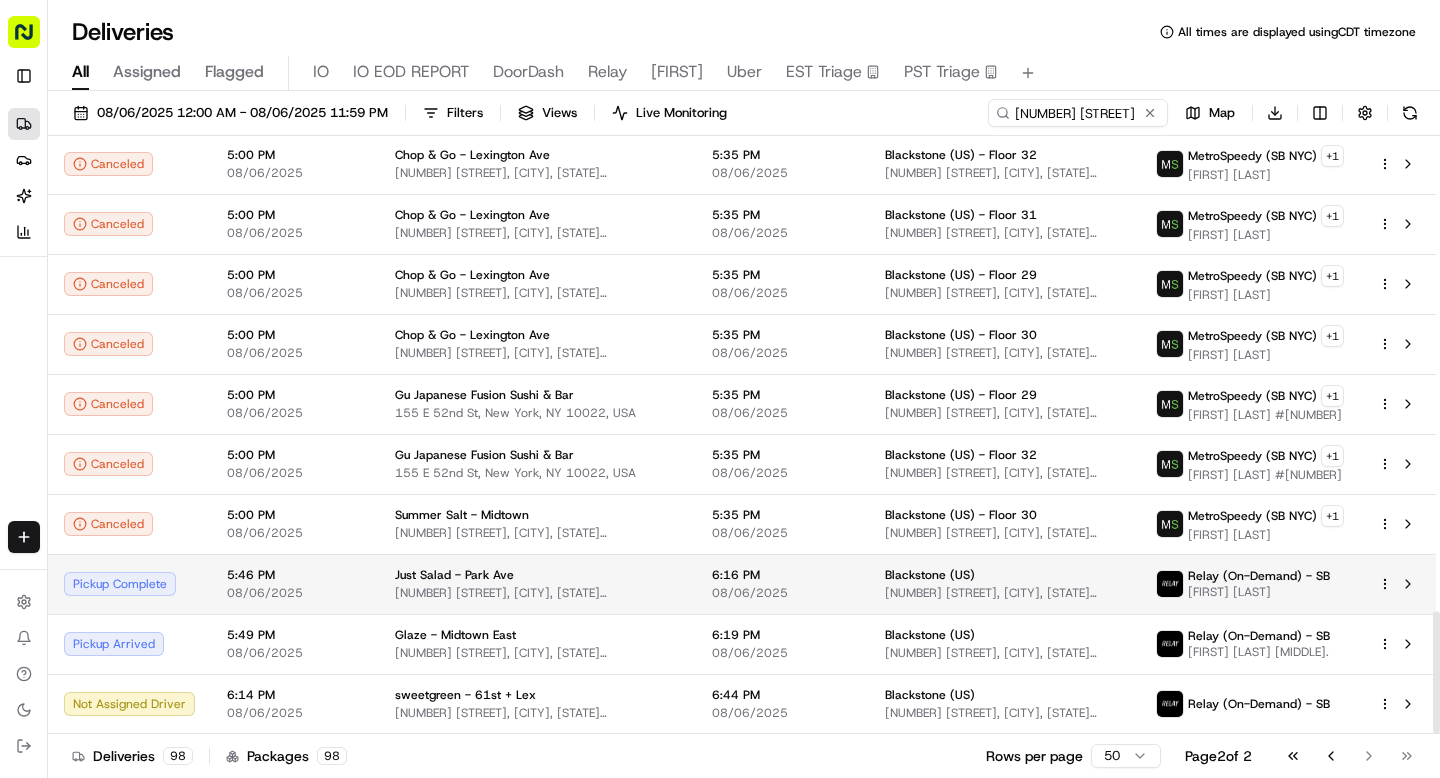 click on "5:46 PM" at bounding box center [295, 575] 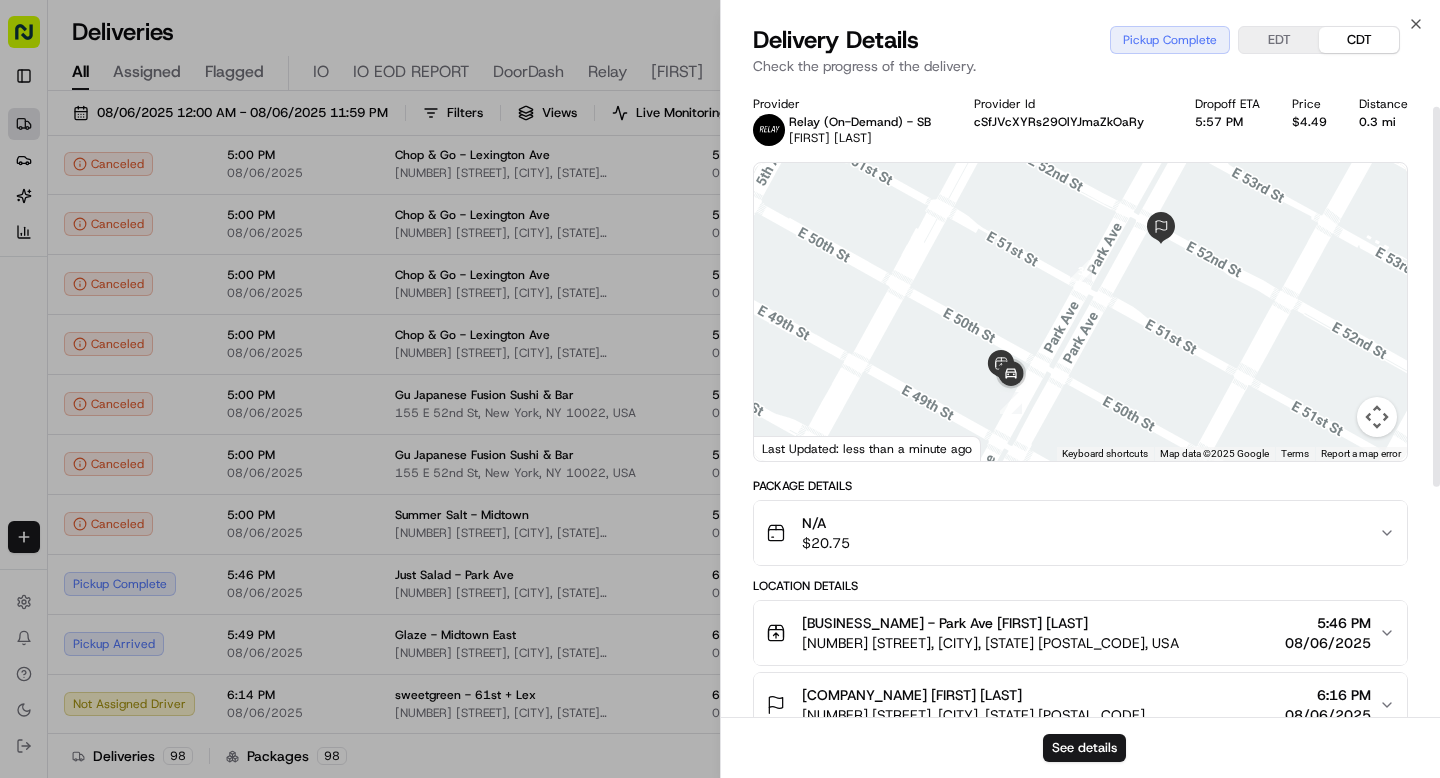 scroll, scrollTop: 122, scrollLeft: 0, axis: vertical 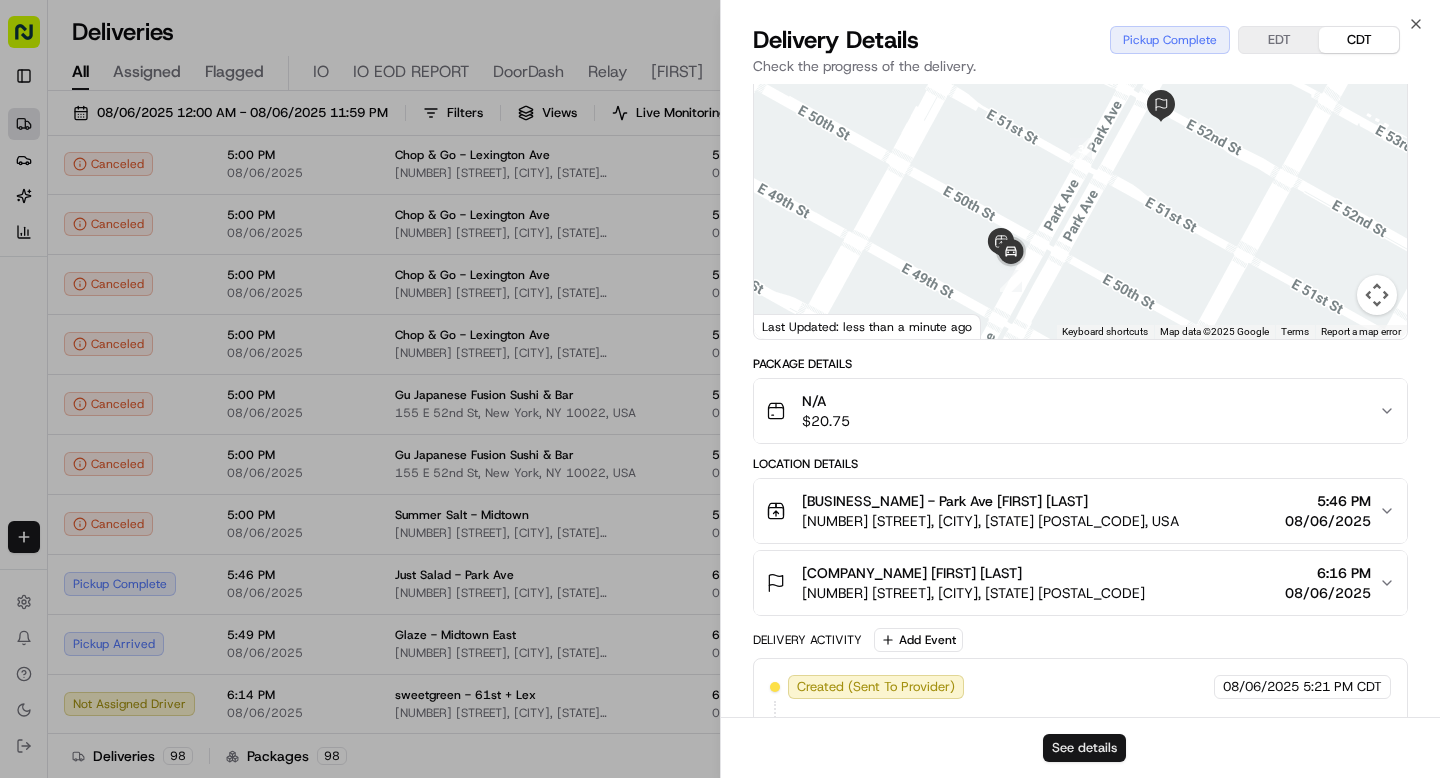 click on "See details" at bounding box center [1084, 748] 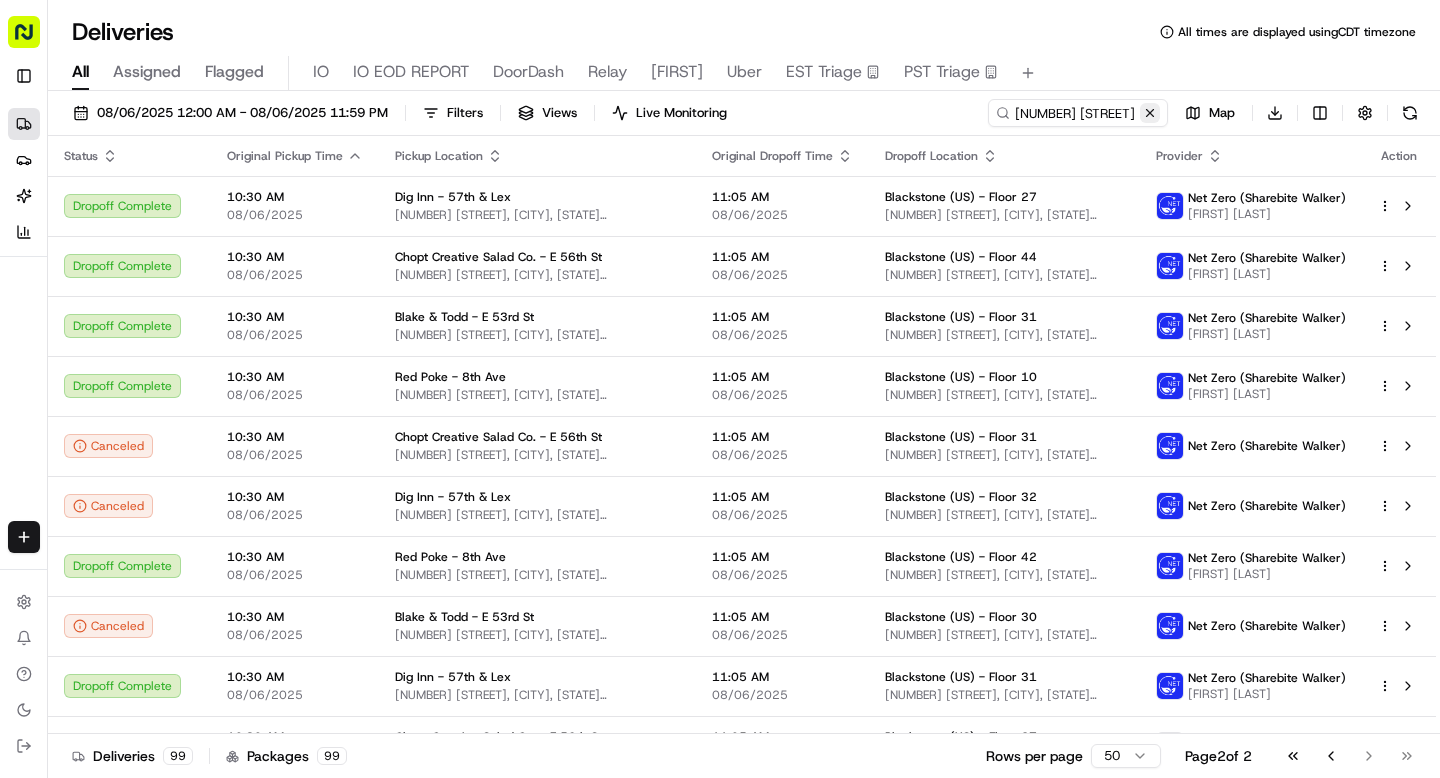 click at bounding box center (1150, 113) 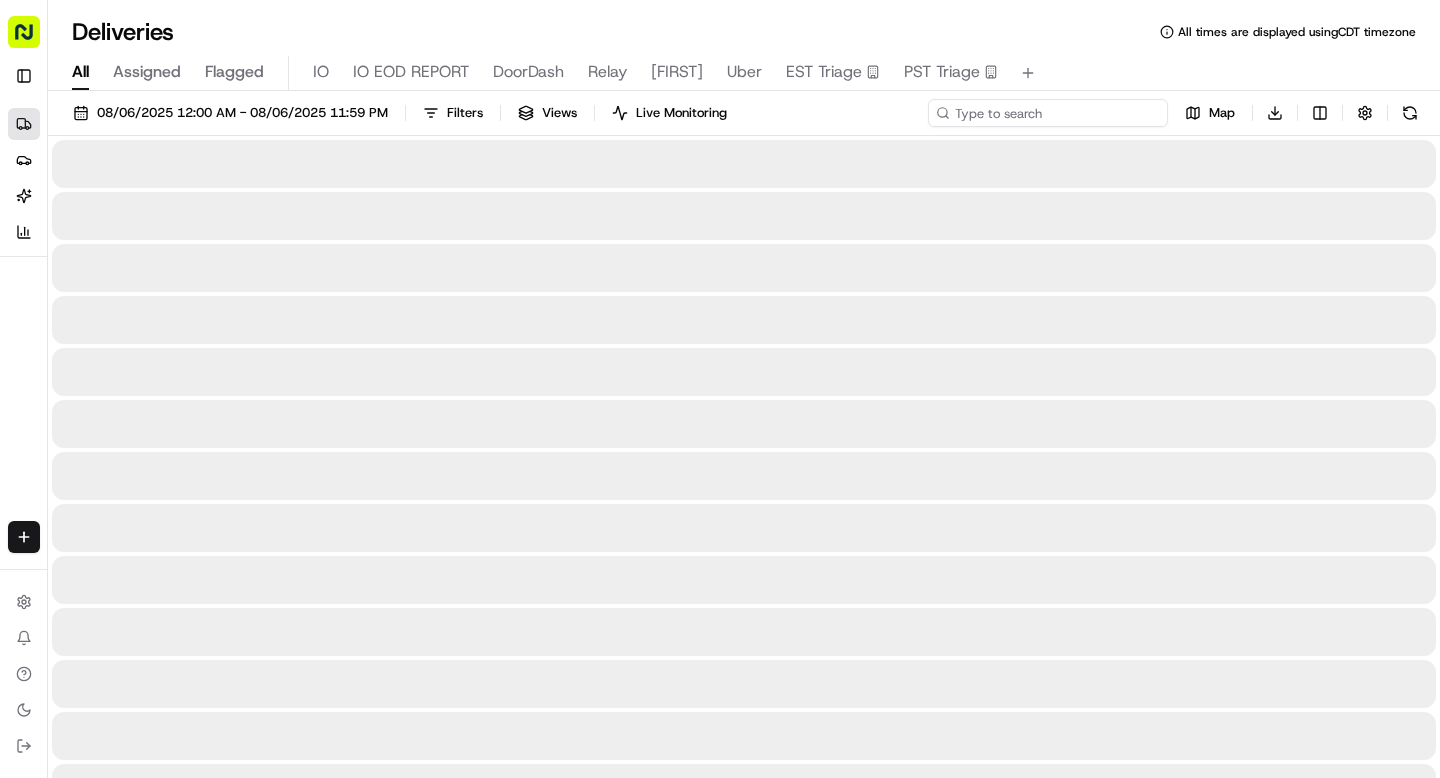 click at bounding box center [1048, 113] 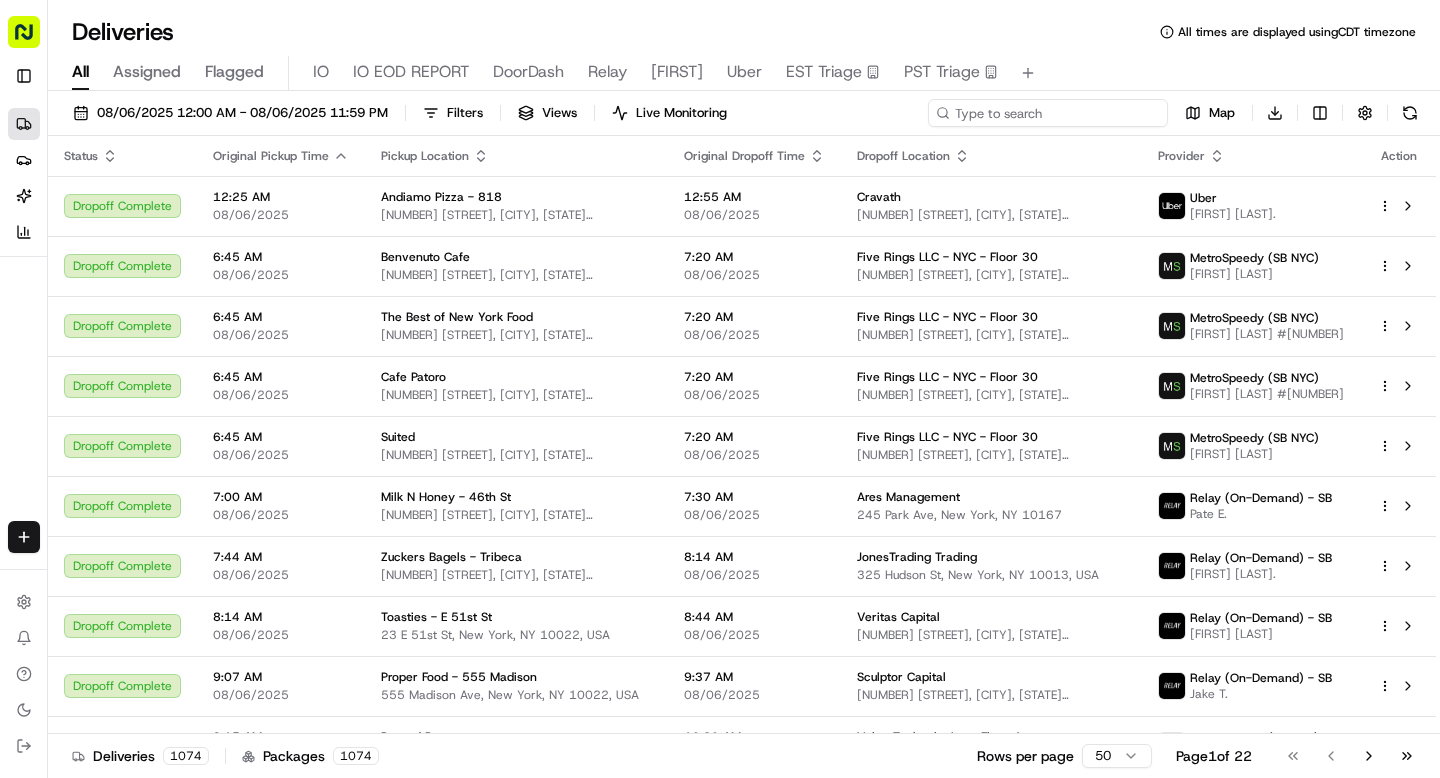 click at bounding box center (1048, 113) 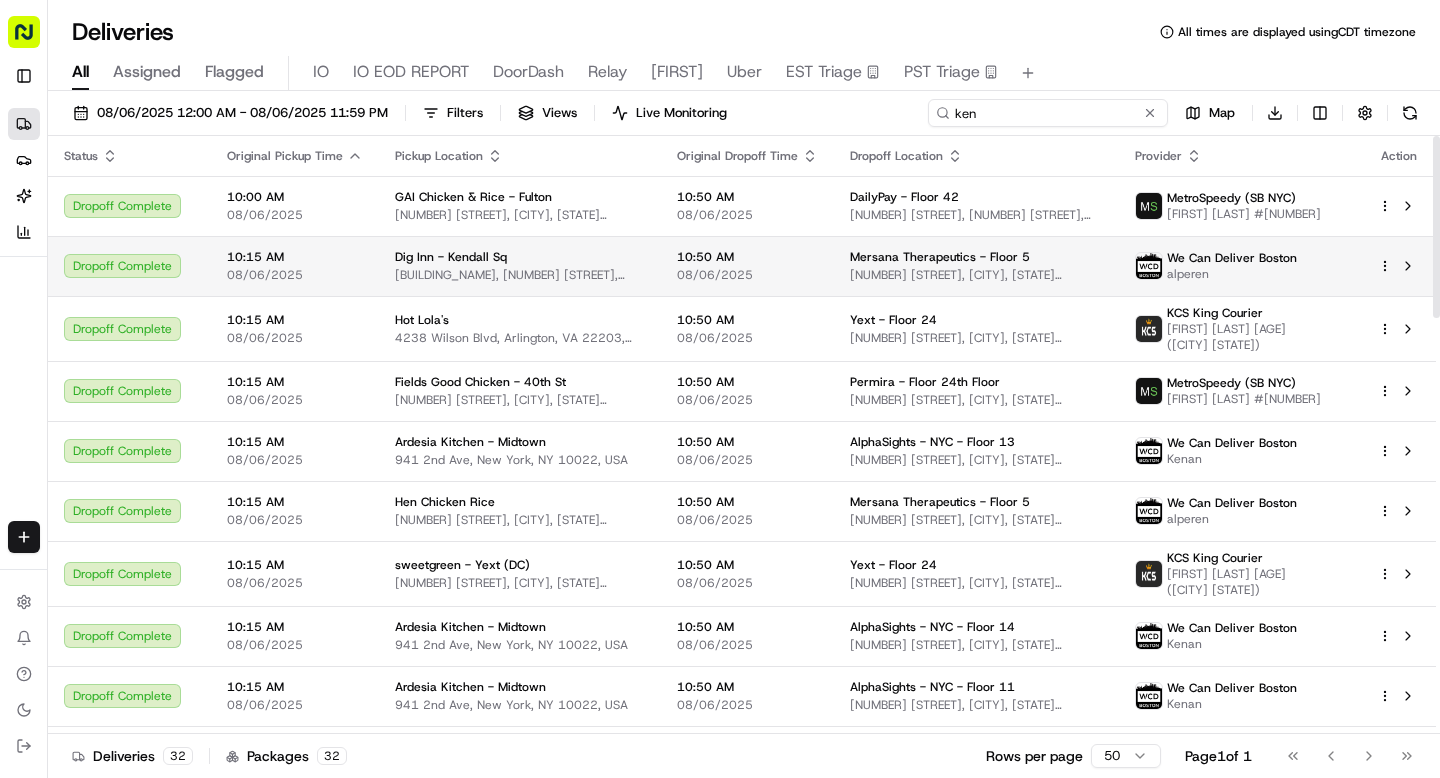 scroll, scrollTop: 1367, scrollLeft: 0, axis: vertical 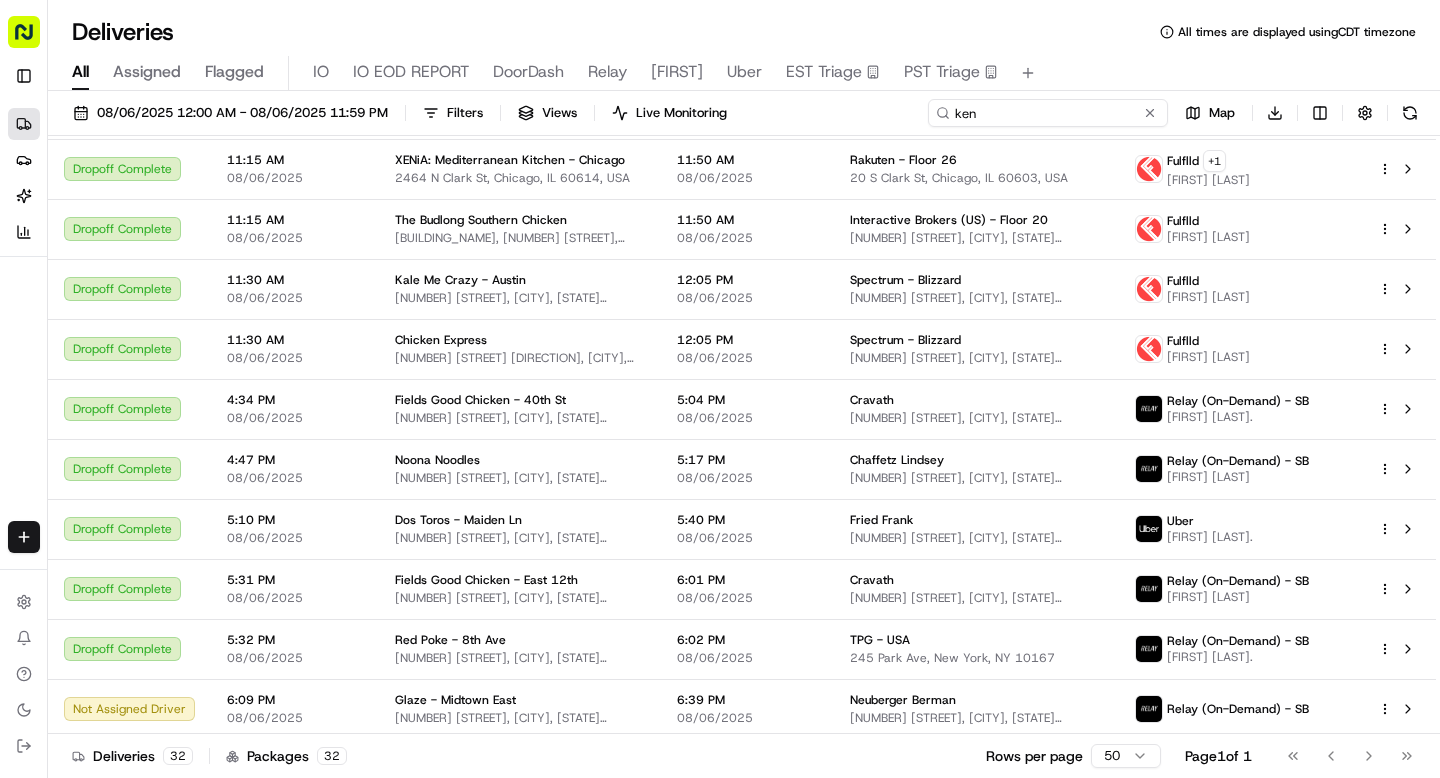 click on "ken" at bounding box center (1048, 113) 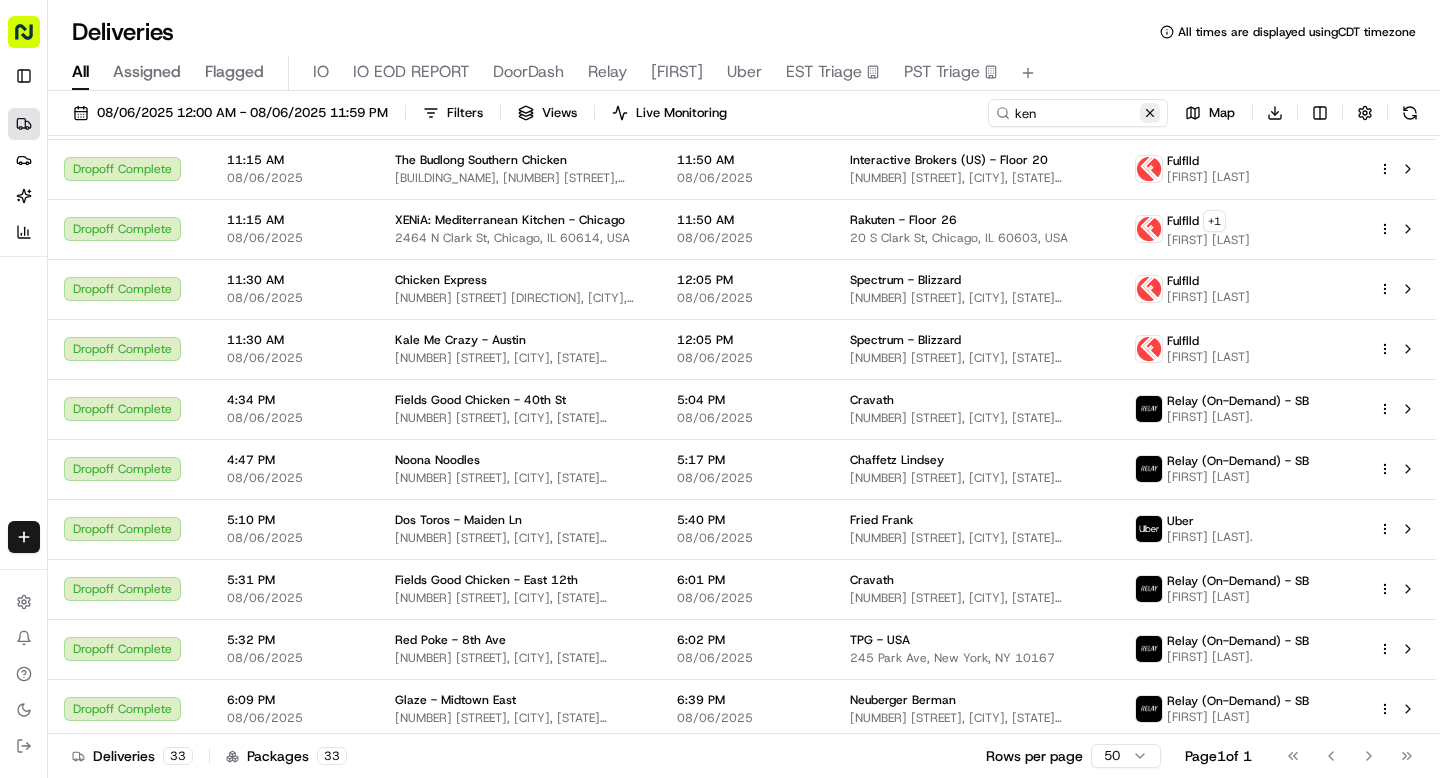 click at bounding box center [1150, 113] 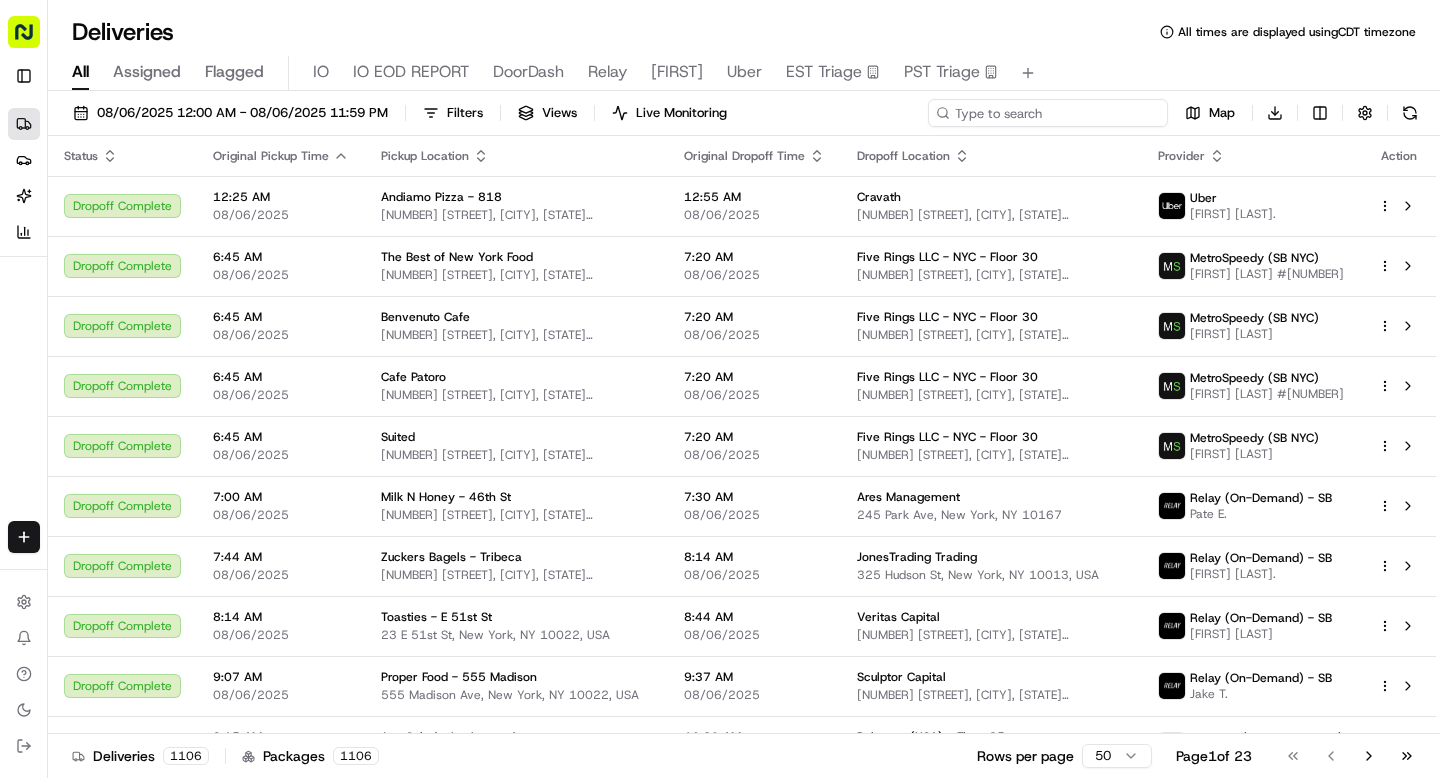 click at bounding box center (1048, 113) 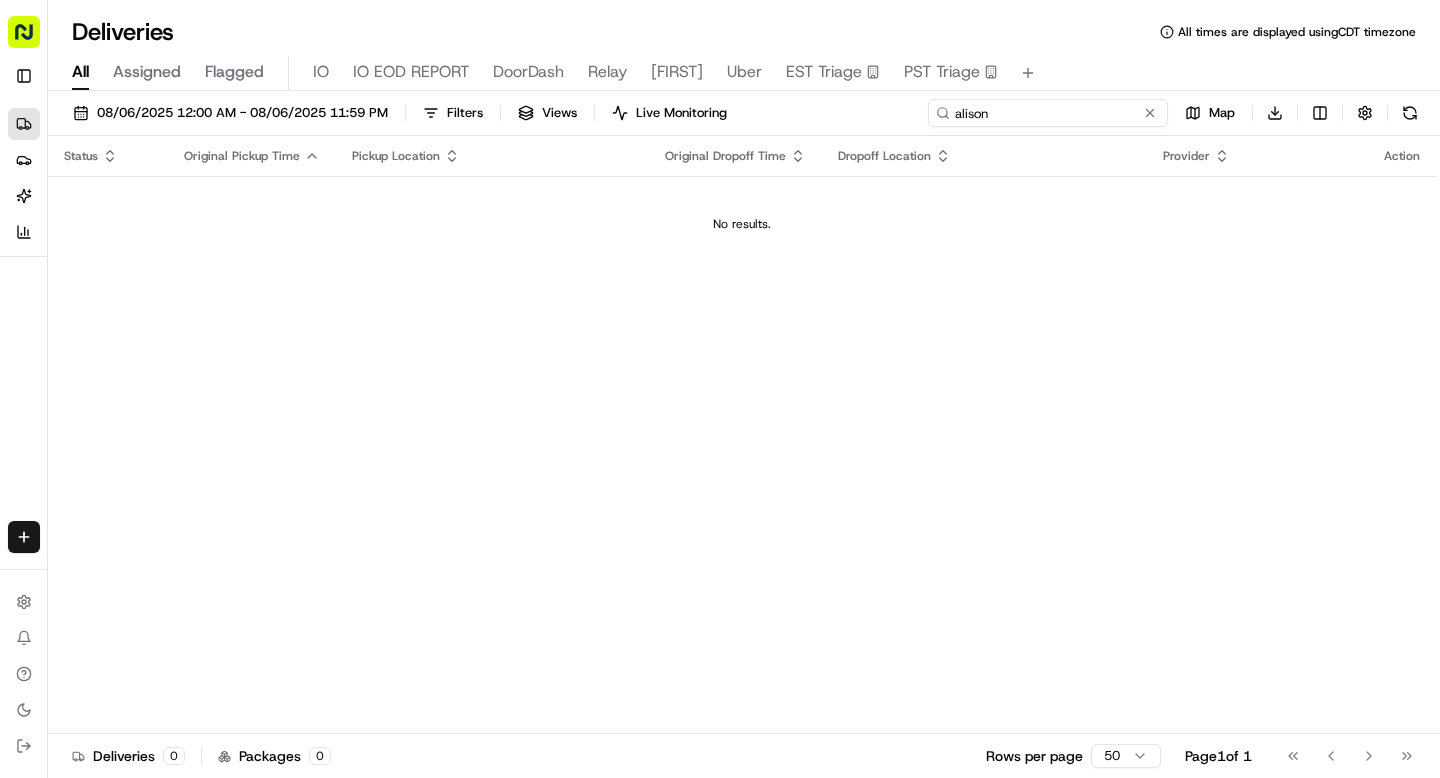 drag, startPoint x: 998, startPoint y: 116, endPoint x: 899, endPoint y: 117, distance: 99.00505 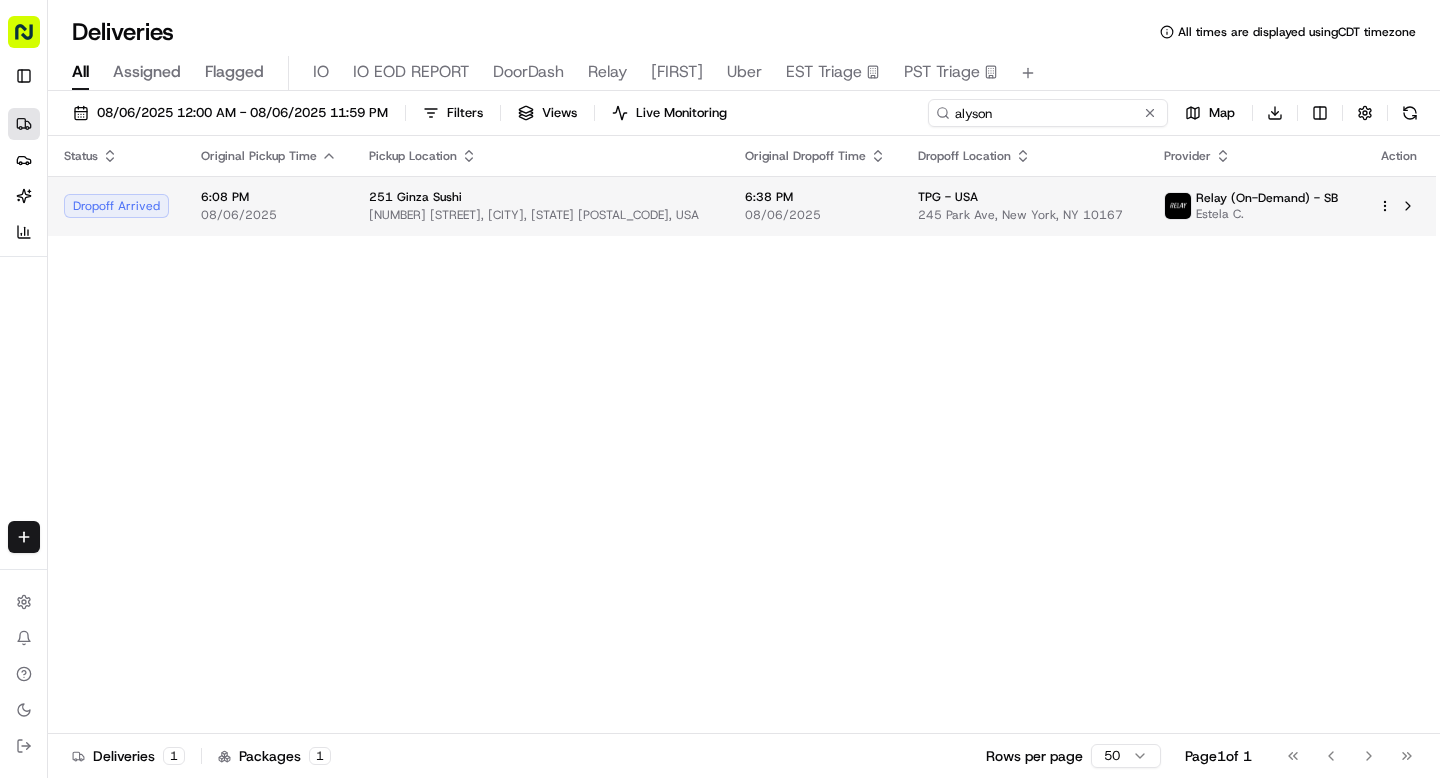 type on "alyson" 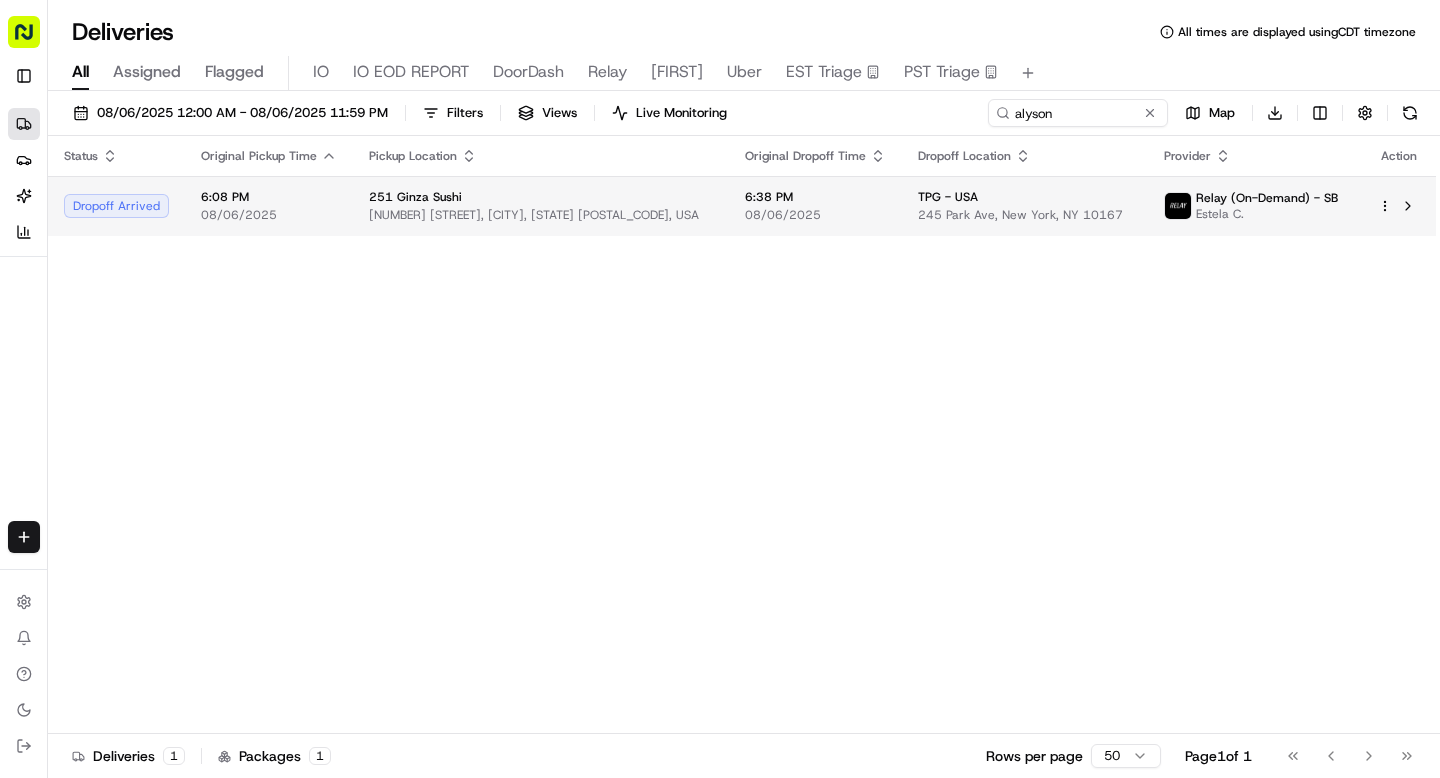click on "251 E 35th St, New York, NY 10016, USA" at bounding box center (541, 215) 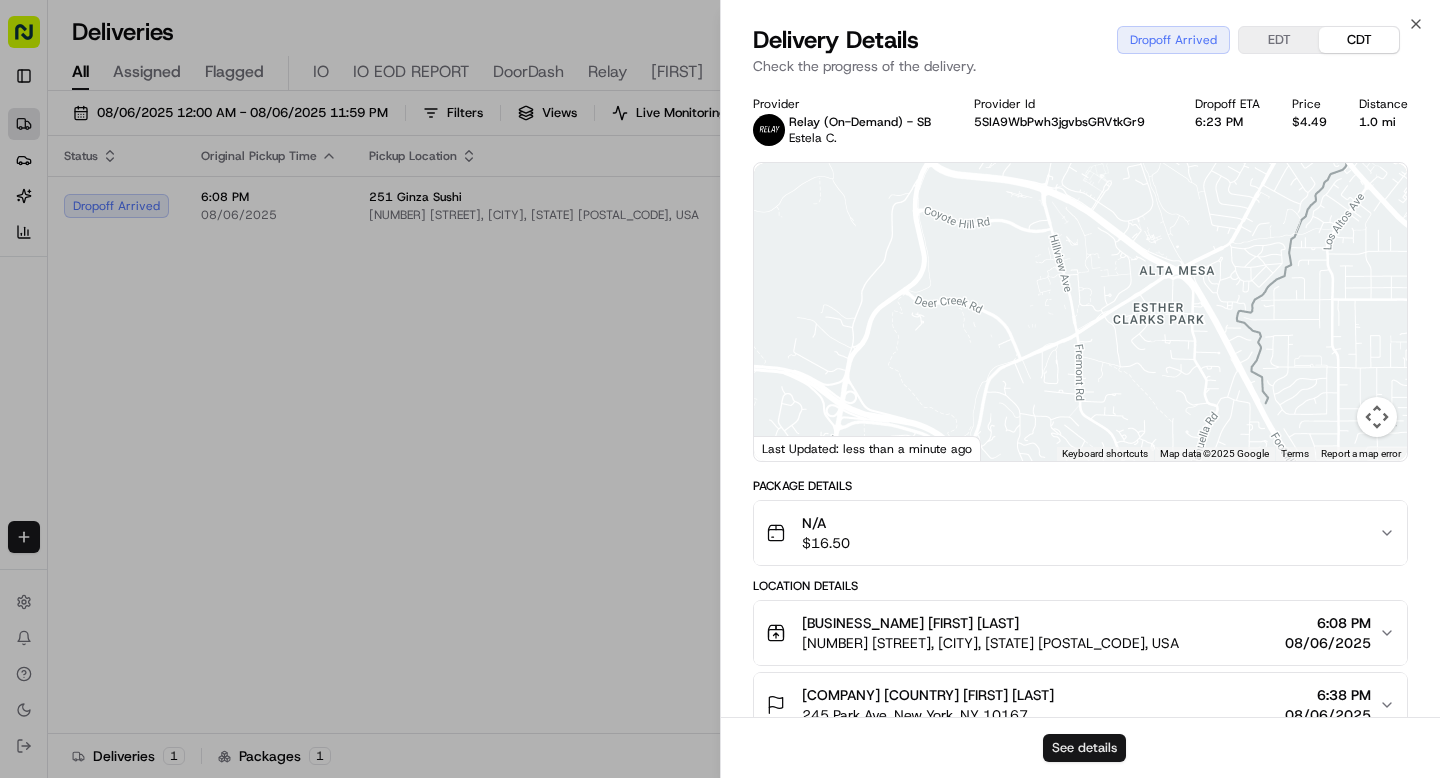 click on "See details" at bounding box center [1084, 748] 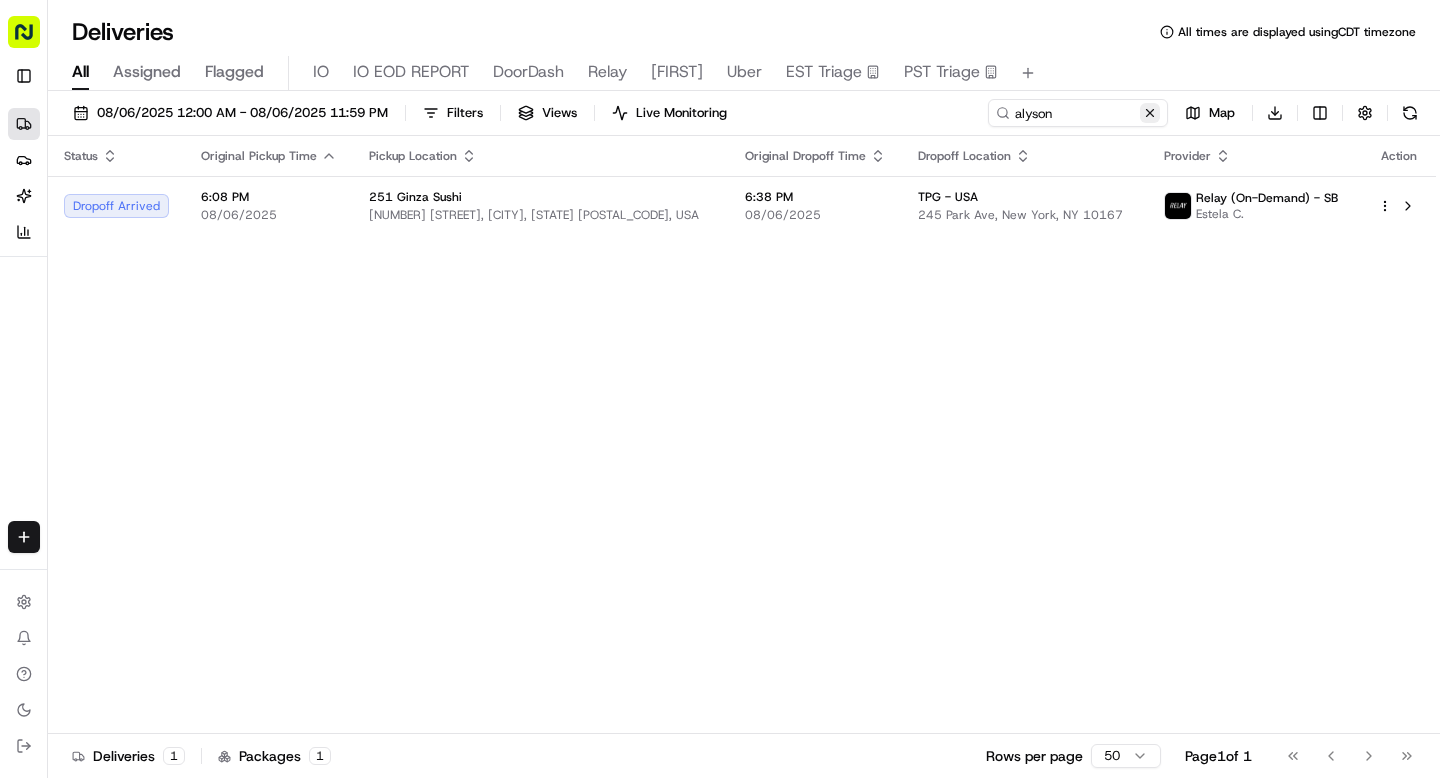 click at bounding box center (1150, 113) 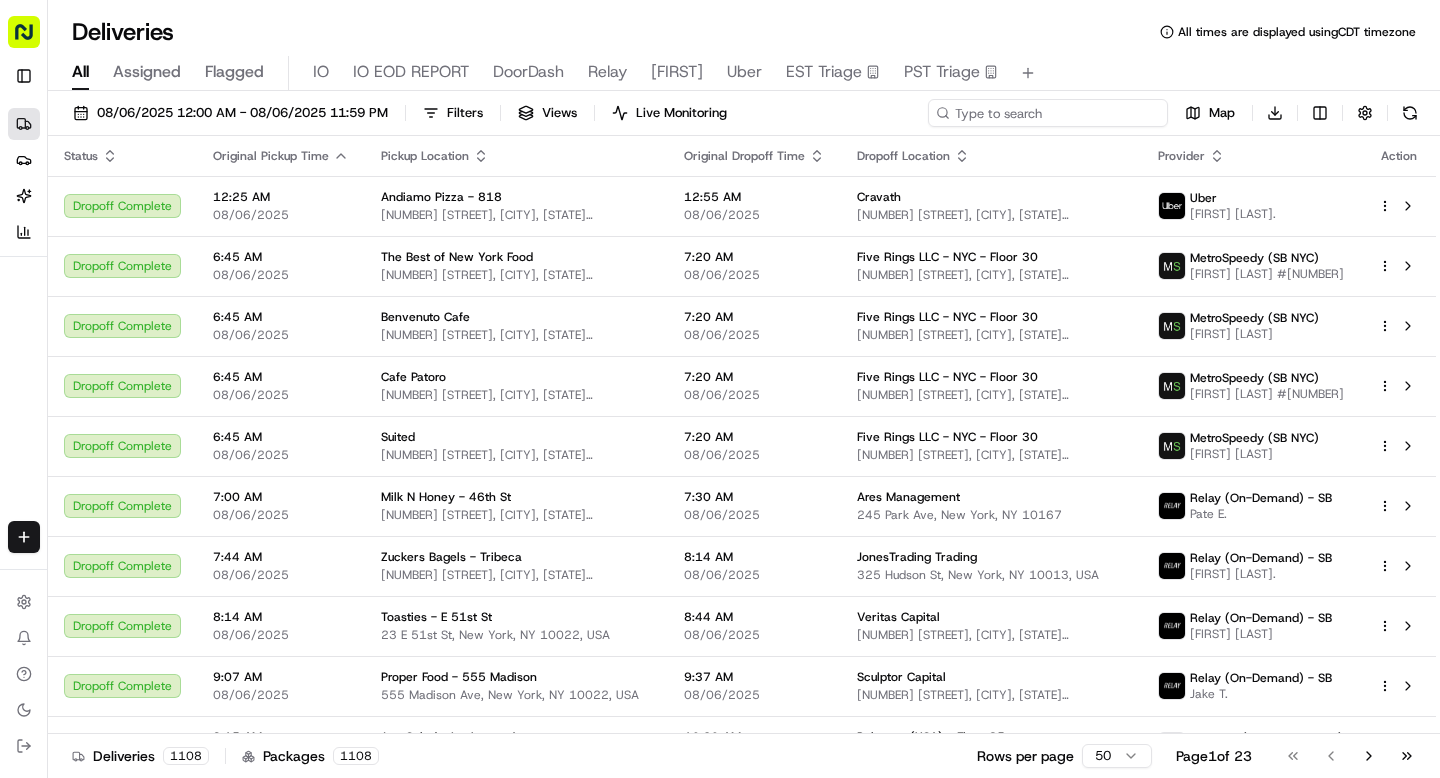 click at bounding box center [1048, 113] 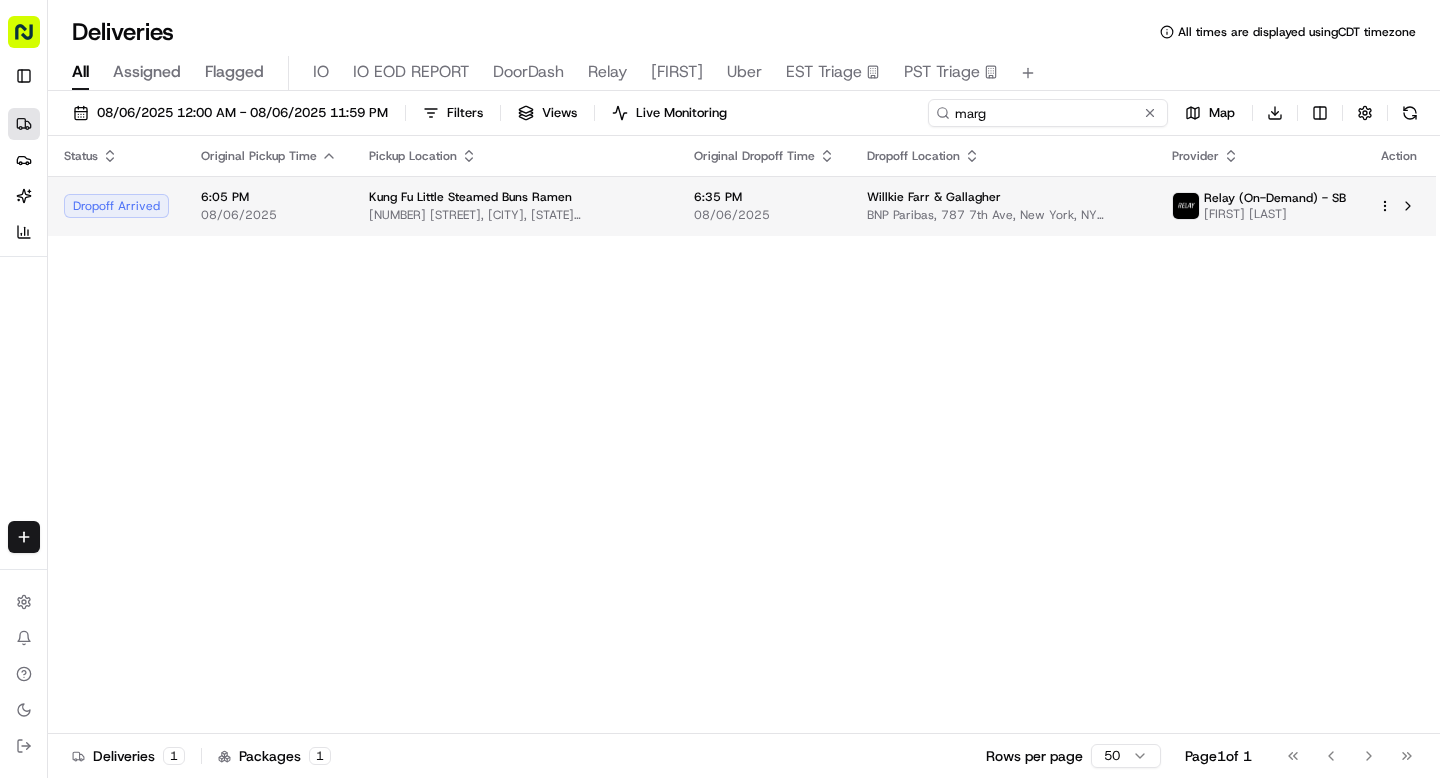 type on "marg" 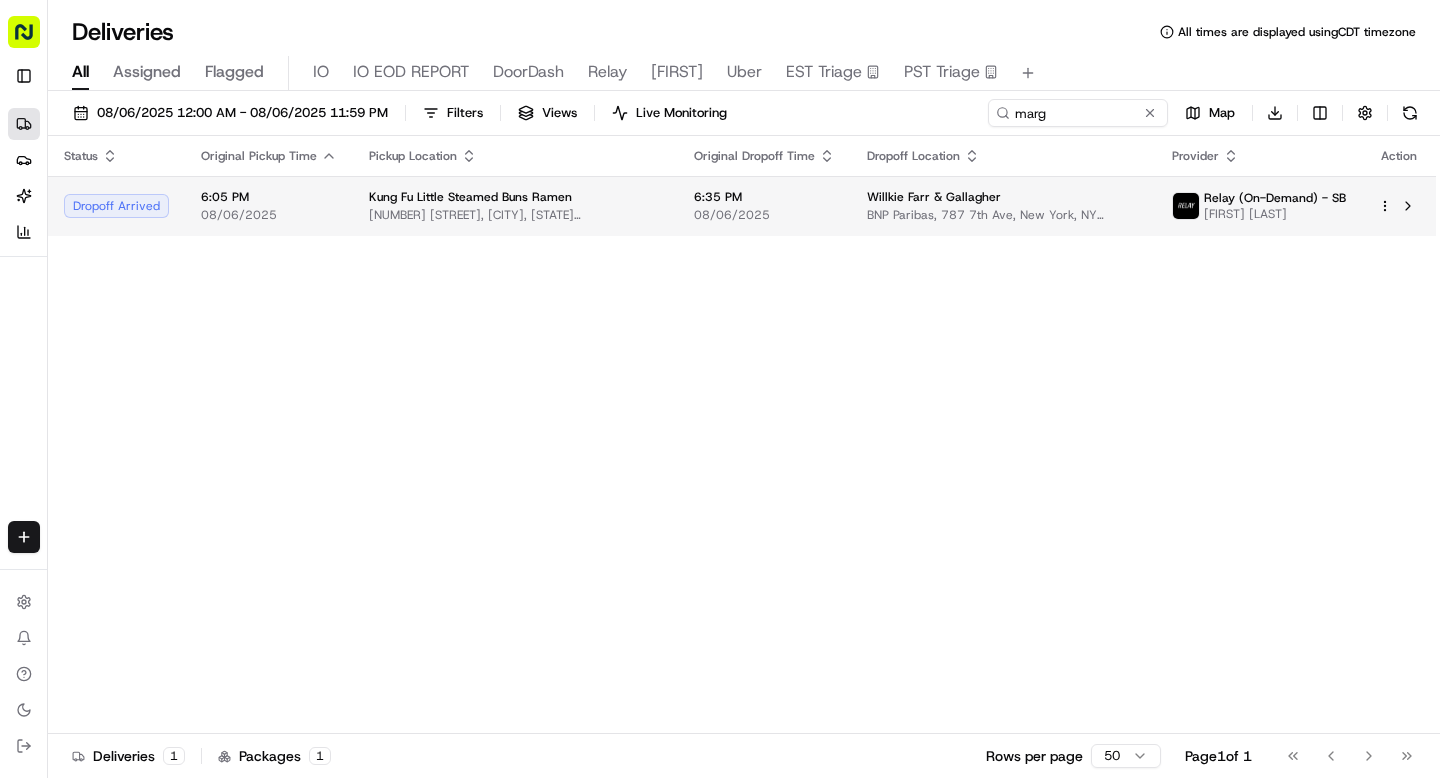 click on "146 E 55th St, New York, NY 10022, USA" at bounding box center (515, 215) 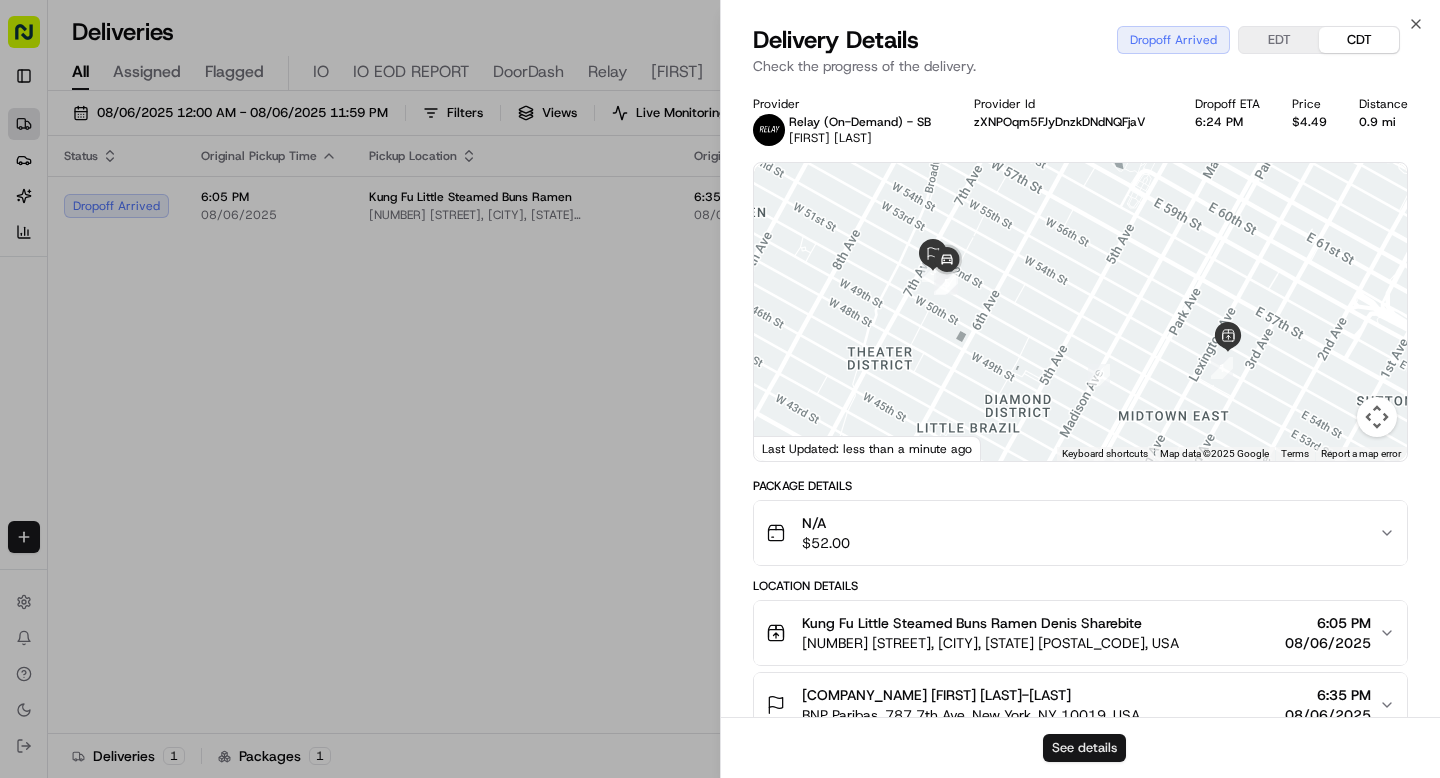 click on "See details" at bounding box center (1084, 748) 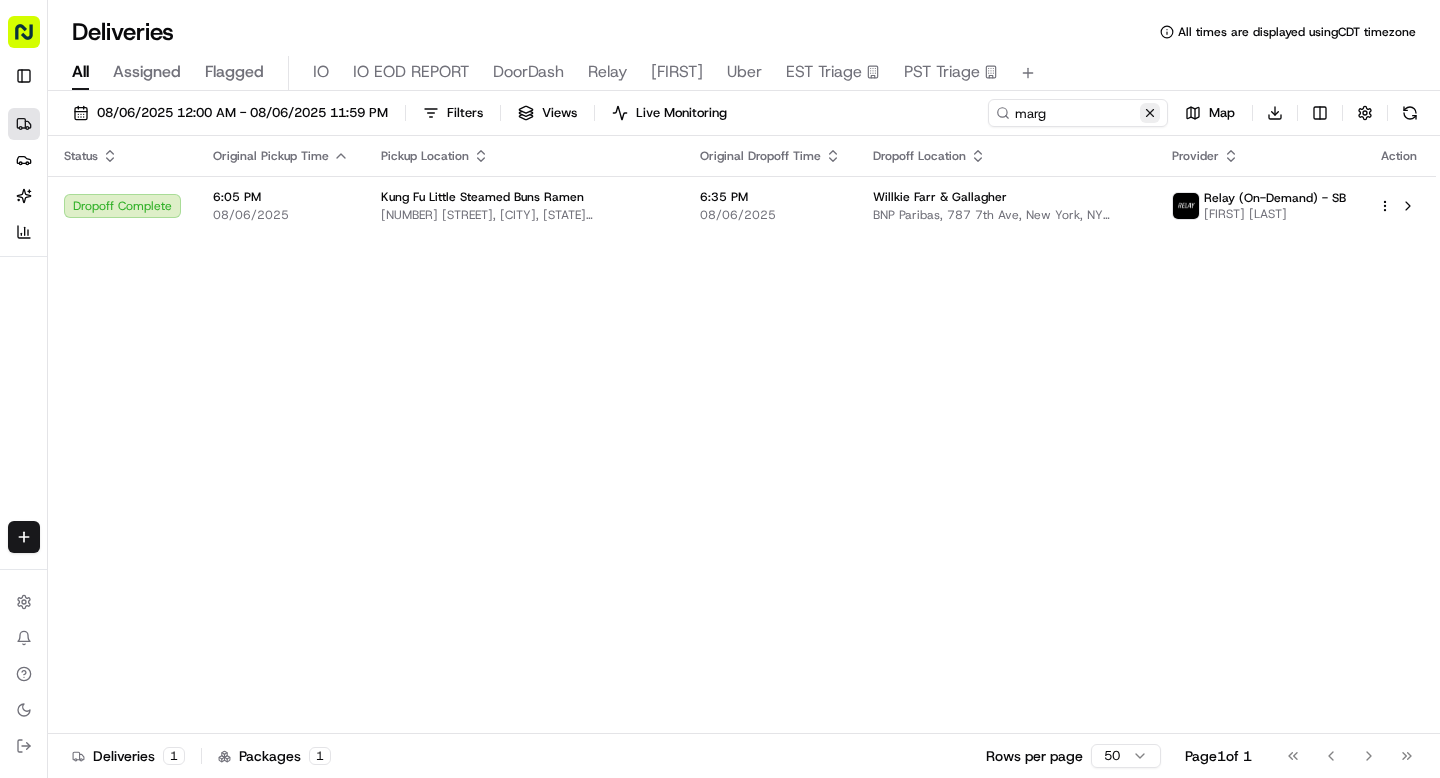 click at bounding box center (1150, 113) 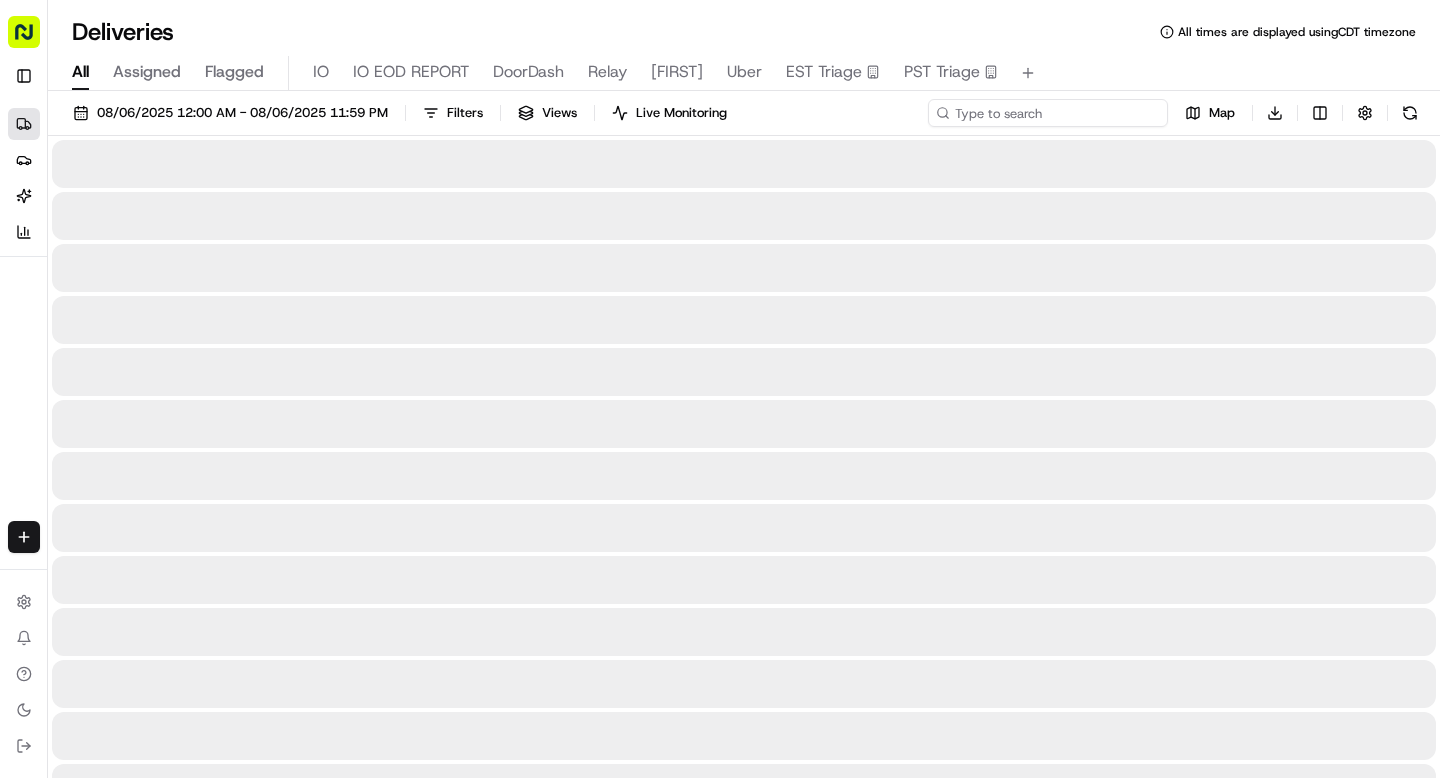 click at bounding box center (1048, 113) 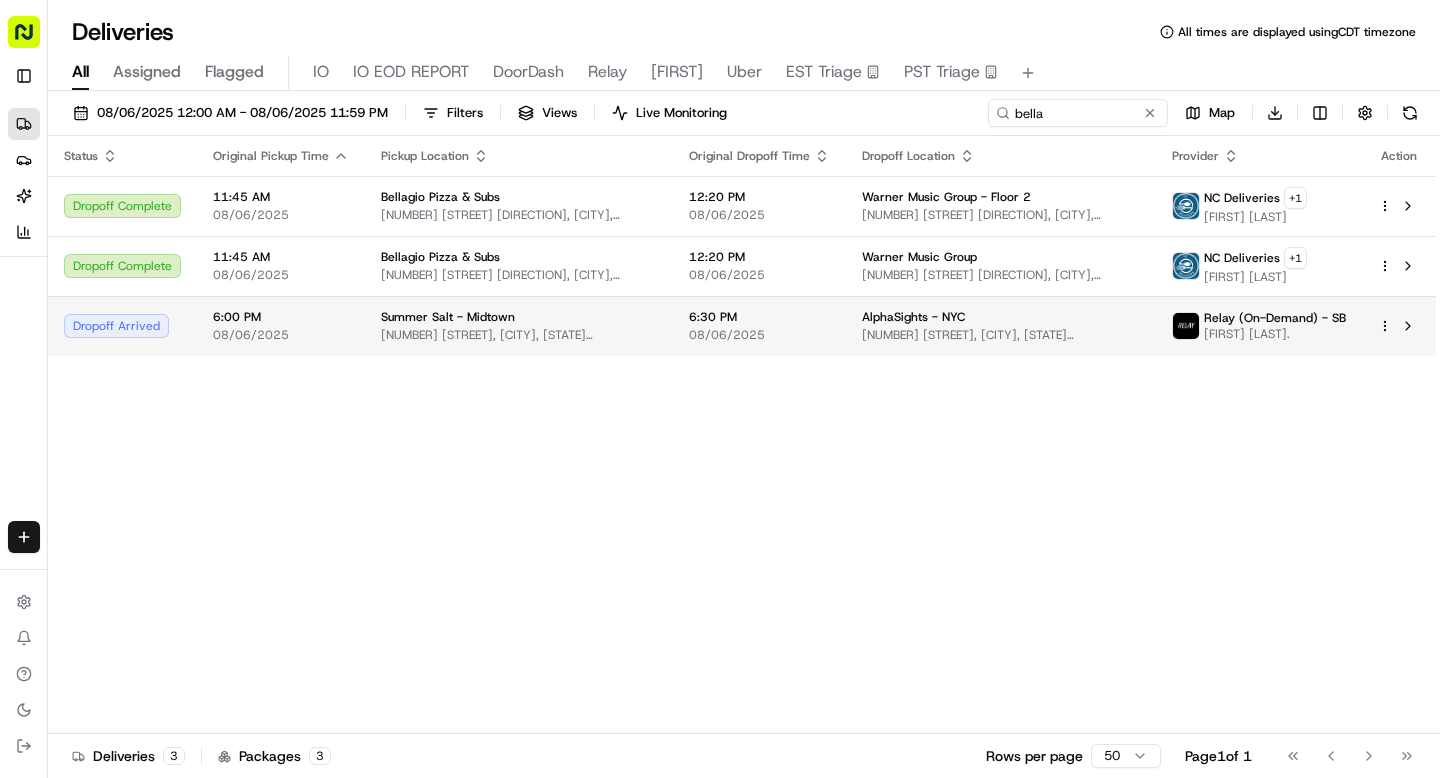 click on "Summer Salt - Midtown 275 Madison Ave, New York, NY 10016, USA" at bounding box center (519, 326) 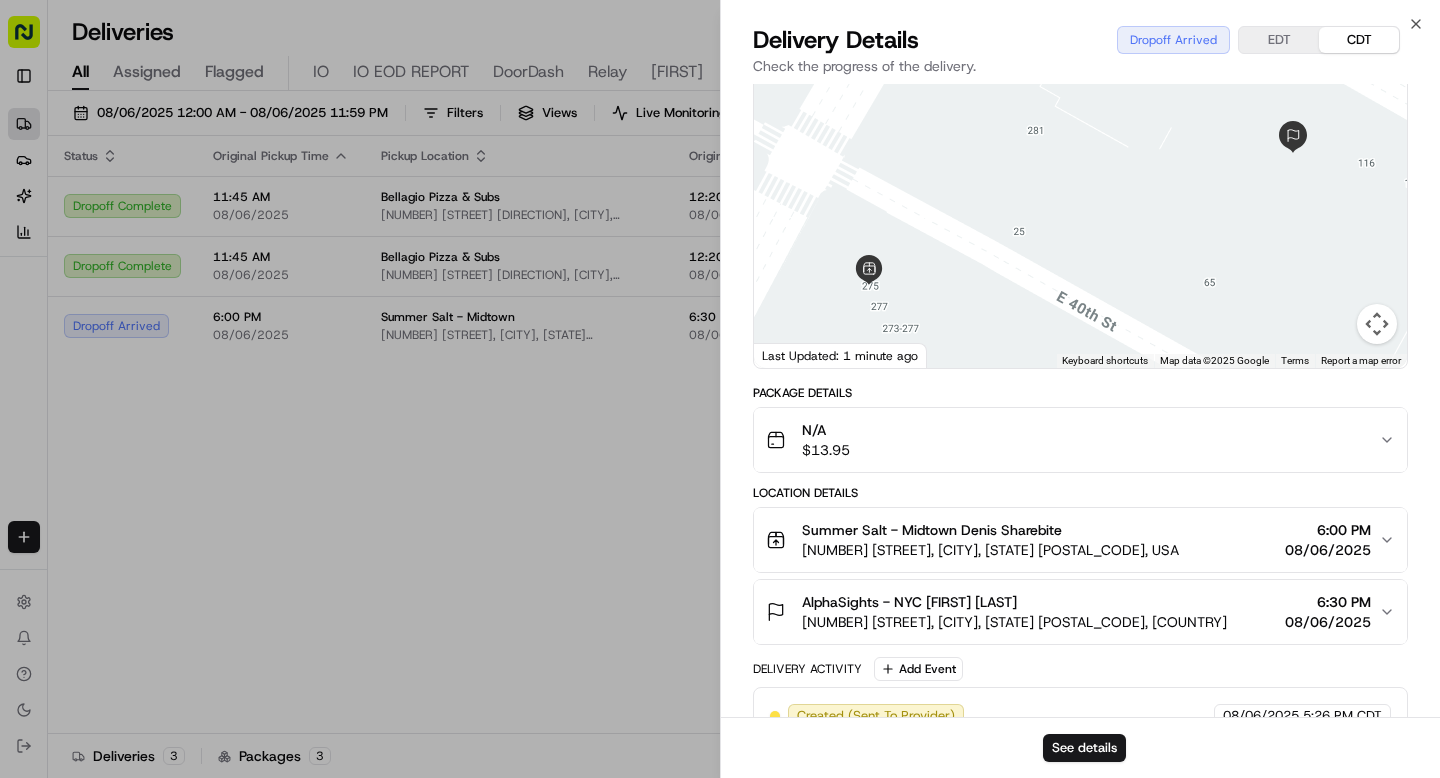 scroll, scrollTop: 120, scrollLeft: 0, axis: vertical 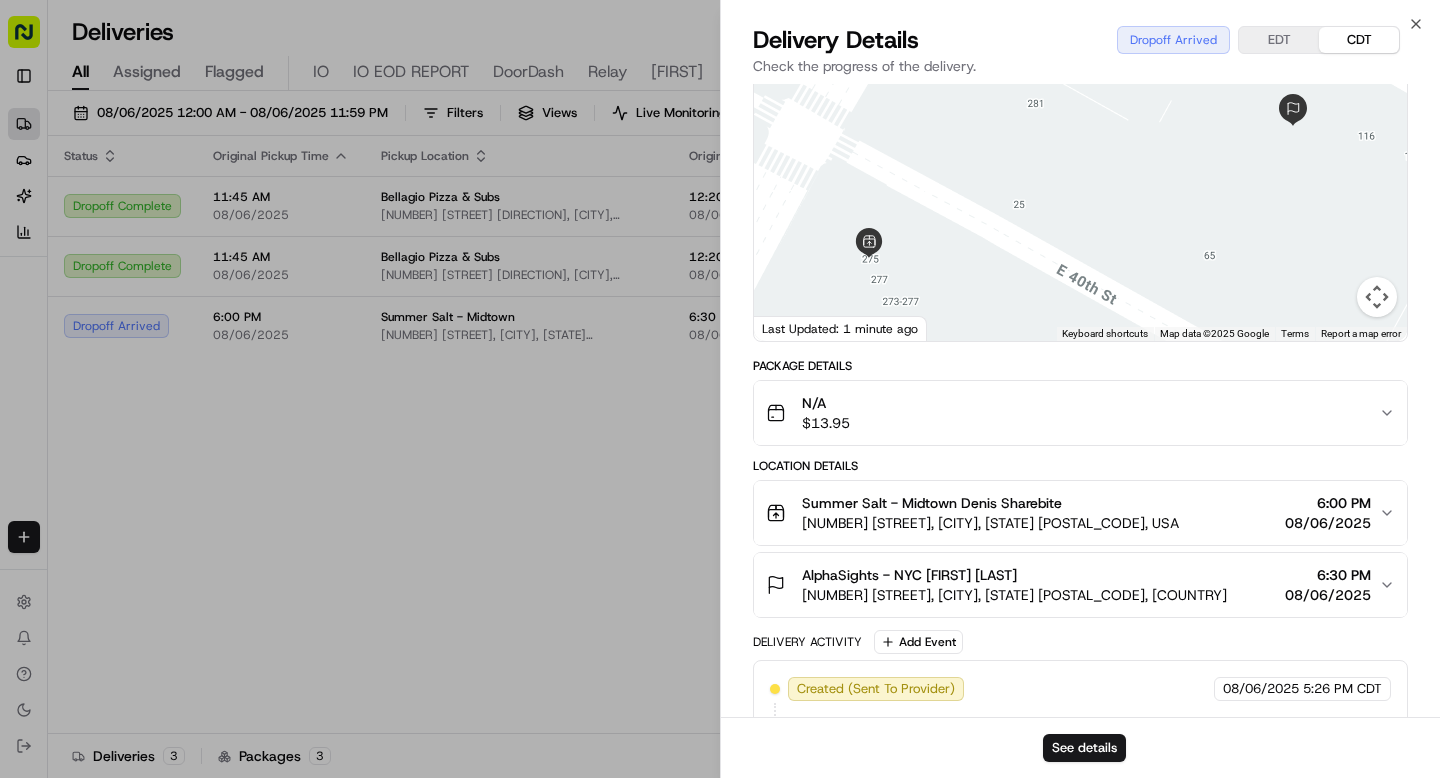 click on "100 Park Ave, New York, NY 10017, USA" at bounding box center (1014, 595) 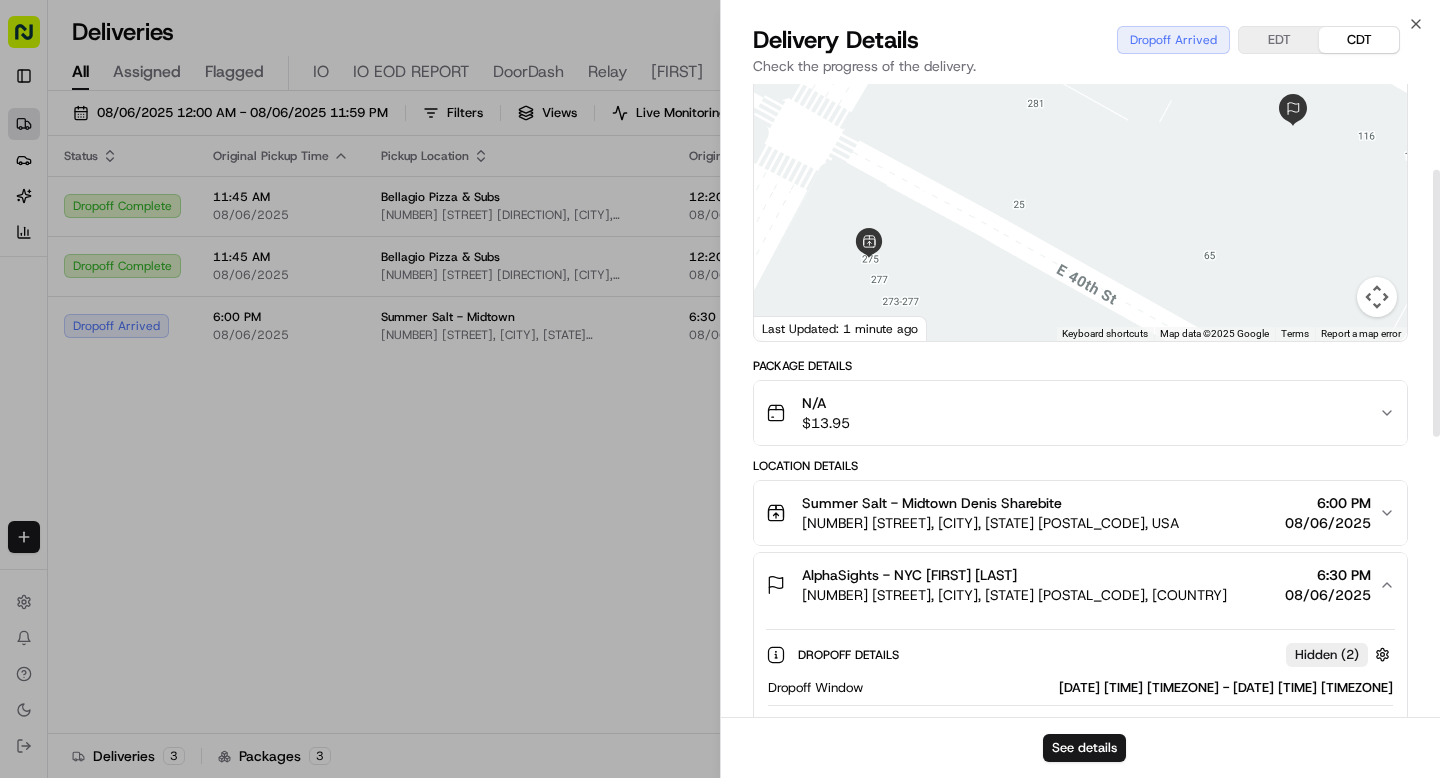 scroll, scrollTop: 499, scrollLeft: 0, axis: vertical 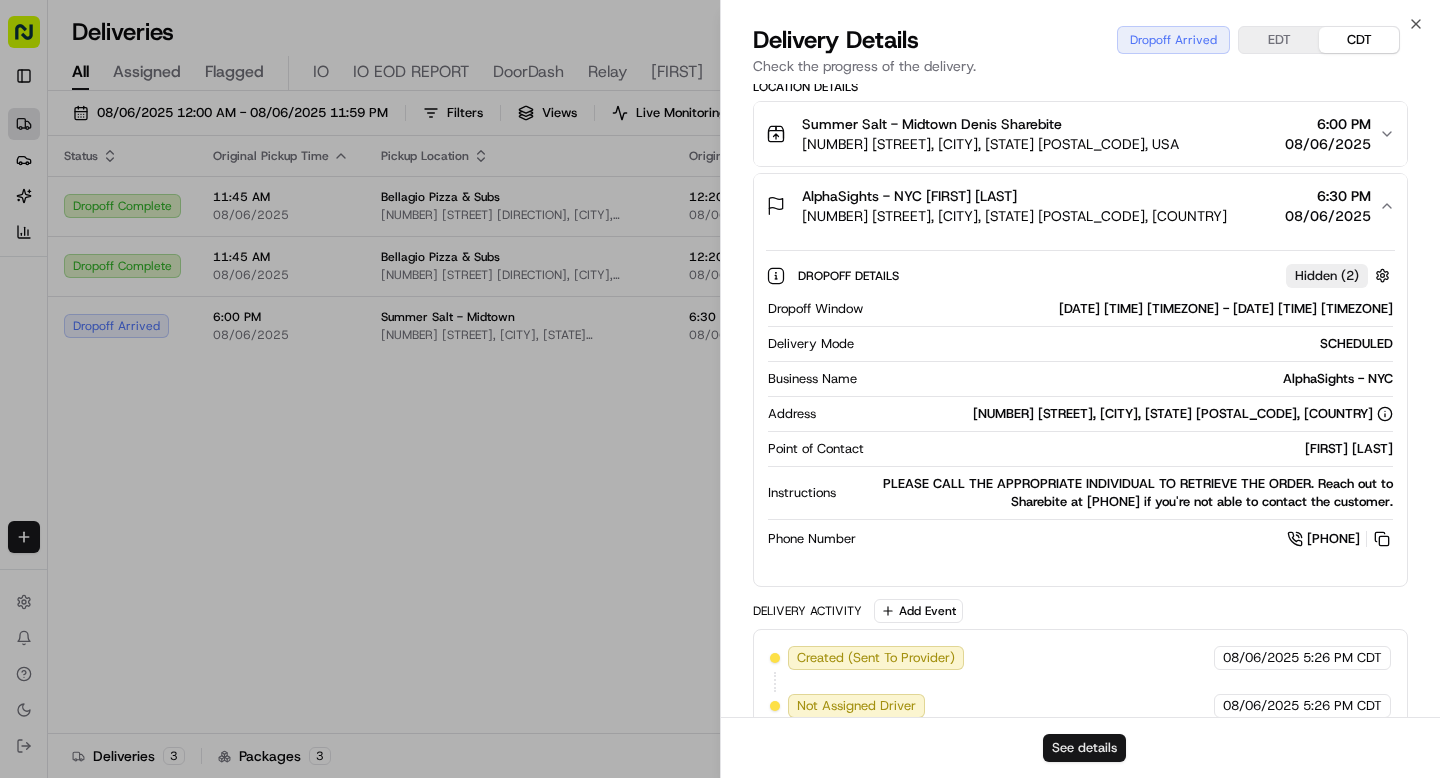 click on "See details" at bounding box center (1084, 748) 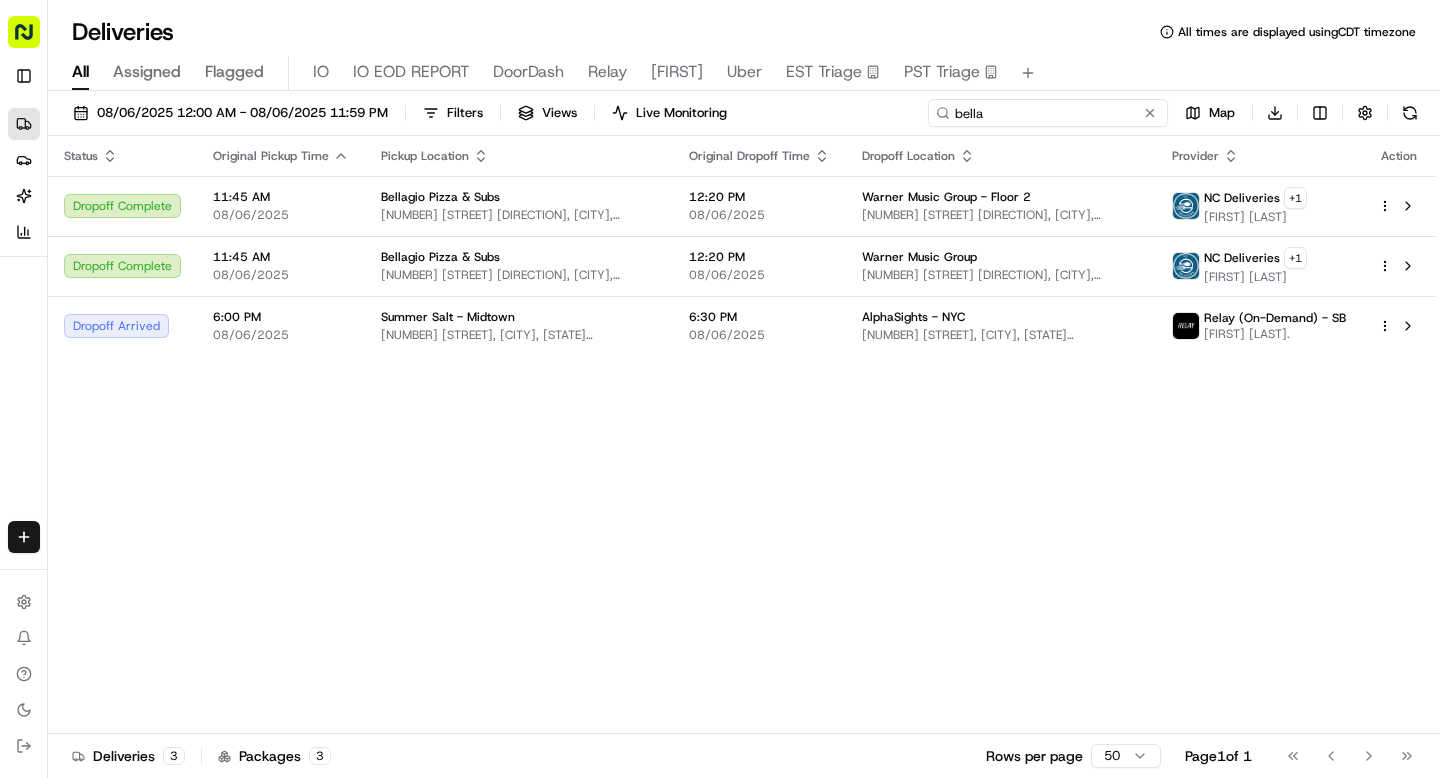 click on "bella" at bounding box center [1048, 113] 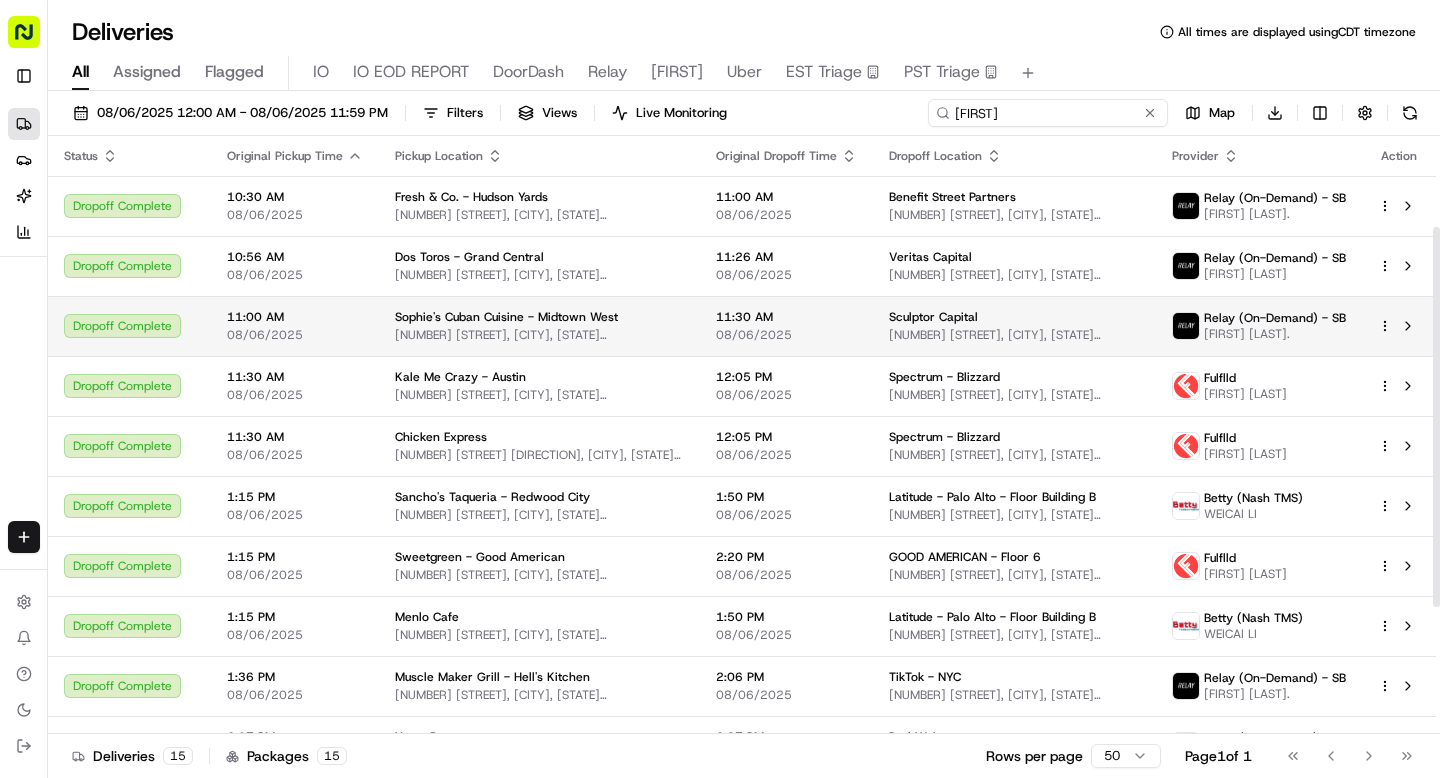 scroll, scrollTop: 342, scrollLeft: 0, axis: vertical 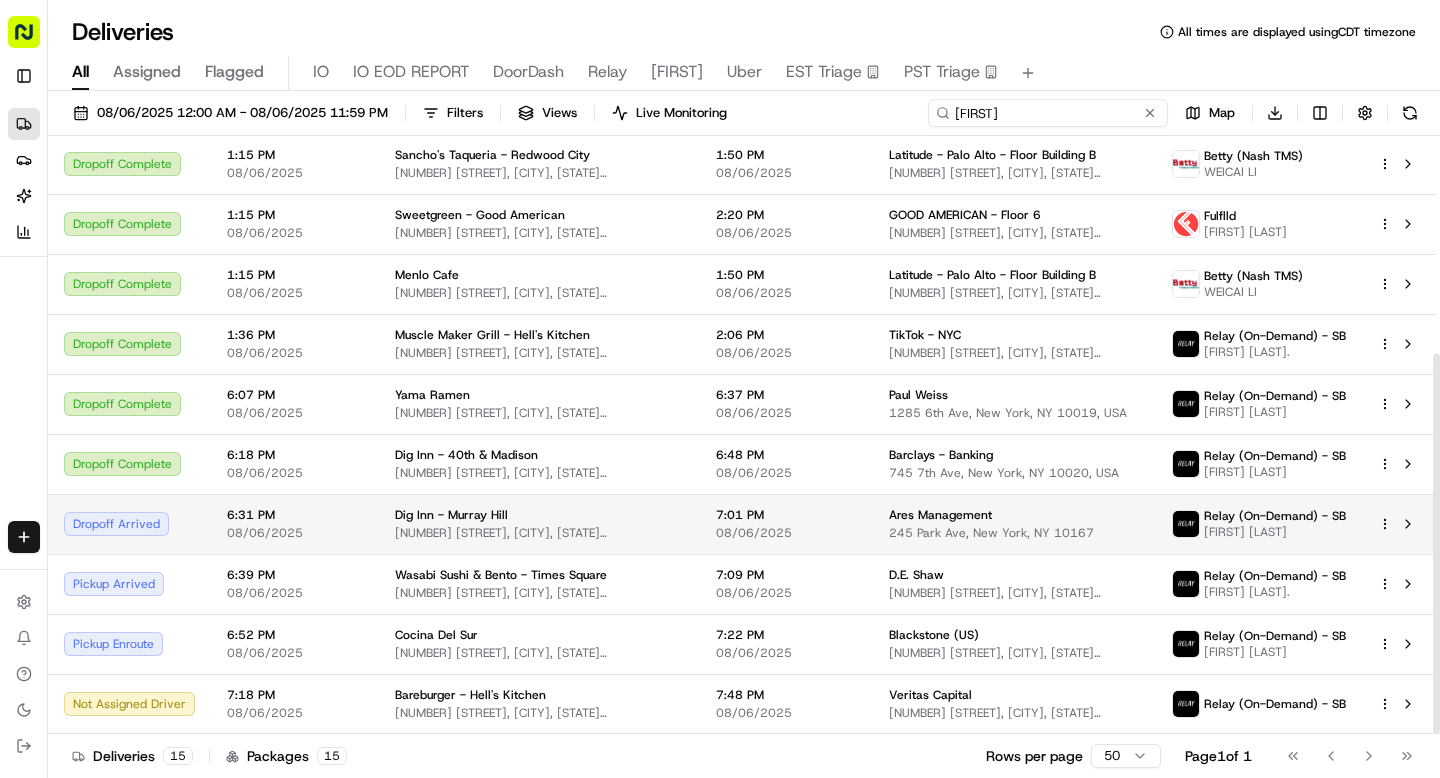 type on "andrew" 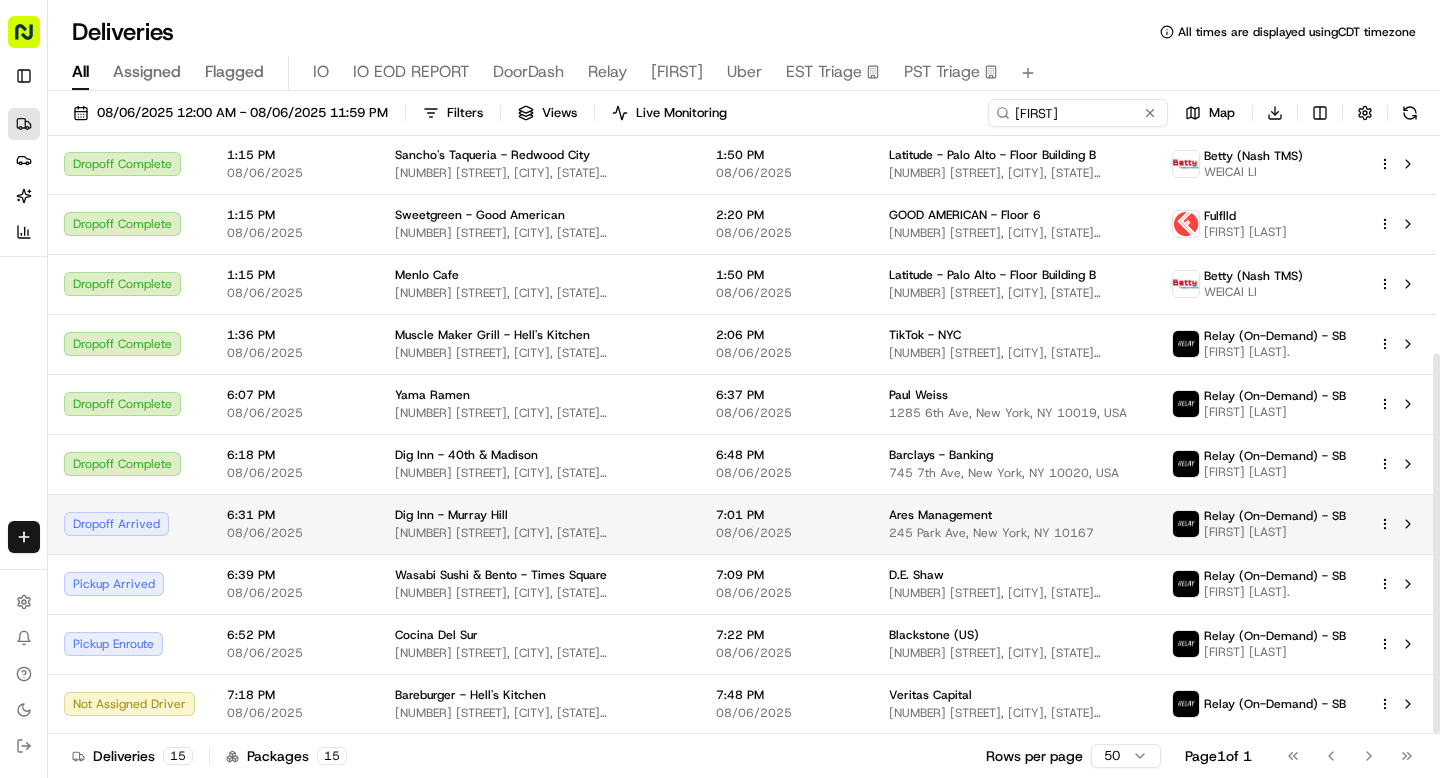 click on "630 3rd Avenue, New York, New York 10017, USA" at bounding box center [539, 533] 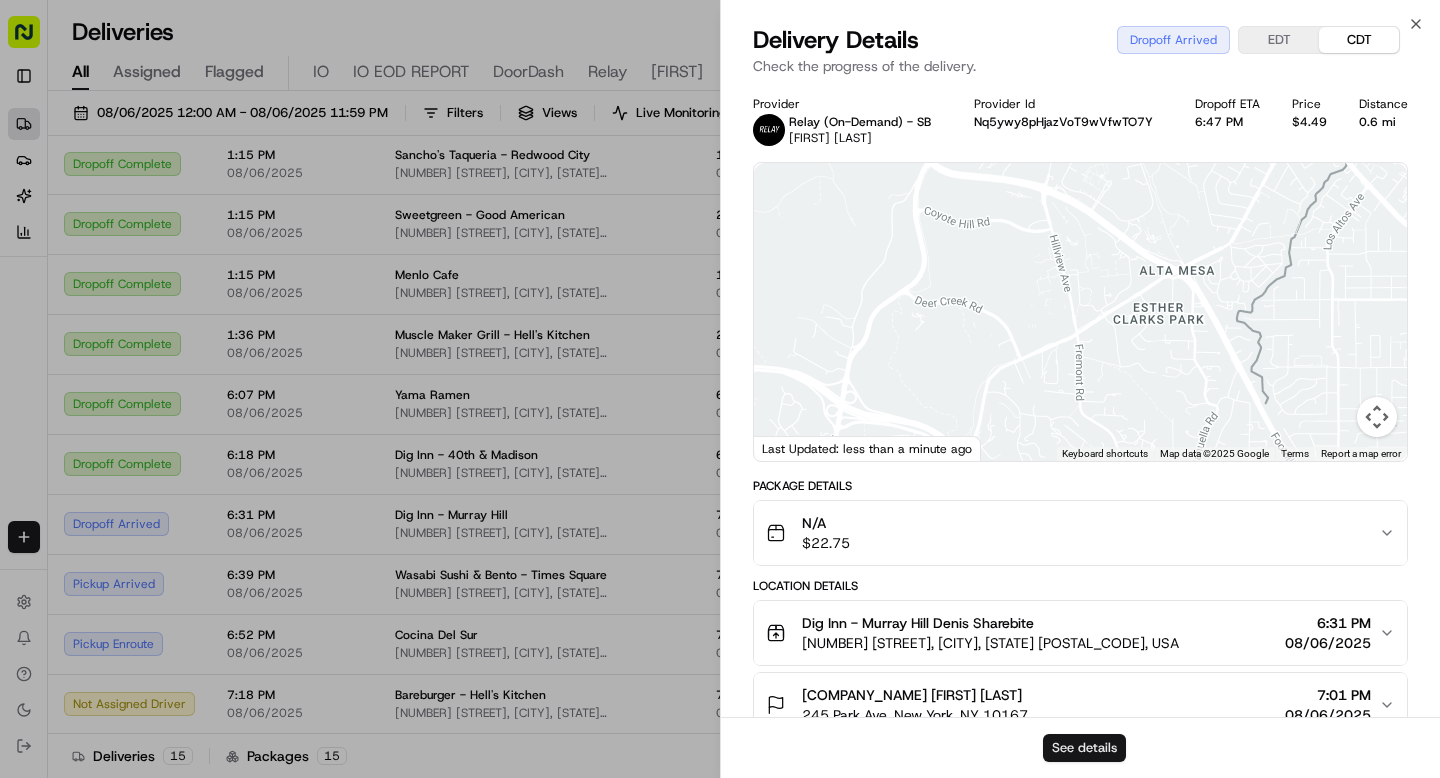 click on "See details" at bounding box center [1084, 748] 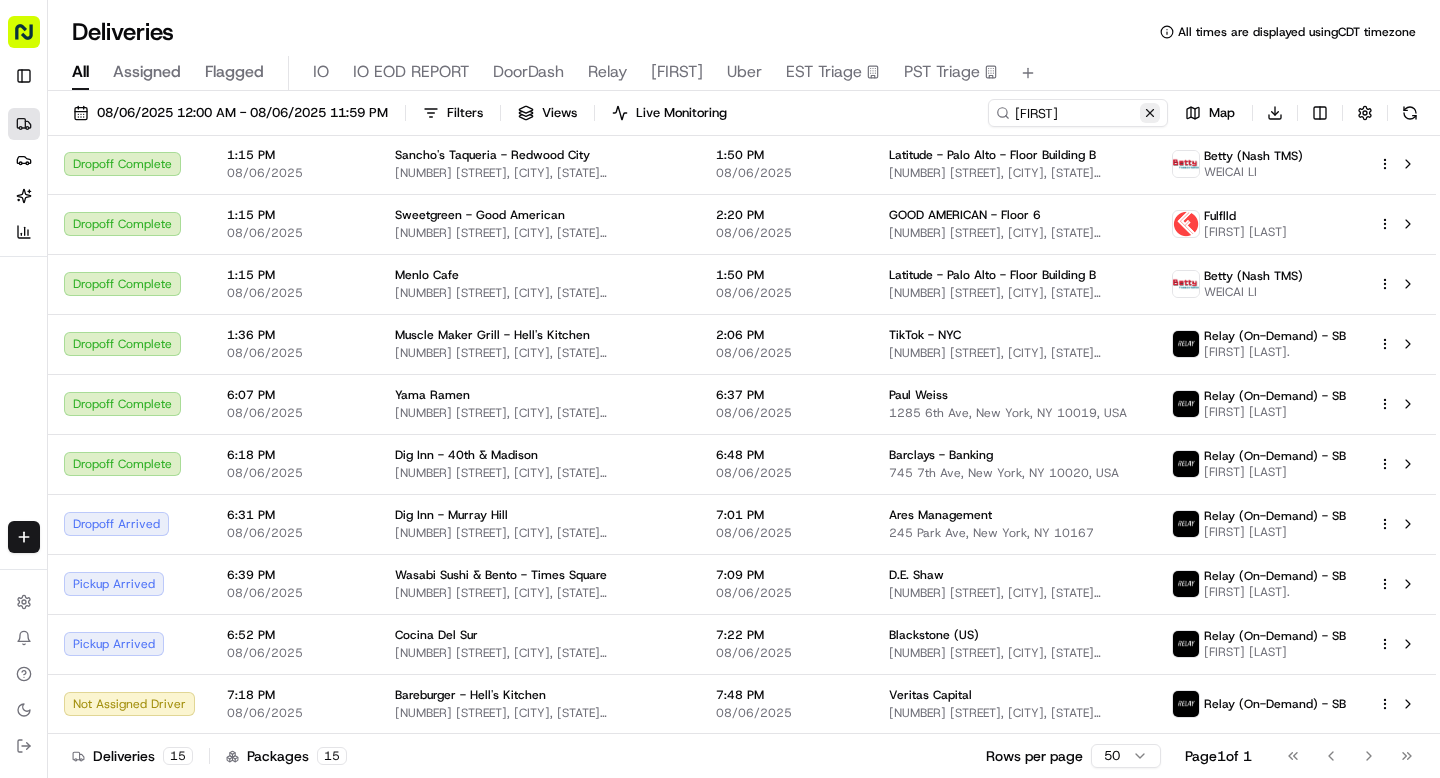 click at bounding box center (1150, 113) 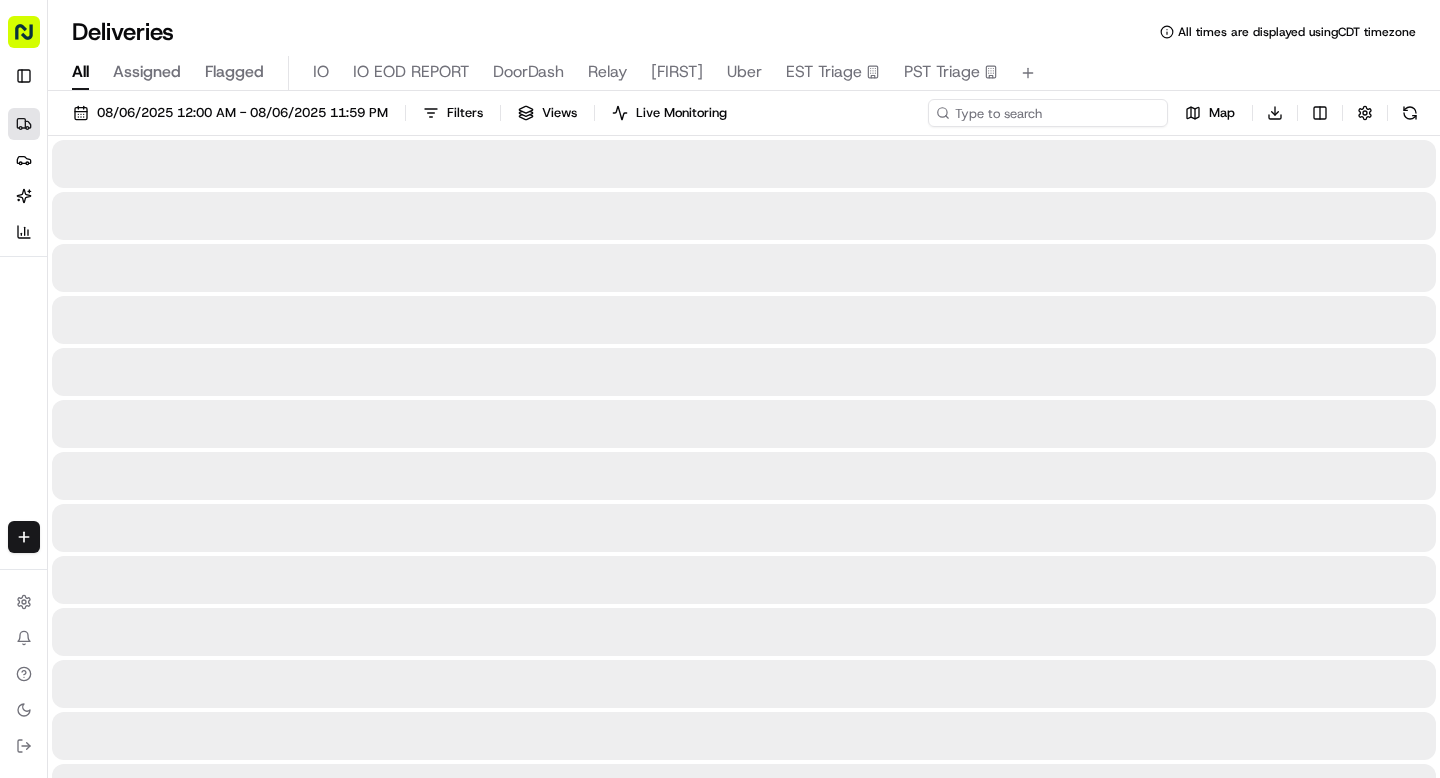 click at bounding box center (1048, 113) 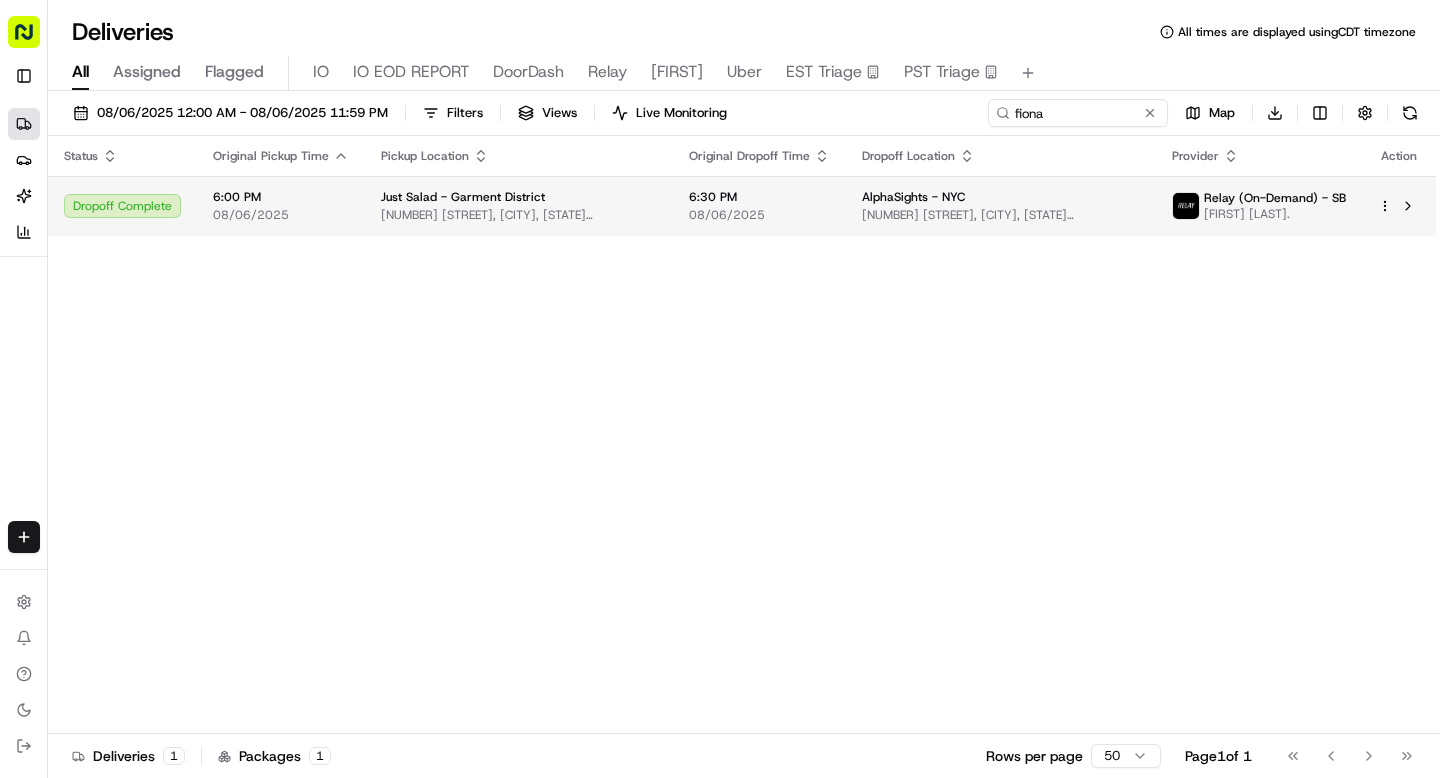 click on "330 W 34th St., New York, NY 10001, USA" at bounding box center [519, 215] 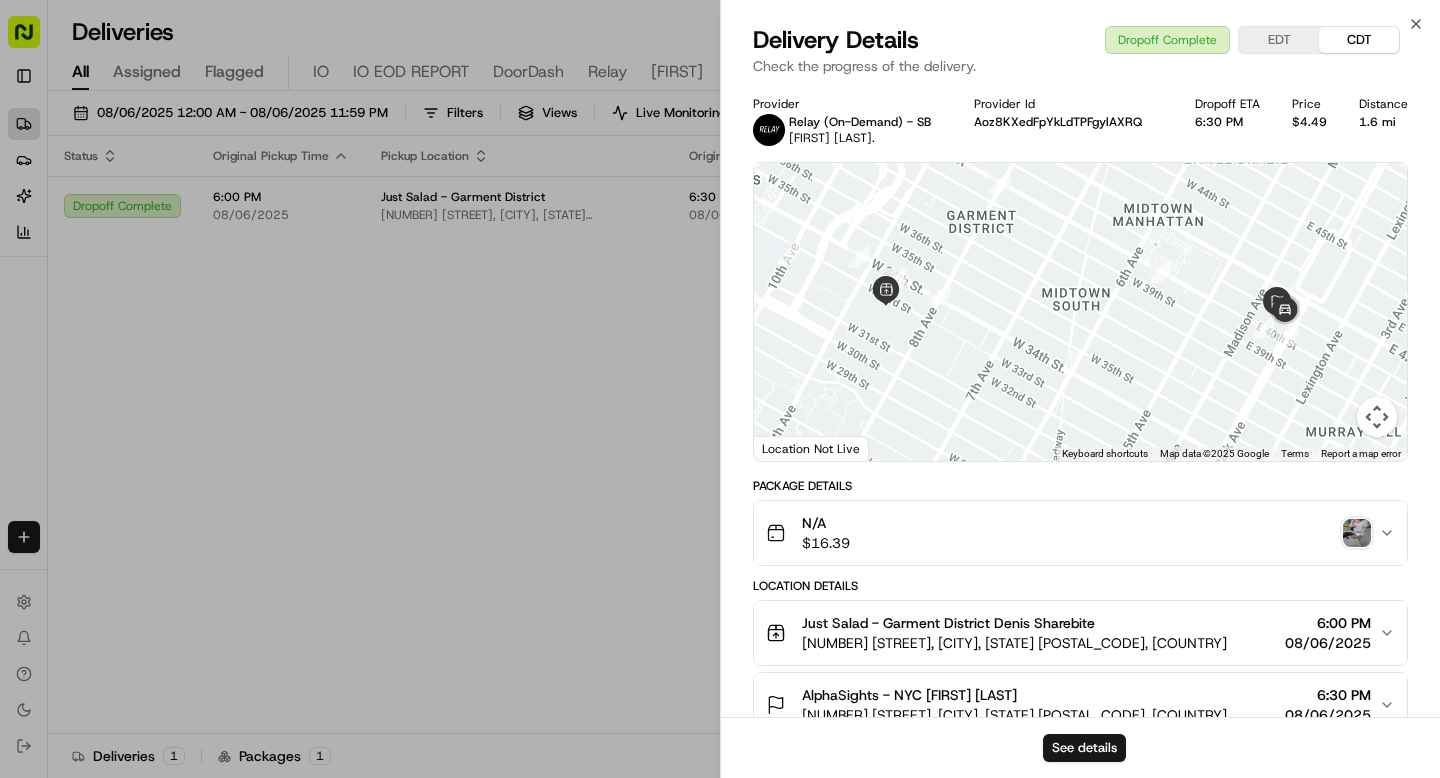 click at bounding box center [1357, 533] 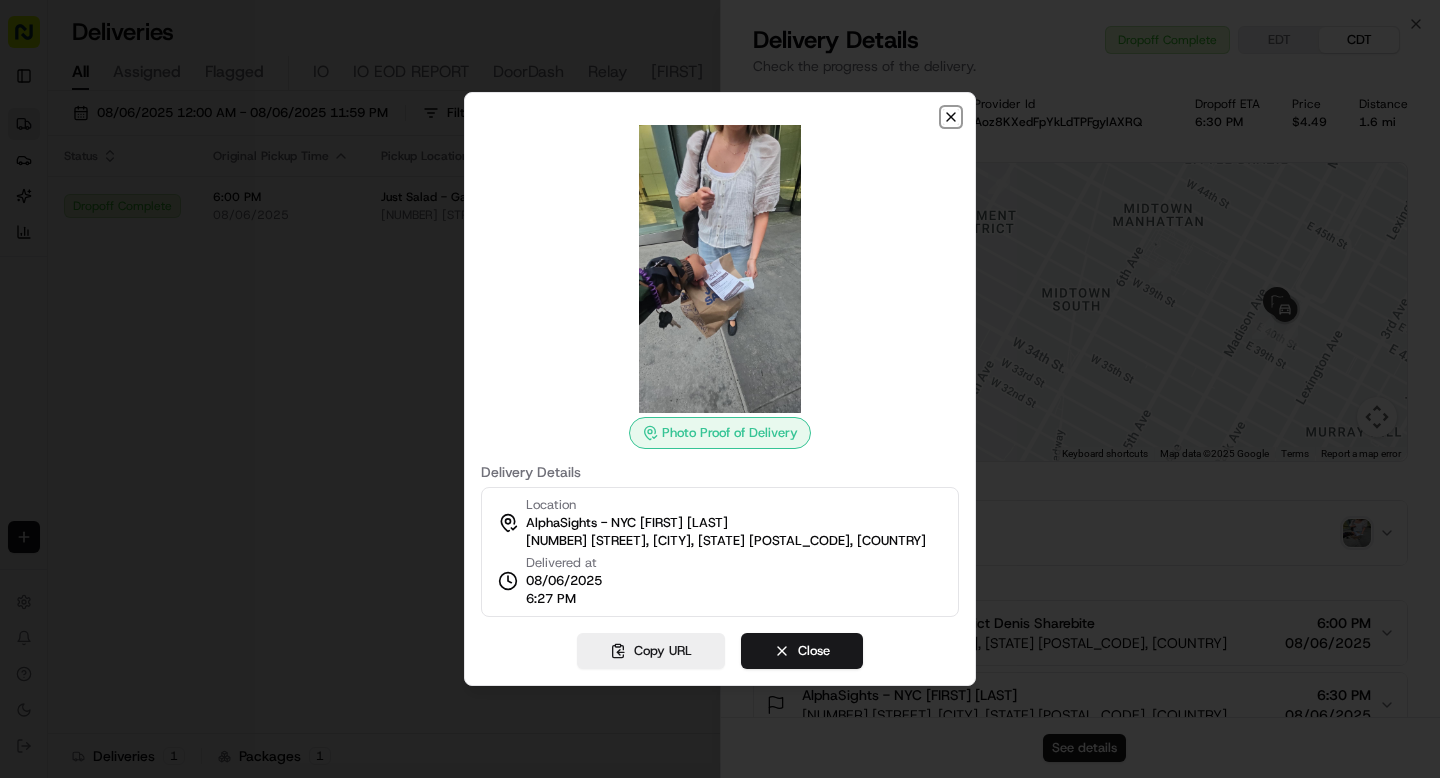 click 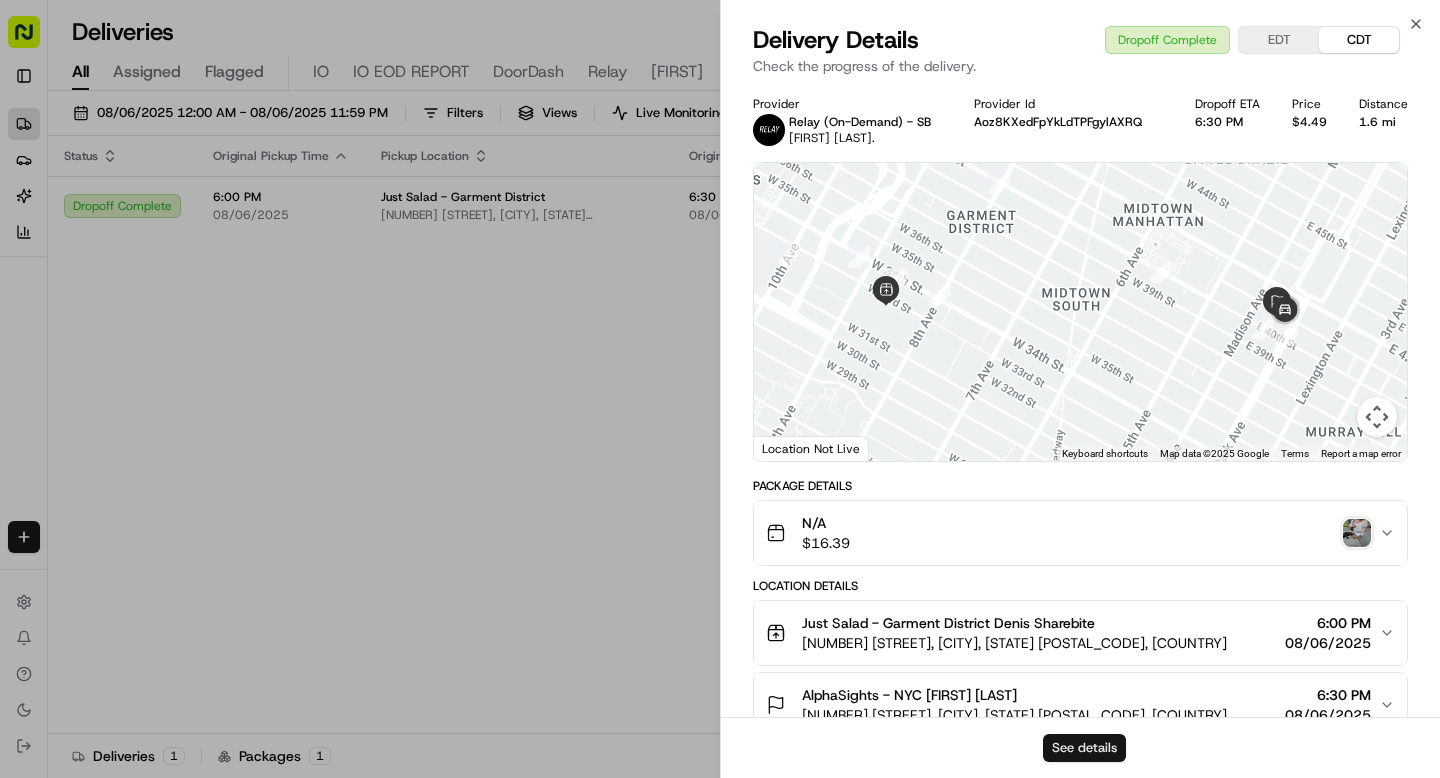 click on "See details" at bounding box center [1084, 748] 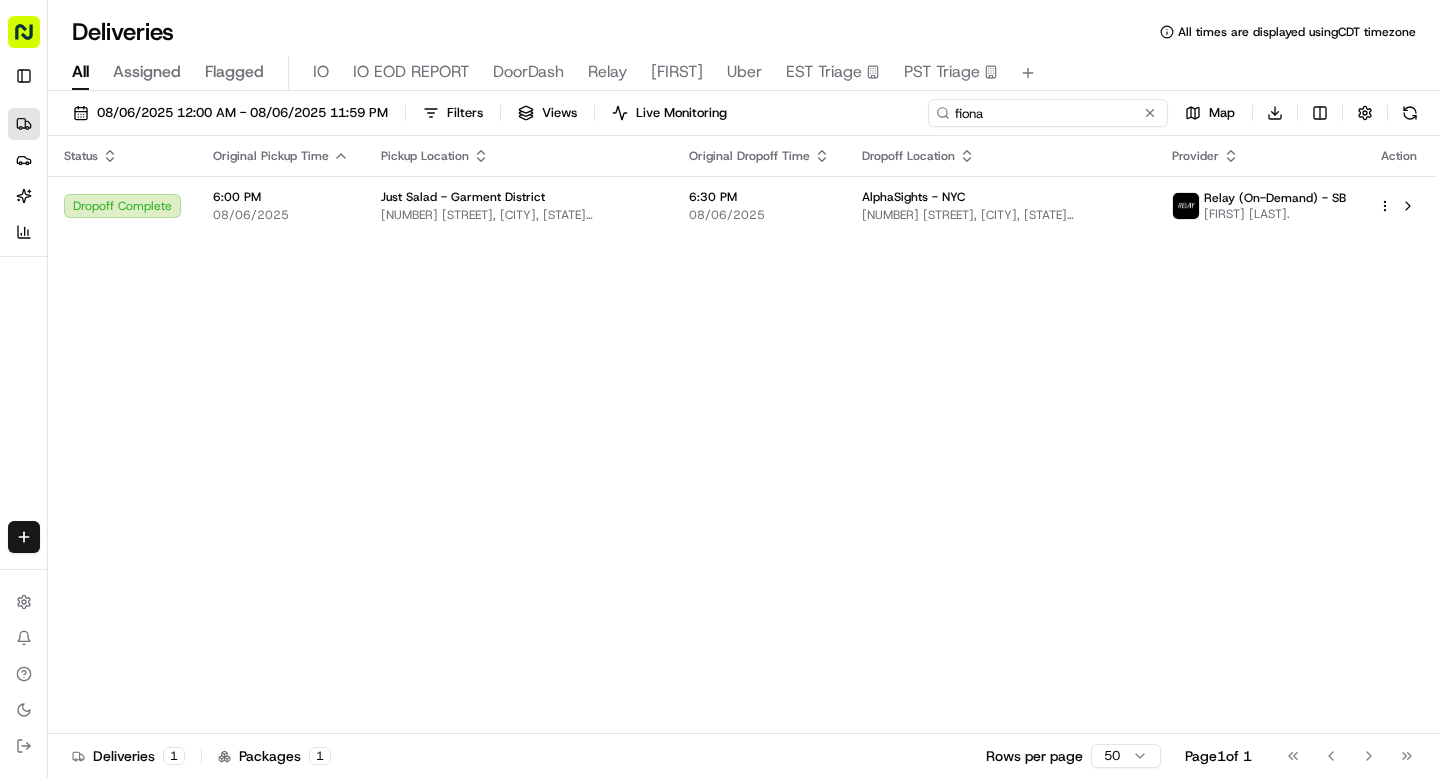 click on "fiona" at bounding box center (1048, 113) 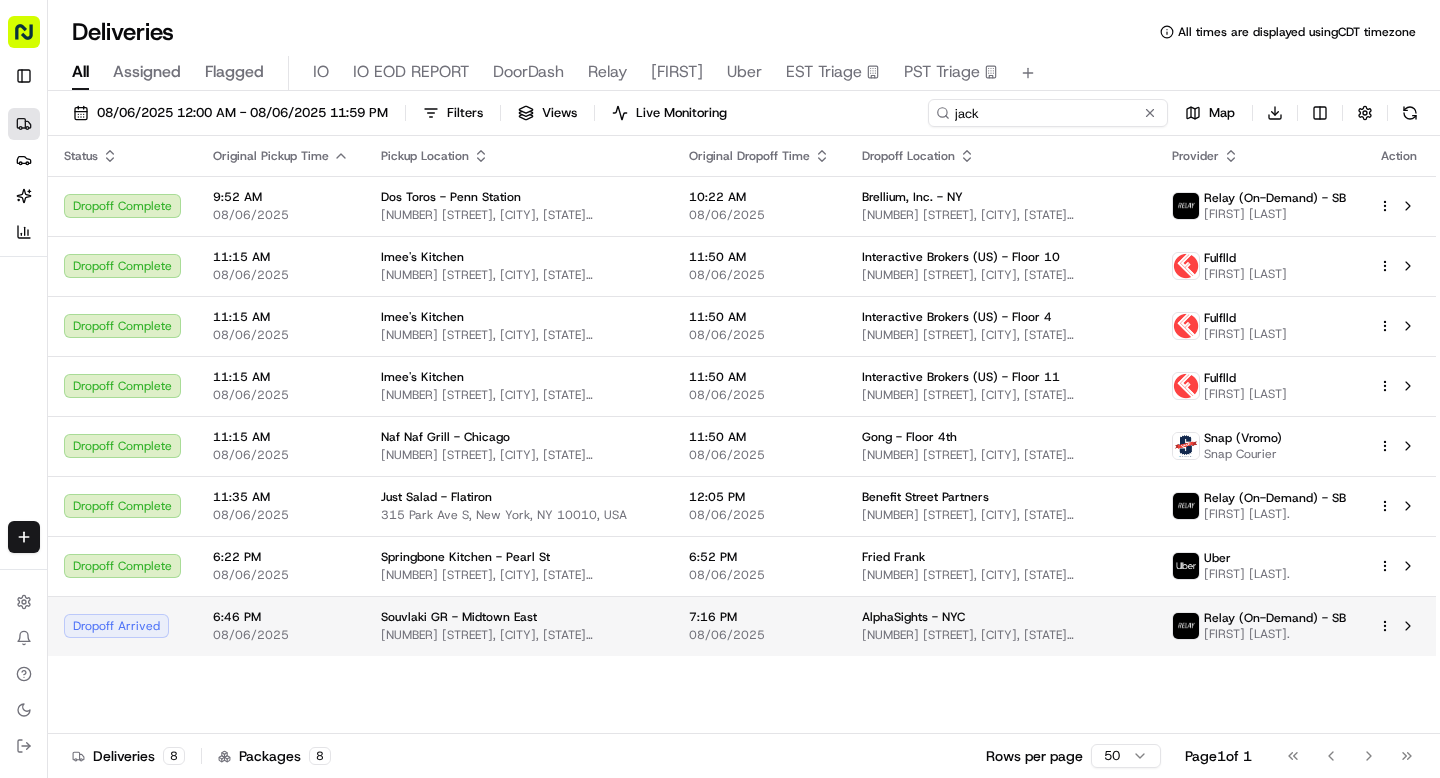 type on "jack" 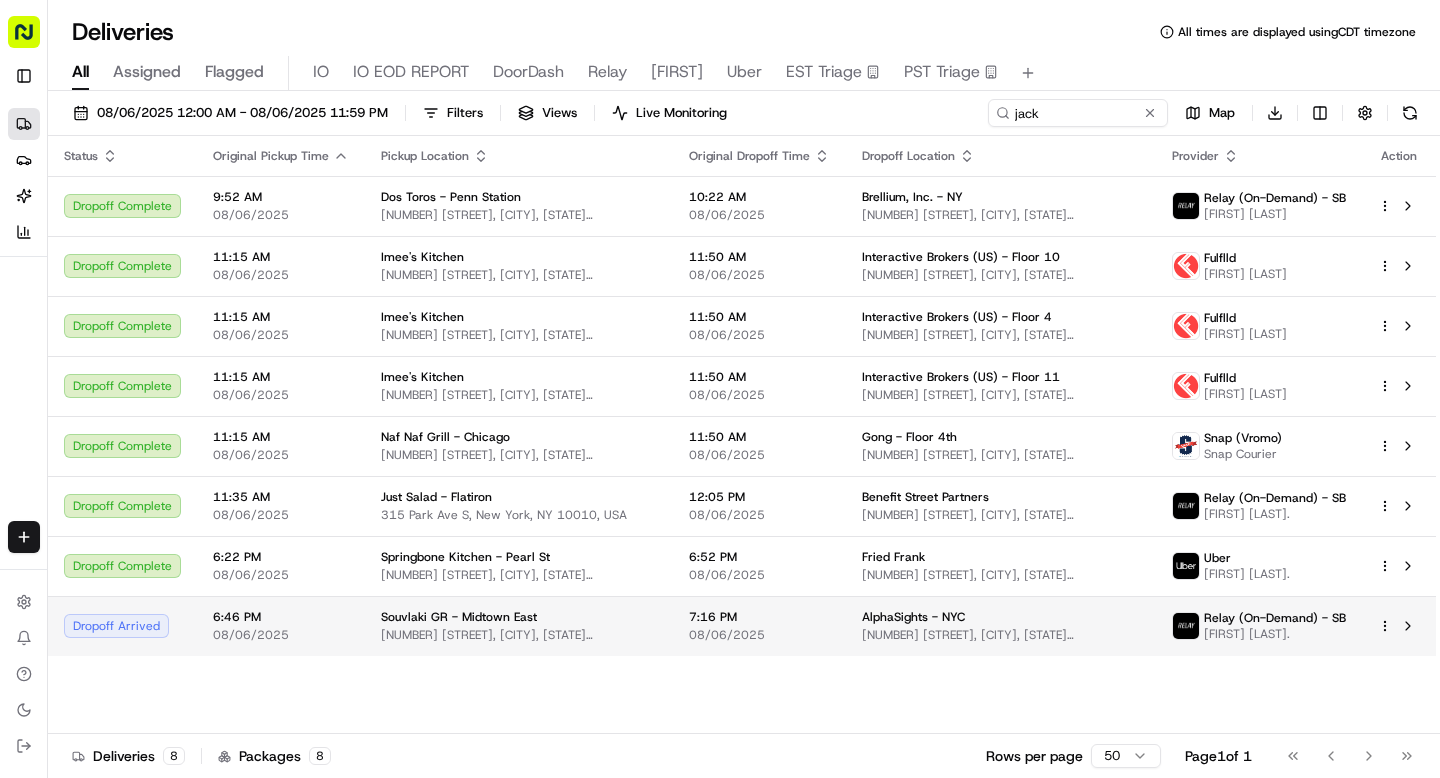 click on "Souvlaki GR - Midtown East 231 E 53rd St, New York, NY 10022, USA" at bounding box center (519, 626) 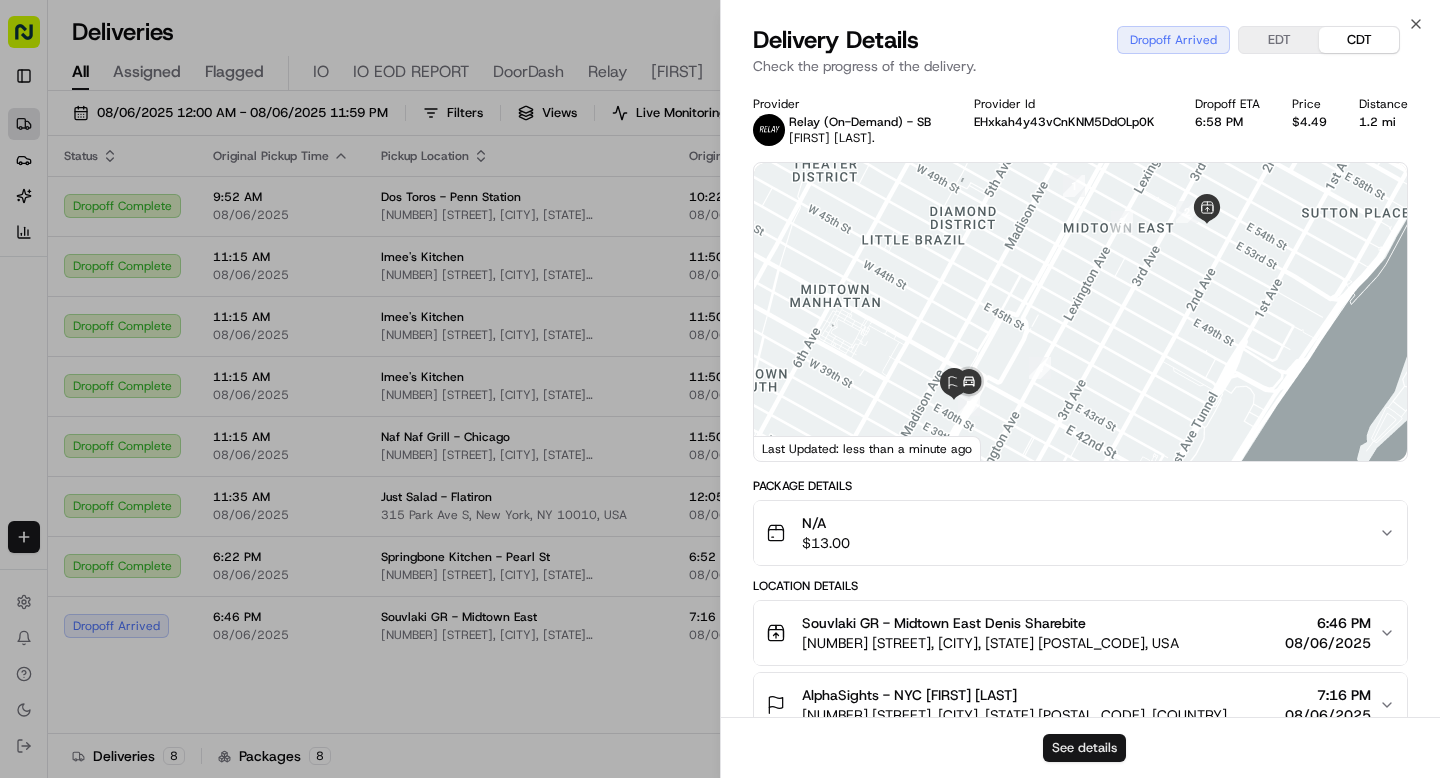 click on "See details" at bounding box center (1084, 748) 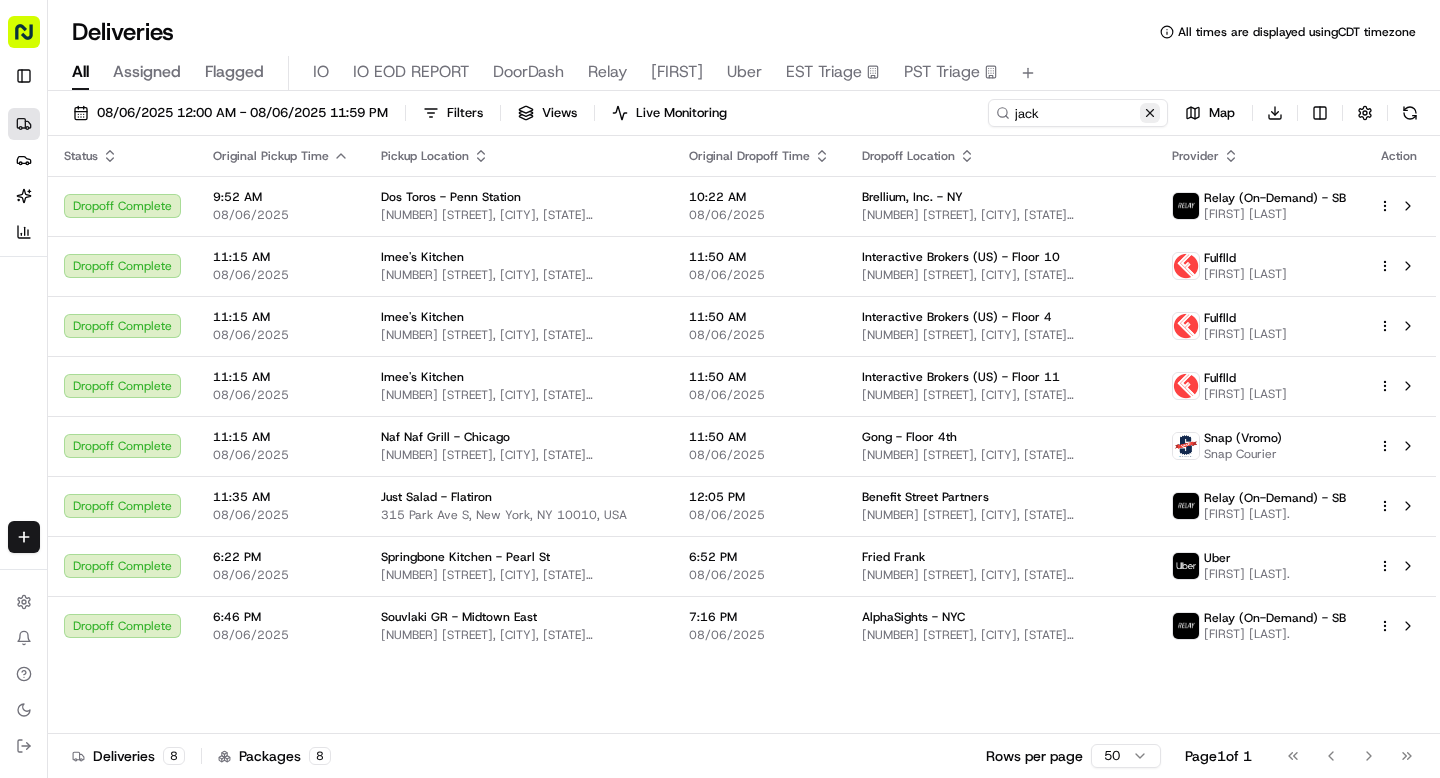 click at bounding box center [1150, 113] 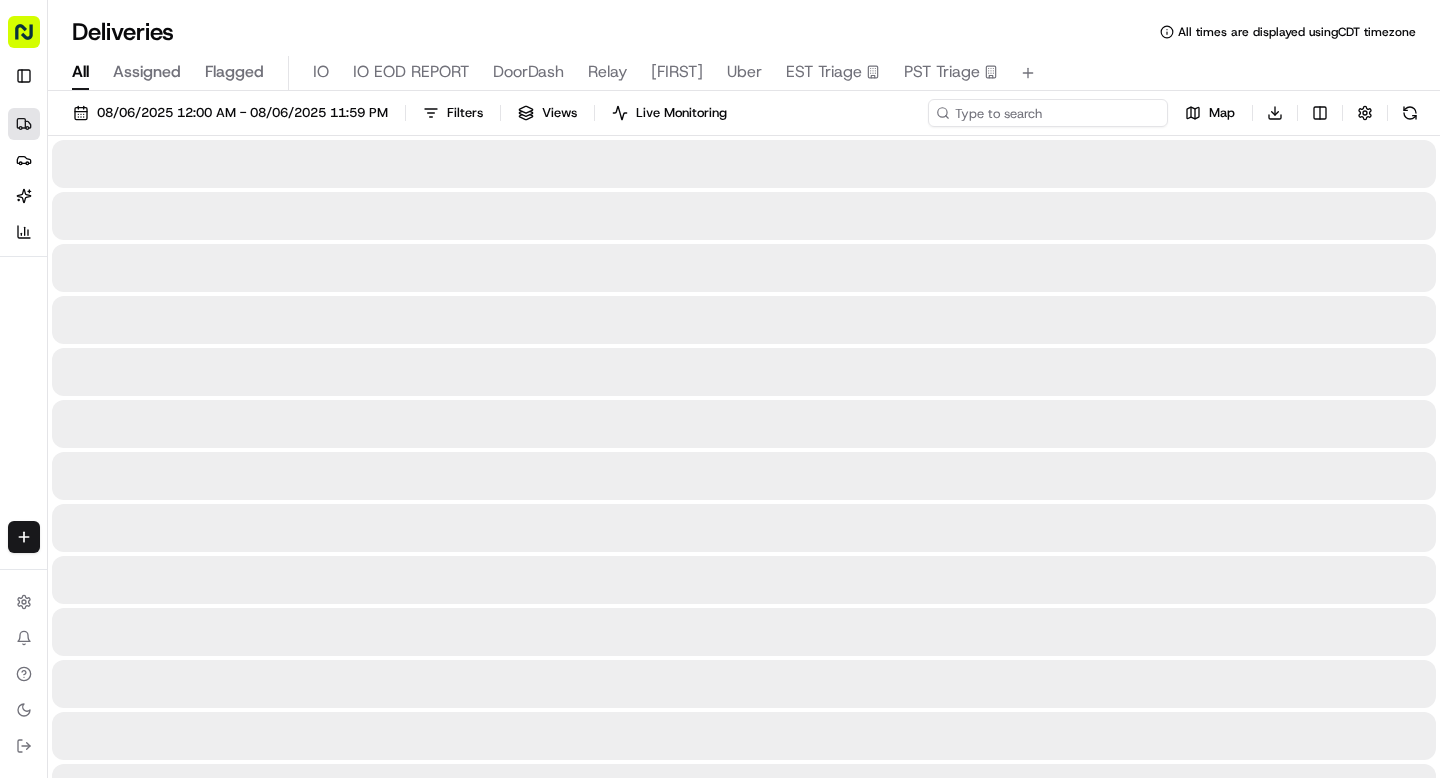 click at bounding box center (1048, 113) 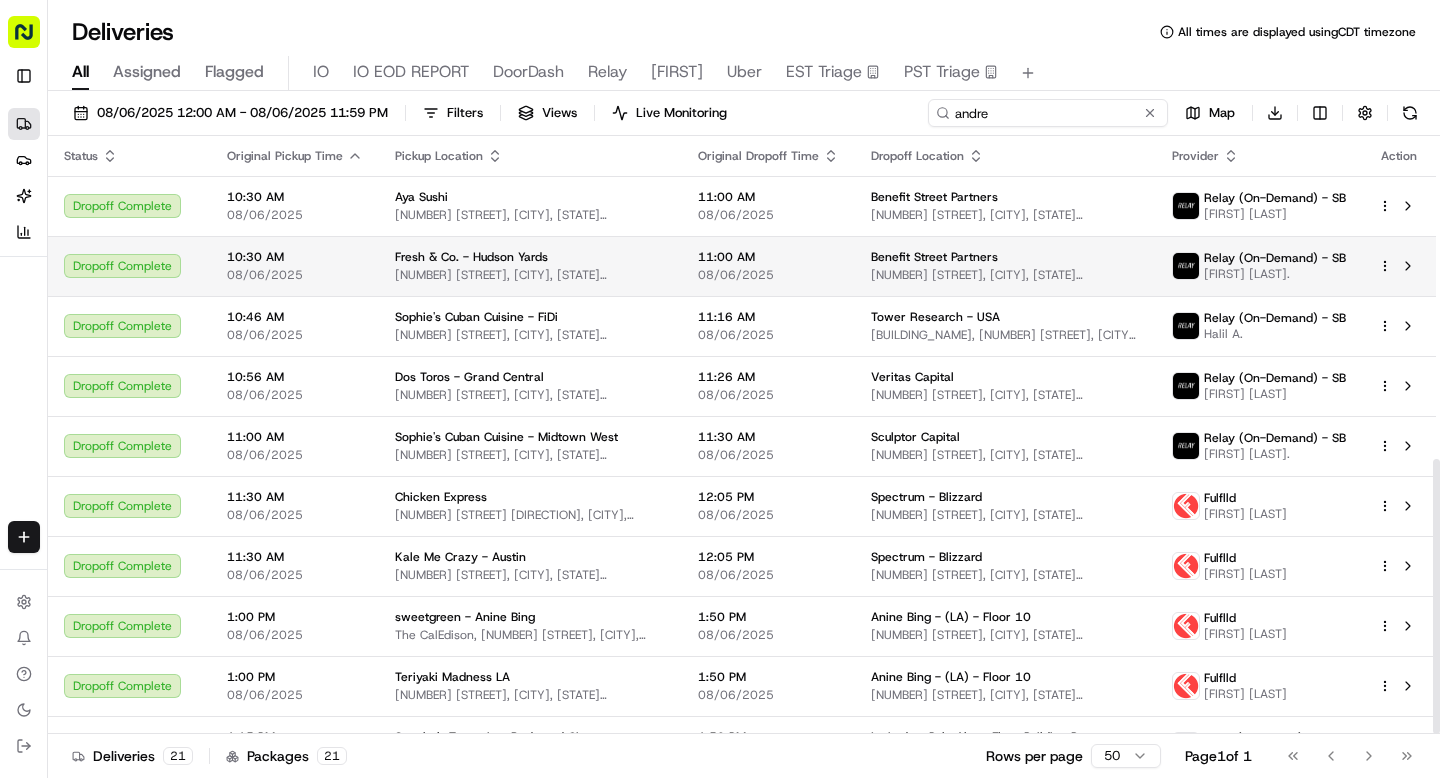 scroll, scrollTop: 702, scrollLeft: 0, axis: vertical 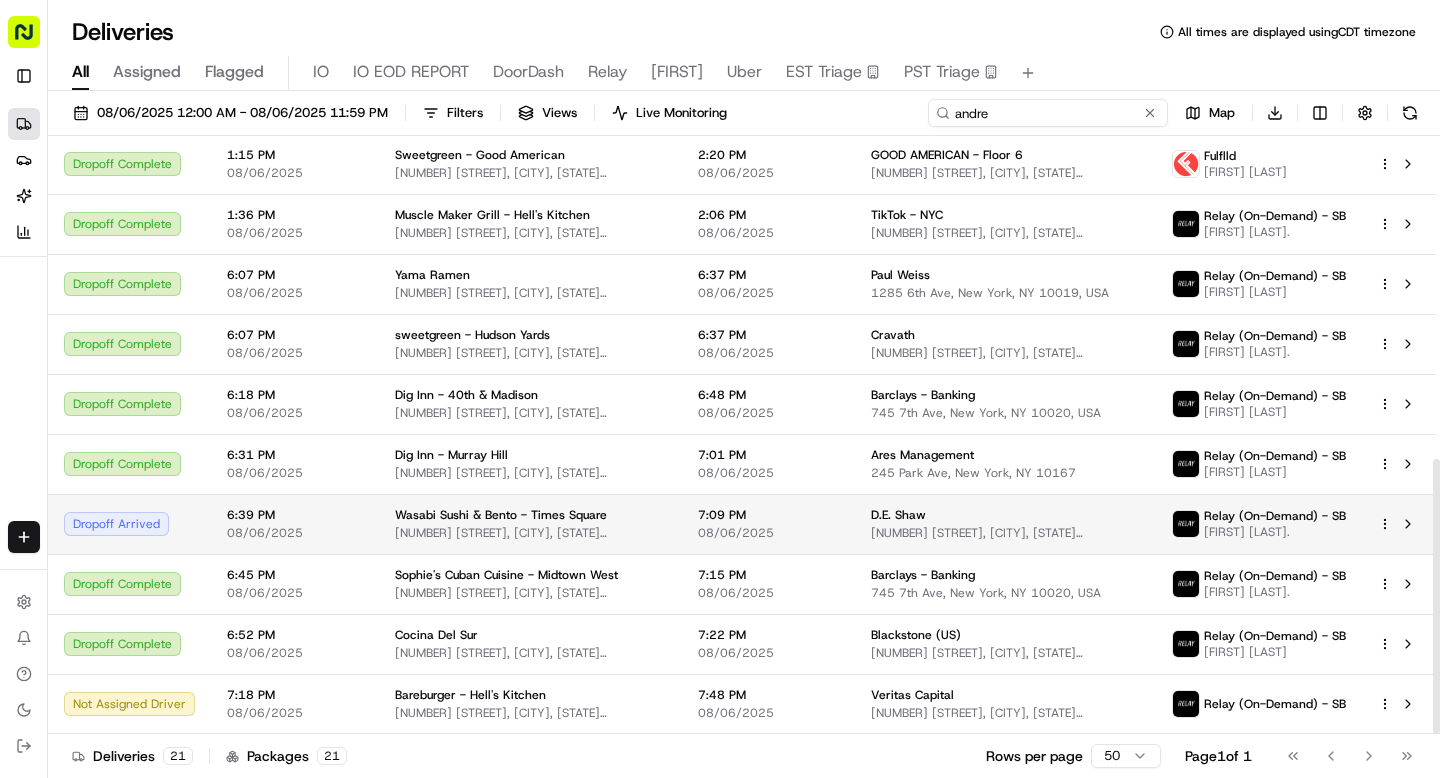 type on "andre" 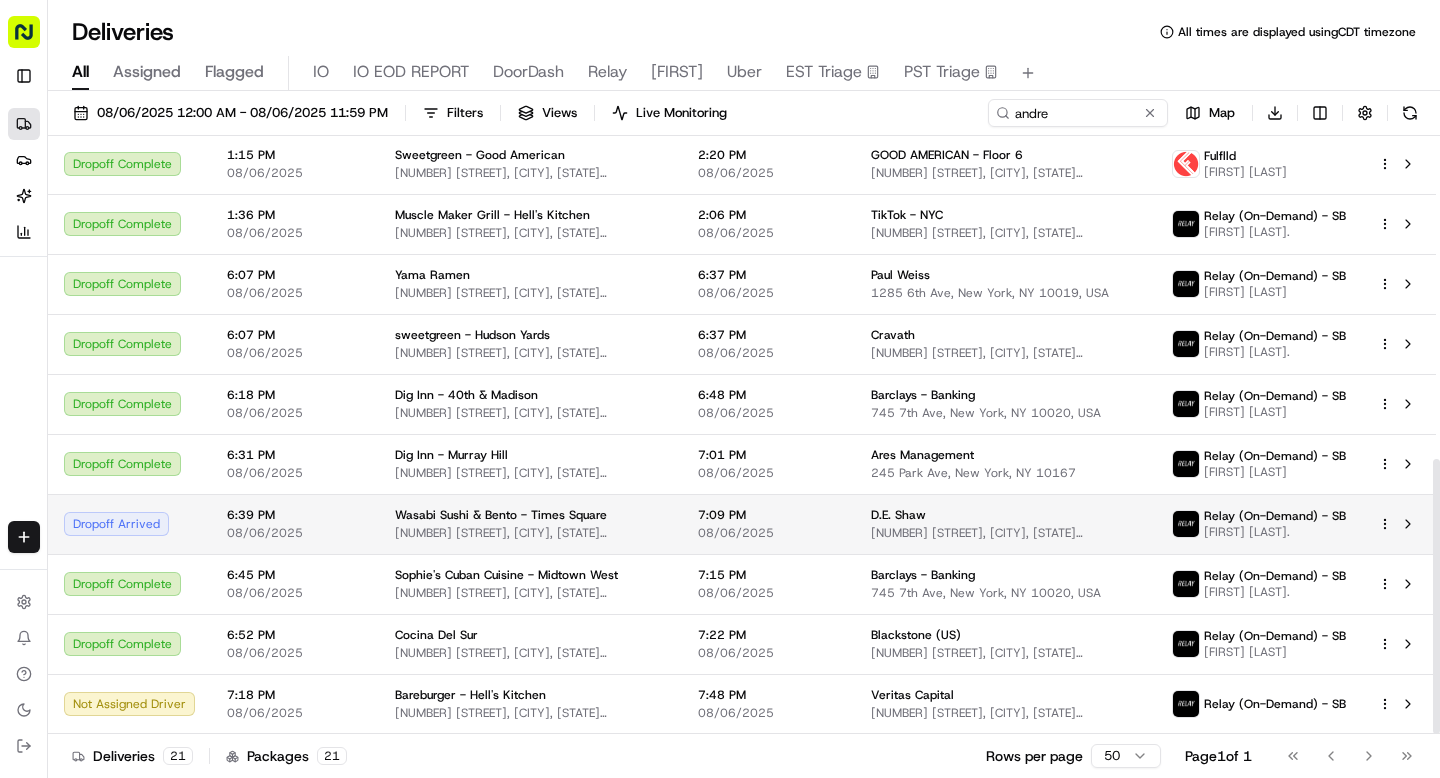 click on "6:39 PM 08/06/2025" at bounding box center [295, 524] 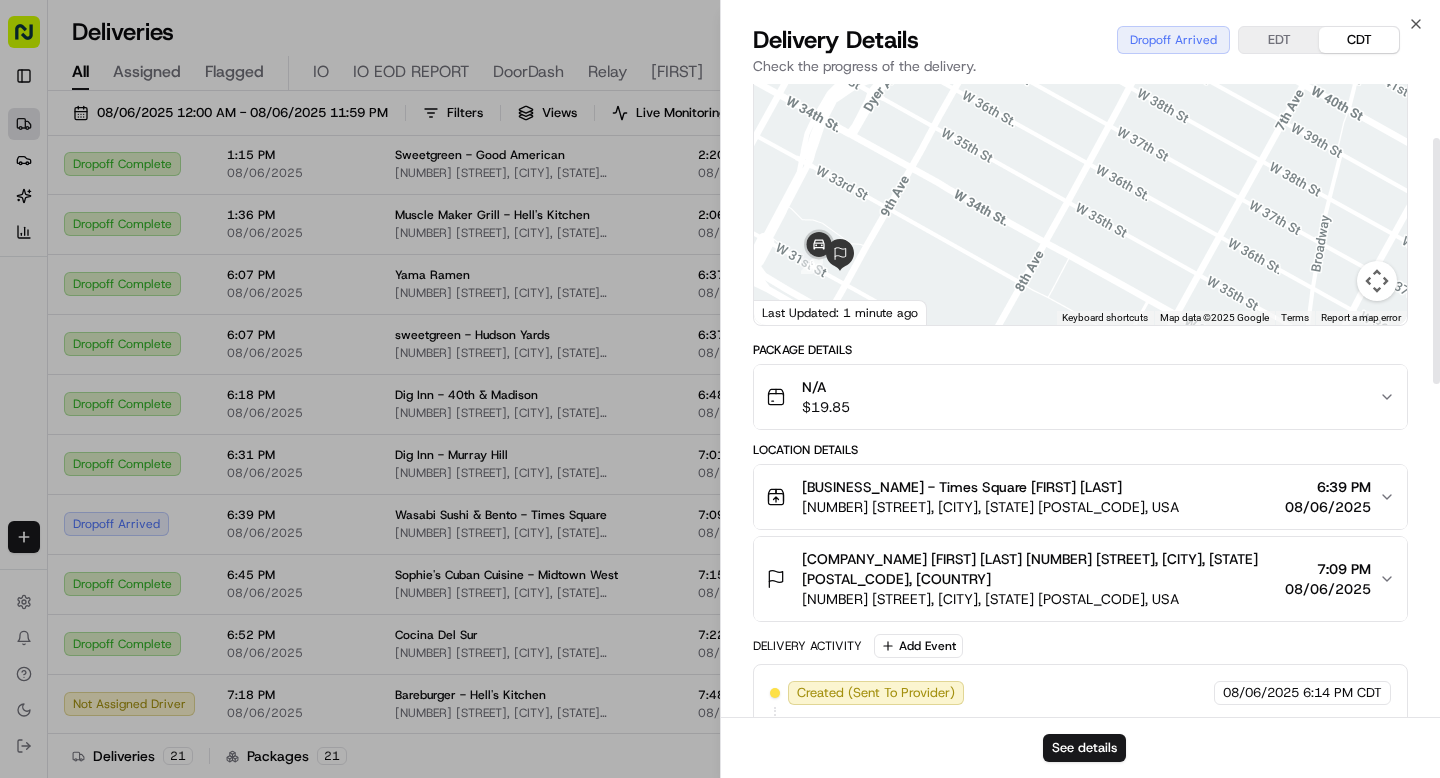 scroll, scrollTop: 140, scrollLeft: 0, axis: vertical 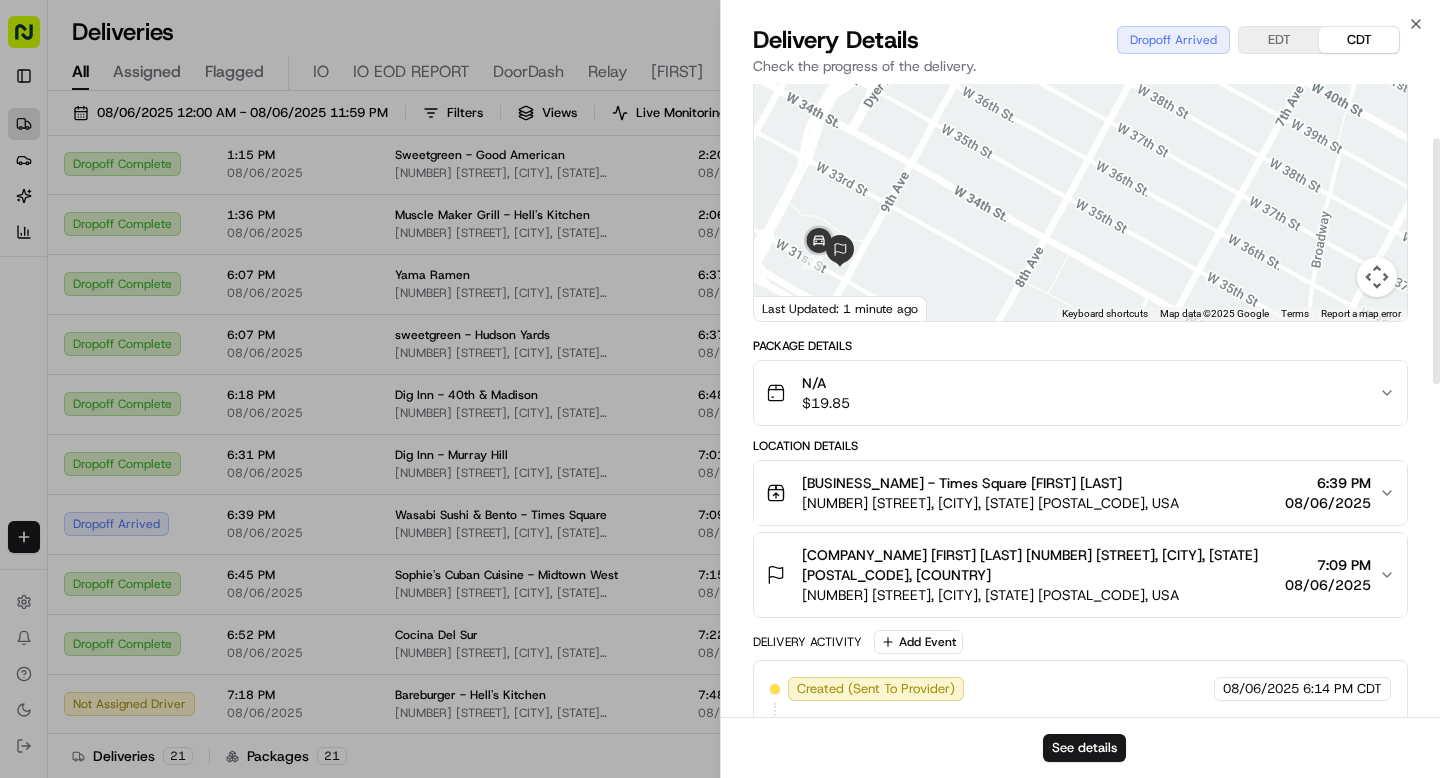 click on "D.E. Shaw Andrew Osarchuk 375 9th Ave, New York, NY 10001, USA 7:09 PM 08/06/2025" at bounding box center (1080, 575) 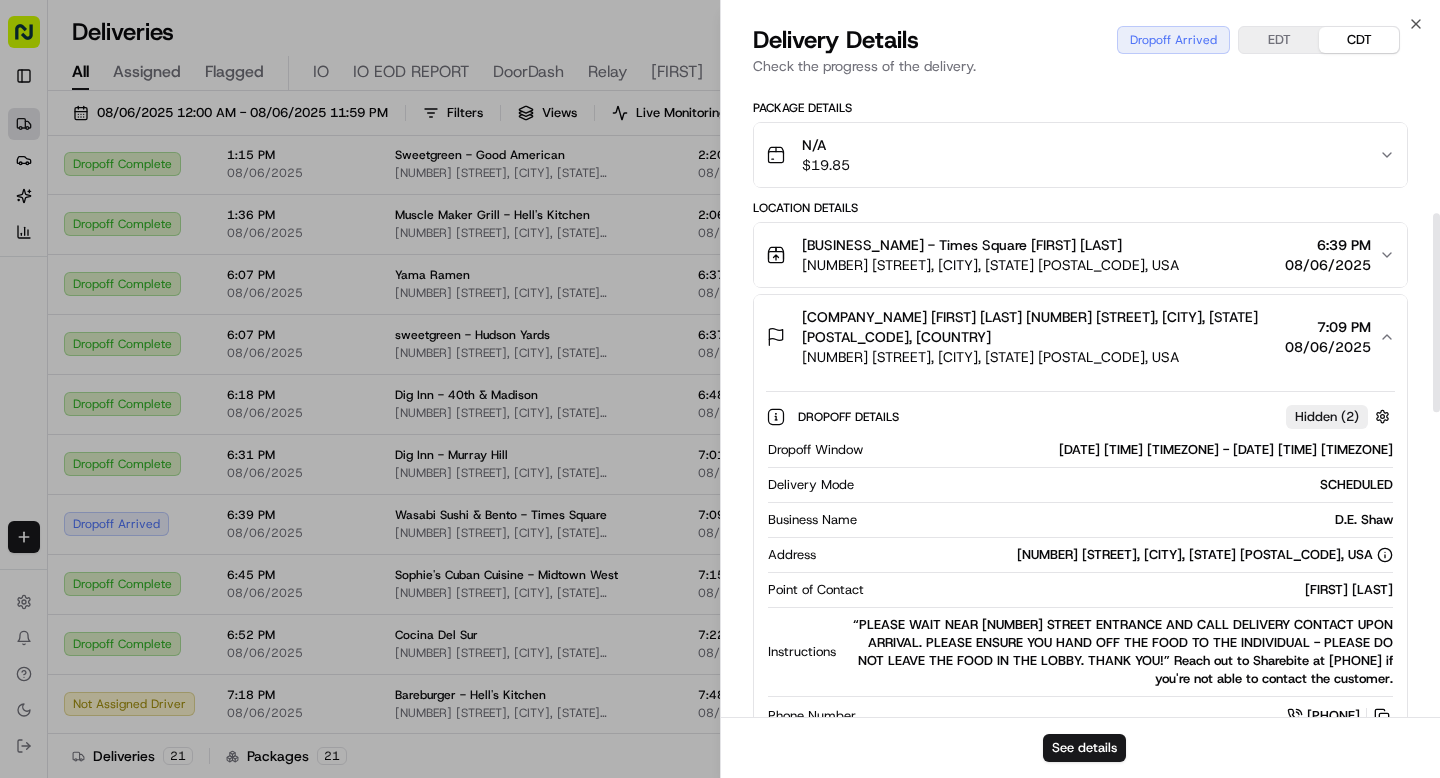scroll, scrollTop: 412, scrollLeft: 0, axis: vertical 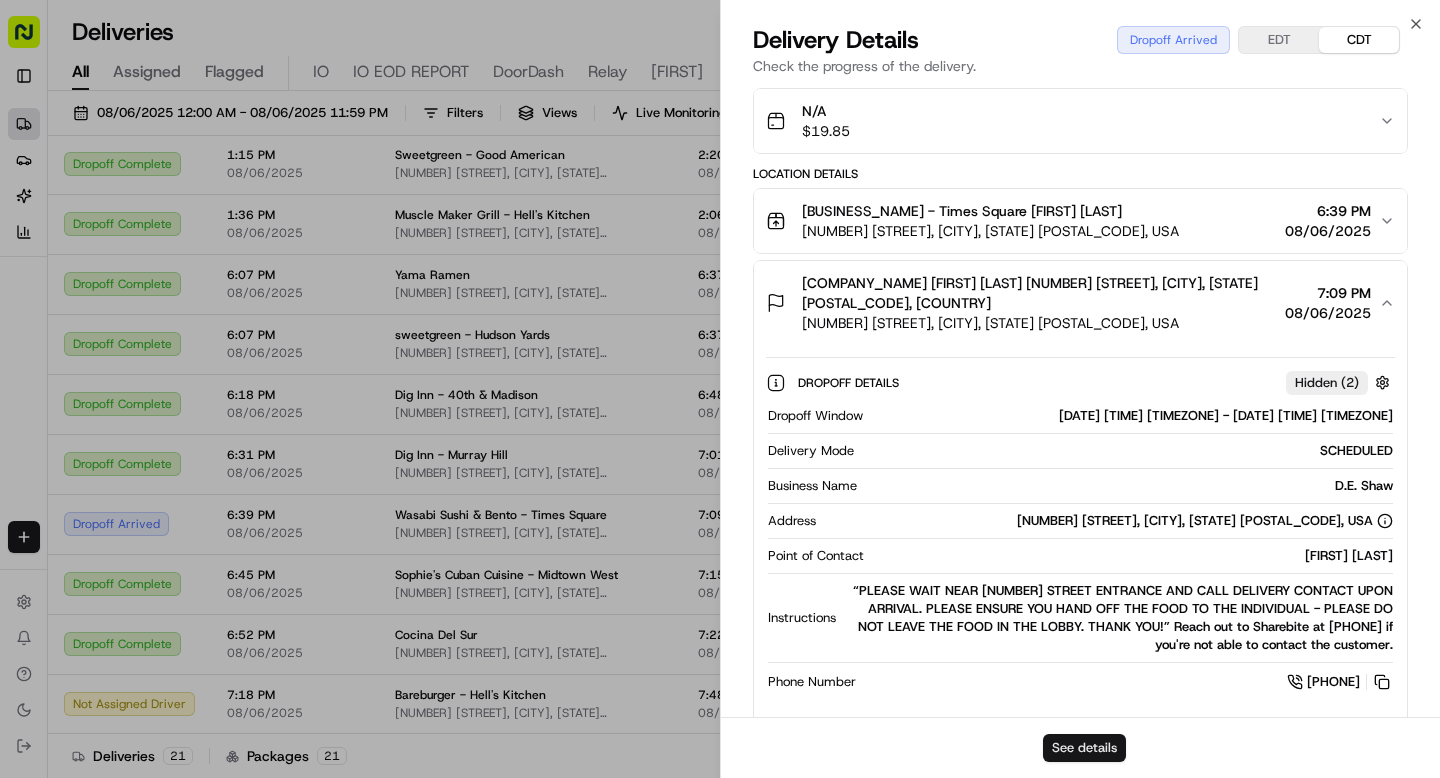 click on "See details" at bounding box center [1084, 748] 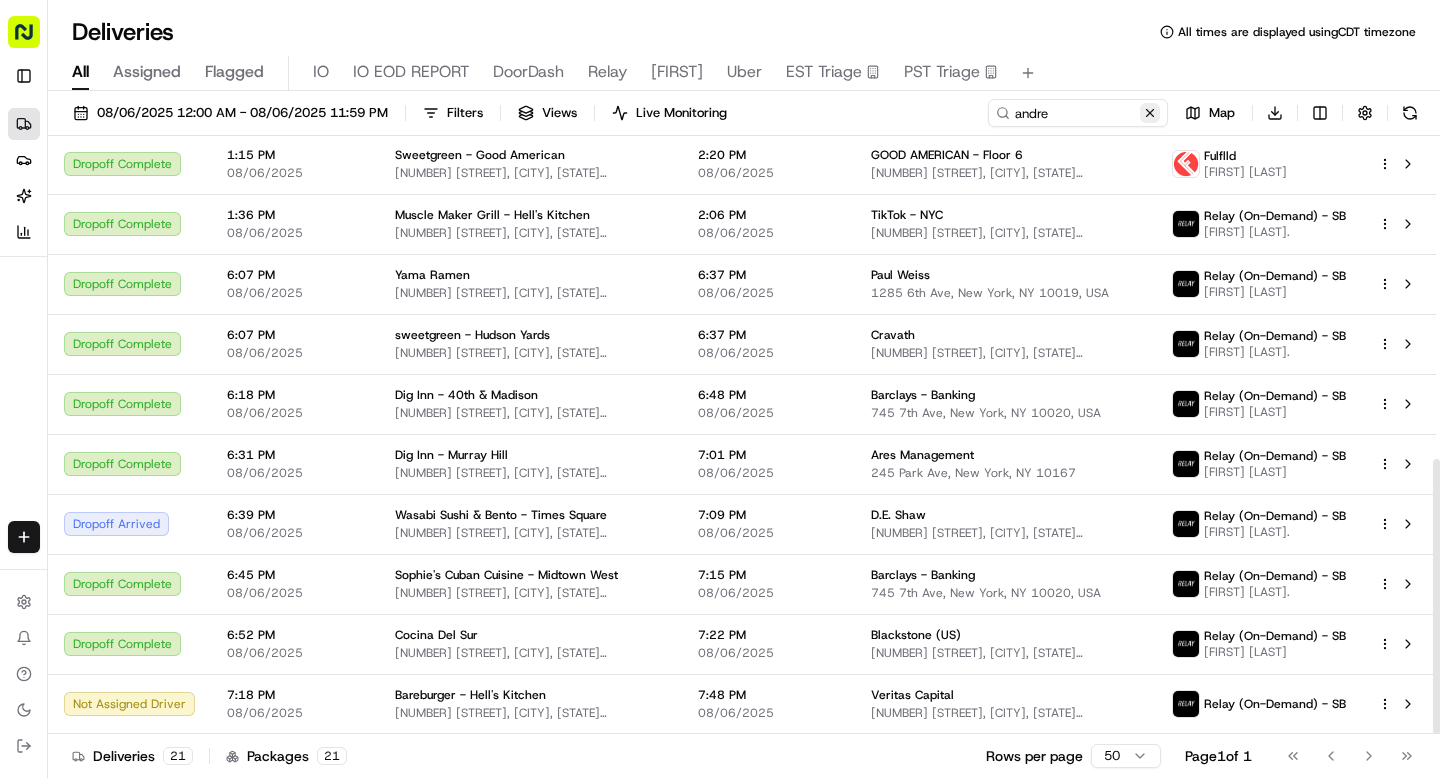 click at bounding box center (1150, 113) 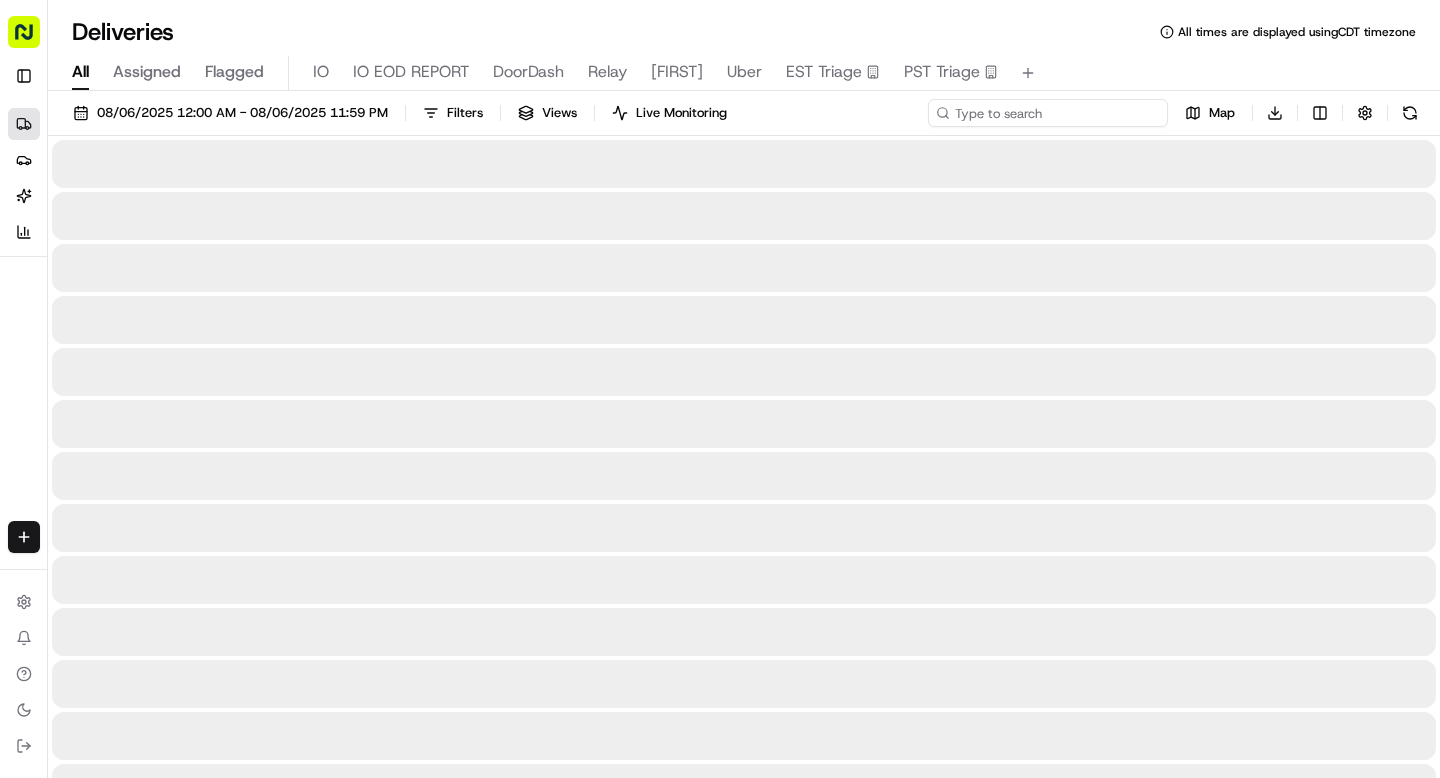 click at bounding box center (1048, 113) 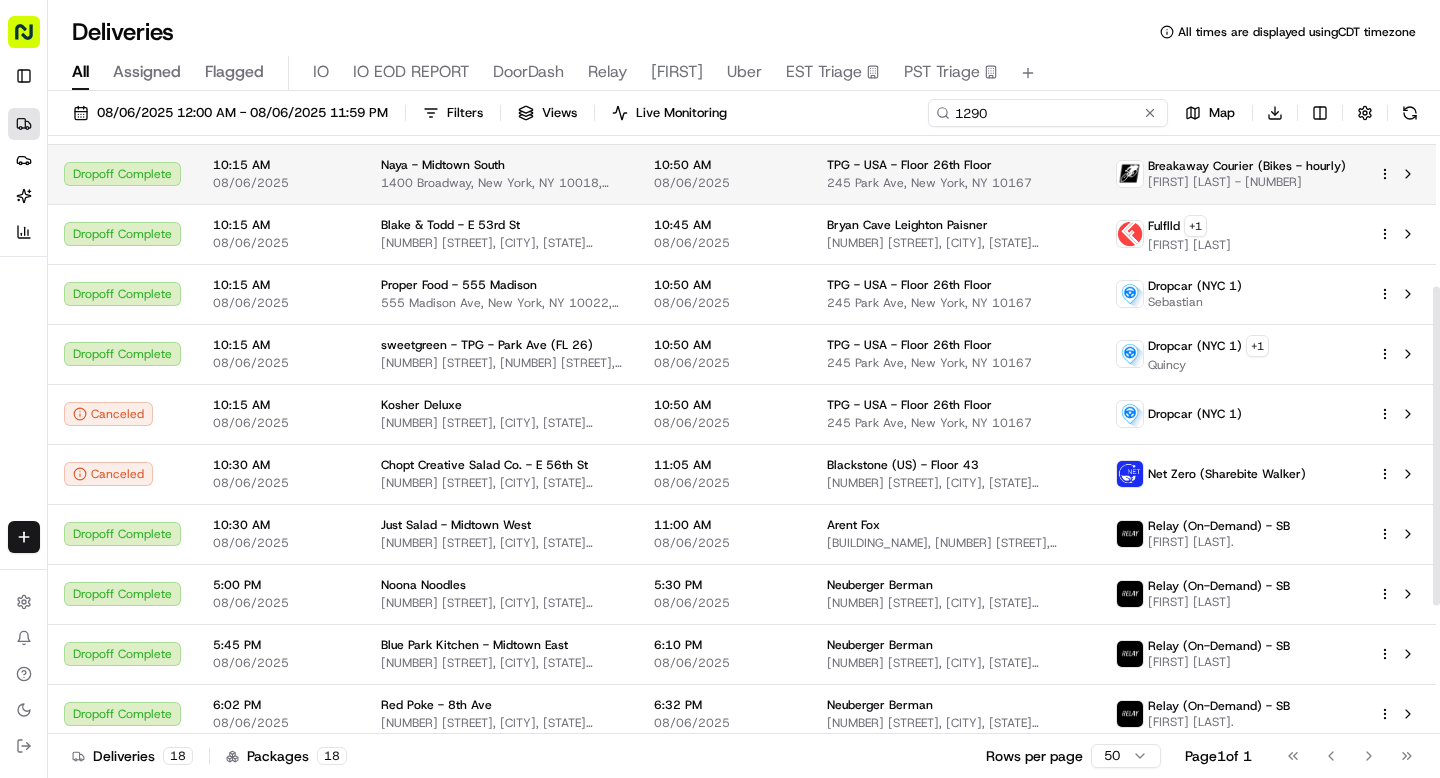 scroll, scrollTop: 522, scrollLeft: 0, axis: vertical 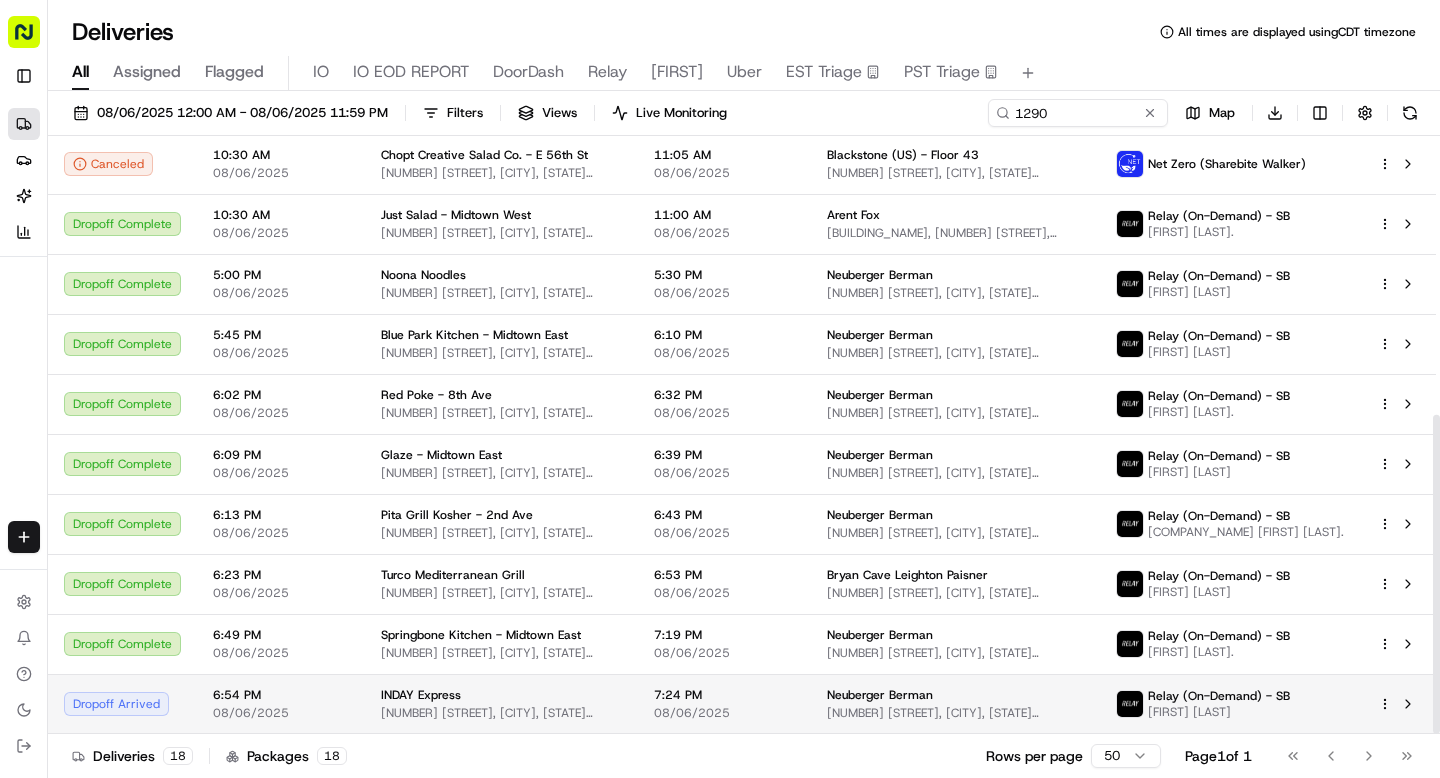 click on "INDAY Express 133 W 38th St, New York, NY 10018, USA" at bounding box center [501, 704] 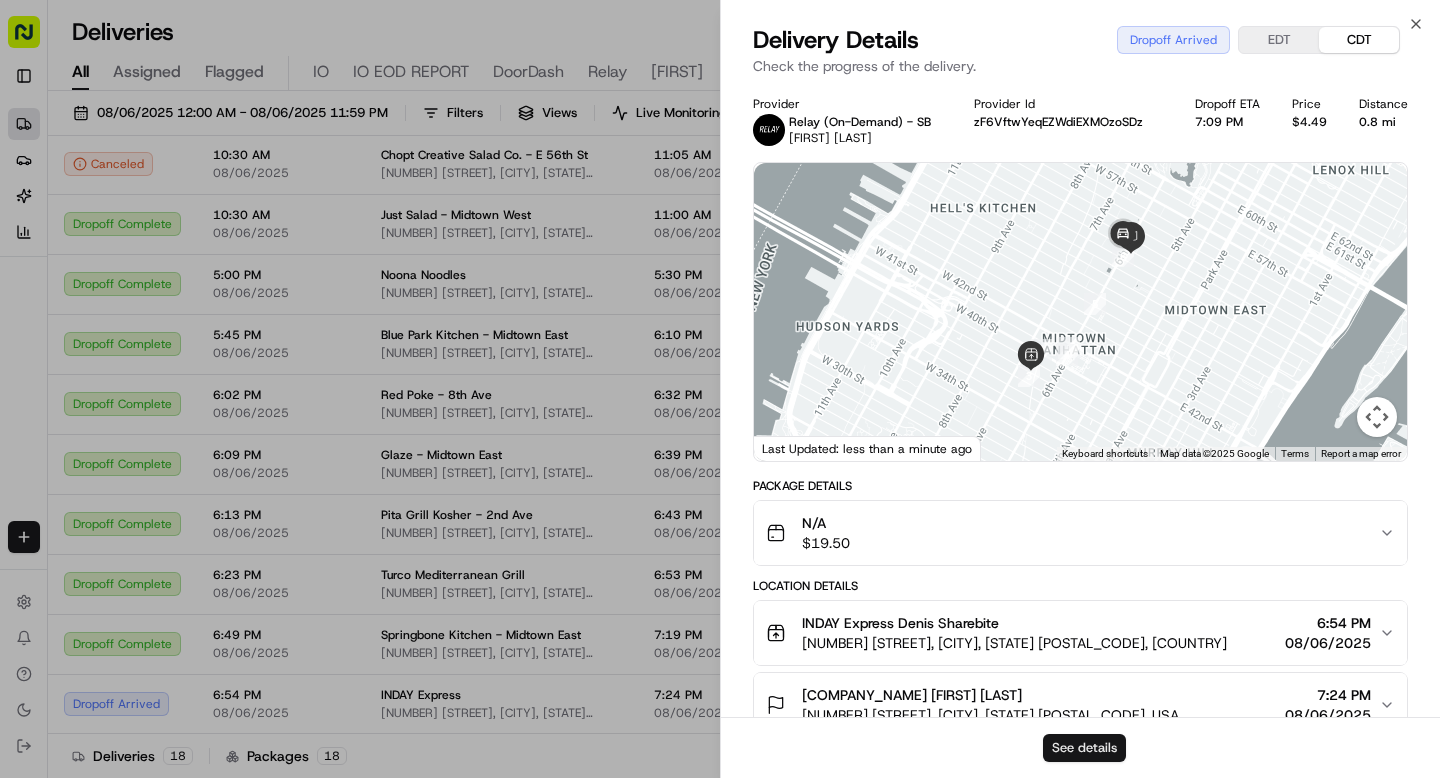 click on "See details" at bounding box center (1084, 748) 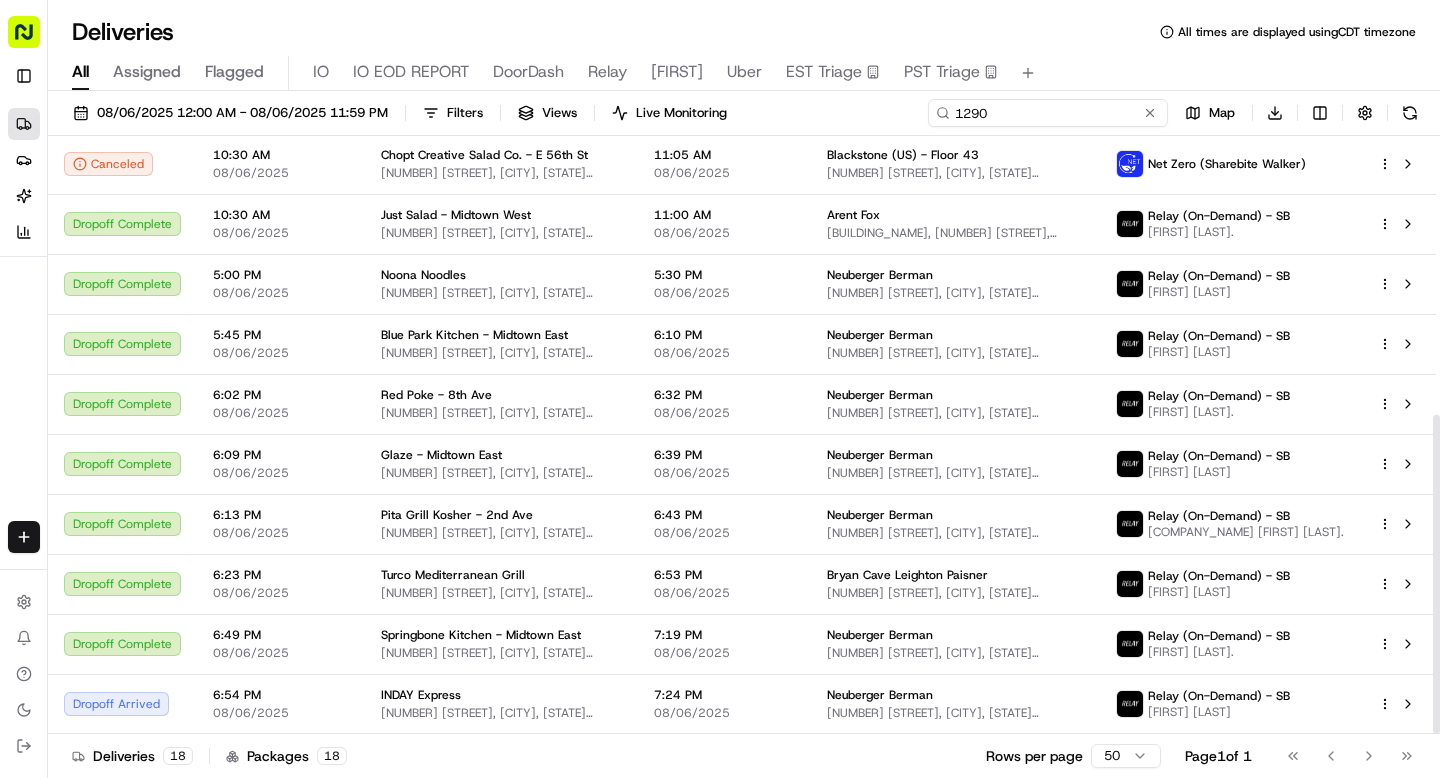 click on "1290" at bounding box center (1048, 113) 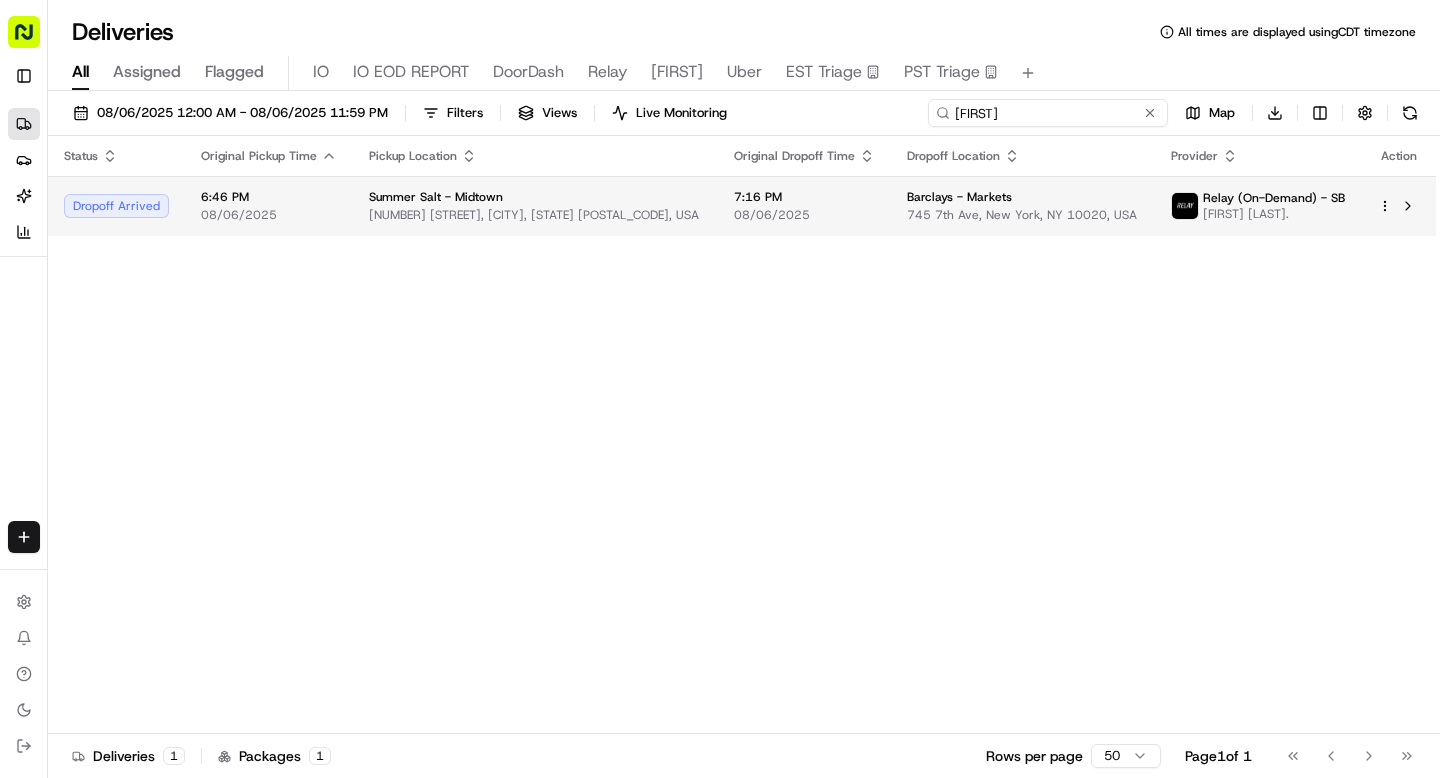 type on "brenda" 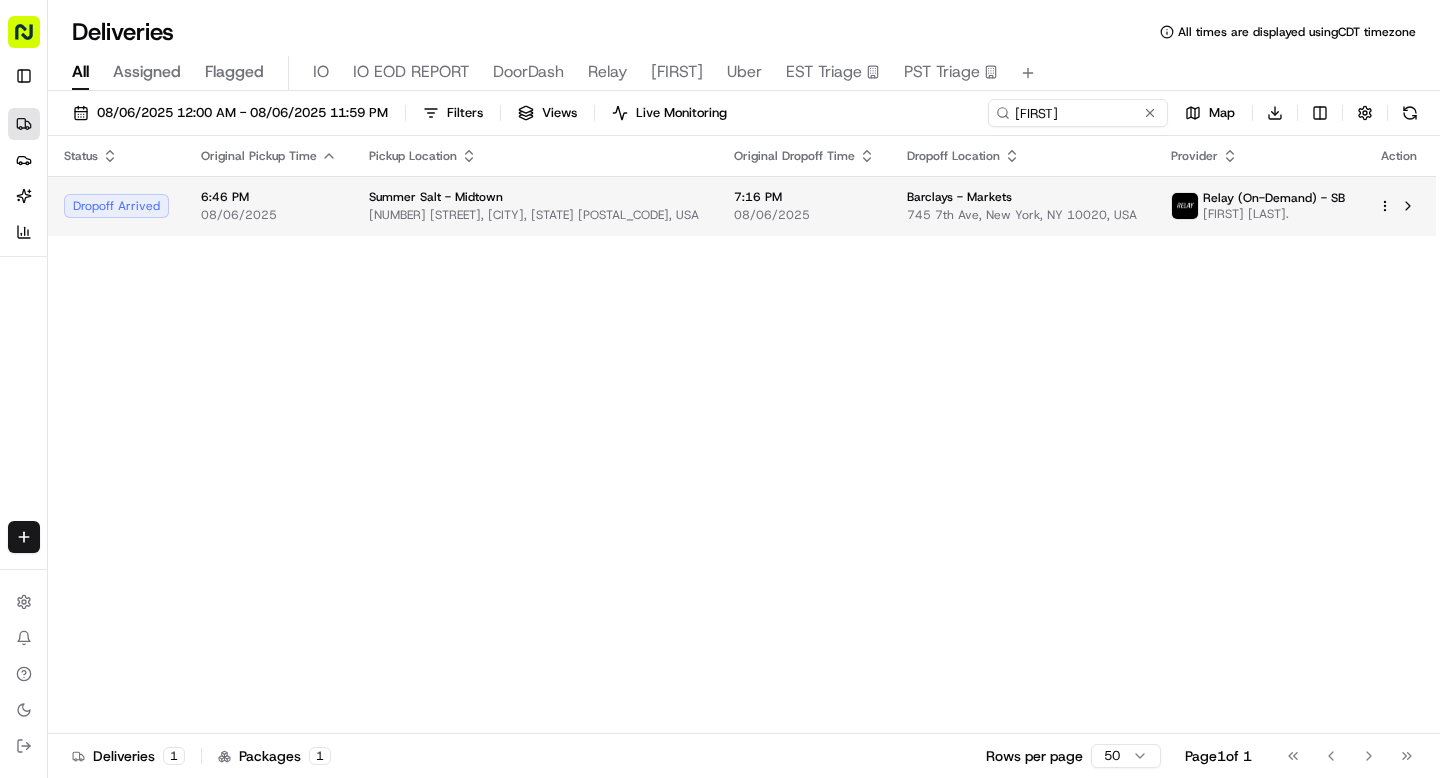 click on "Barclays - Markets" at bounding box center [959, 197] 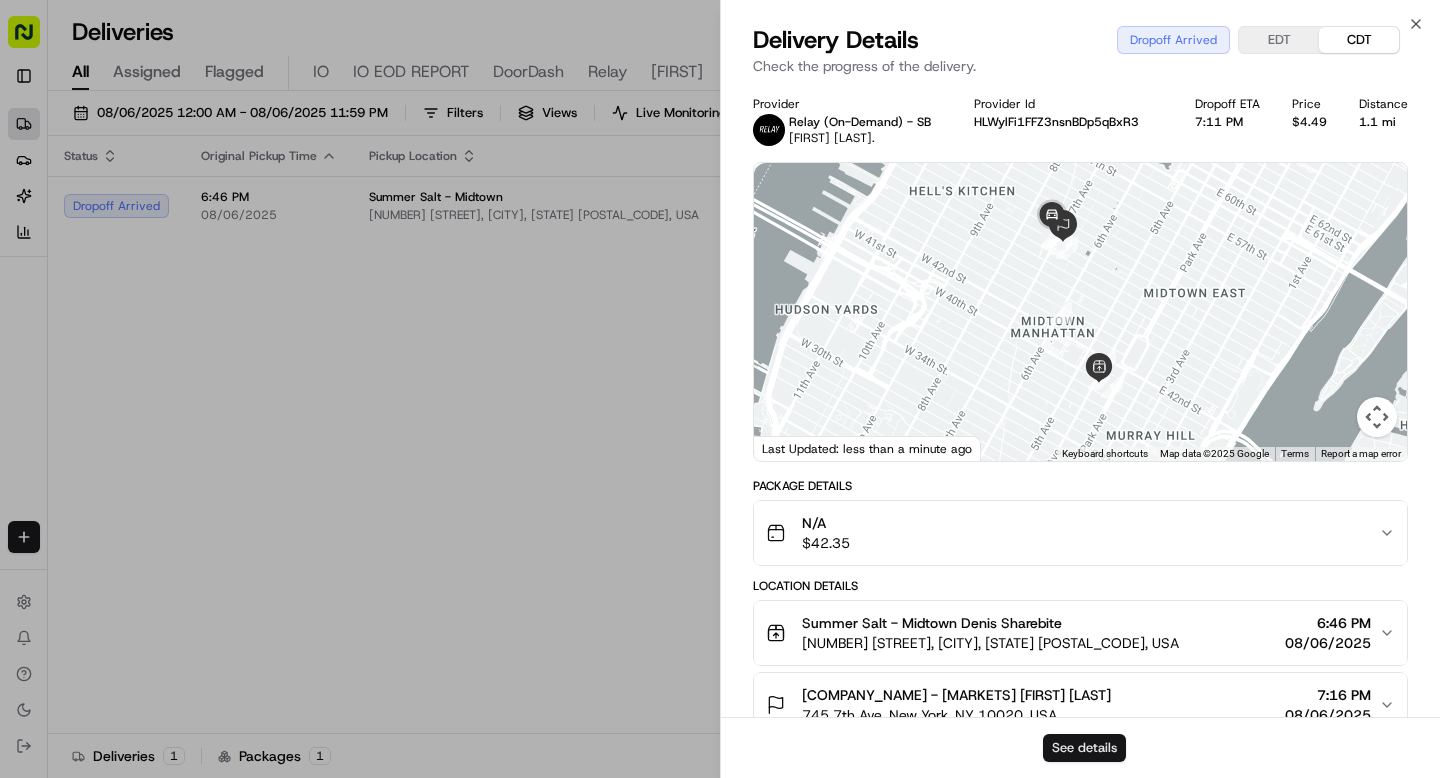 click on "See details" at bounding box center (1084, 748) 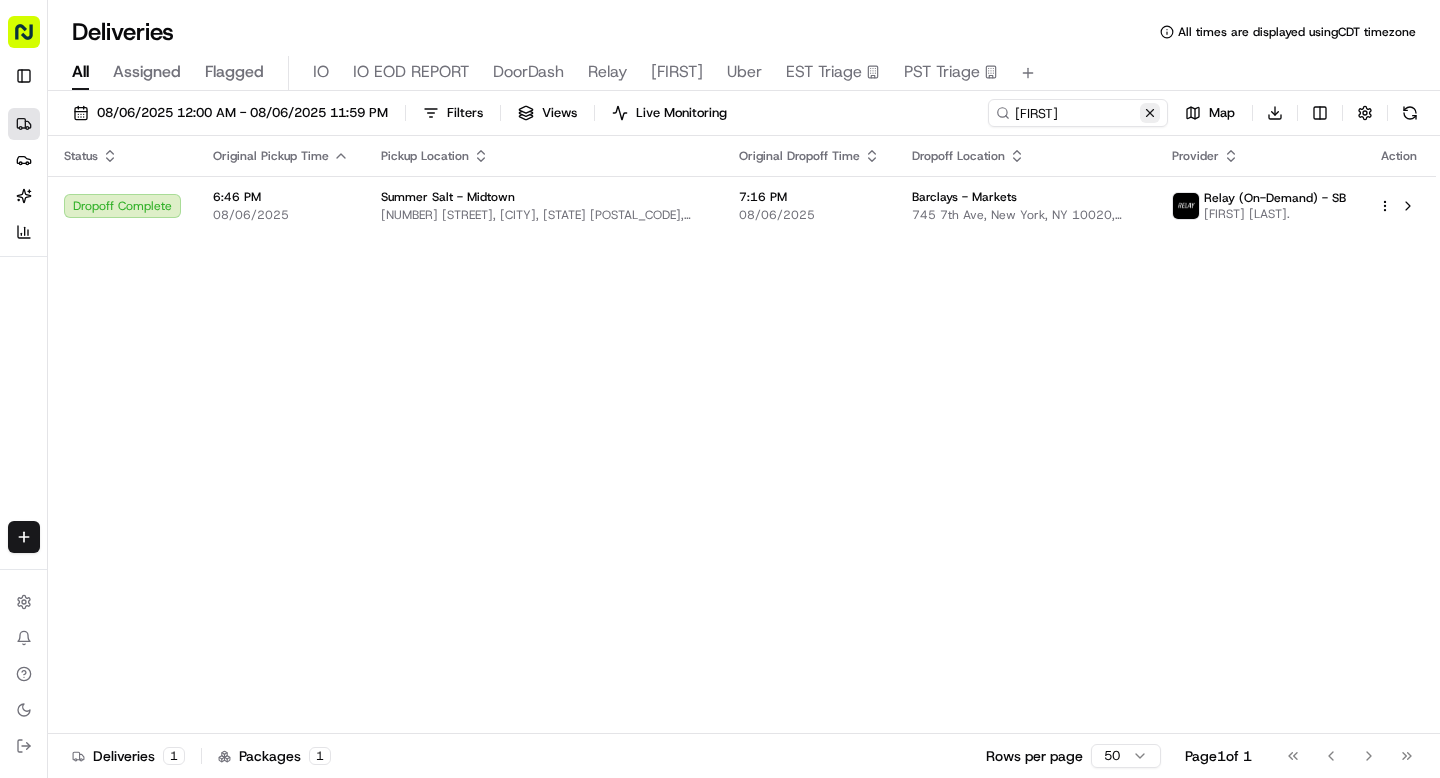 click at bounding box center [1150, 113] 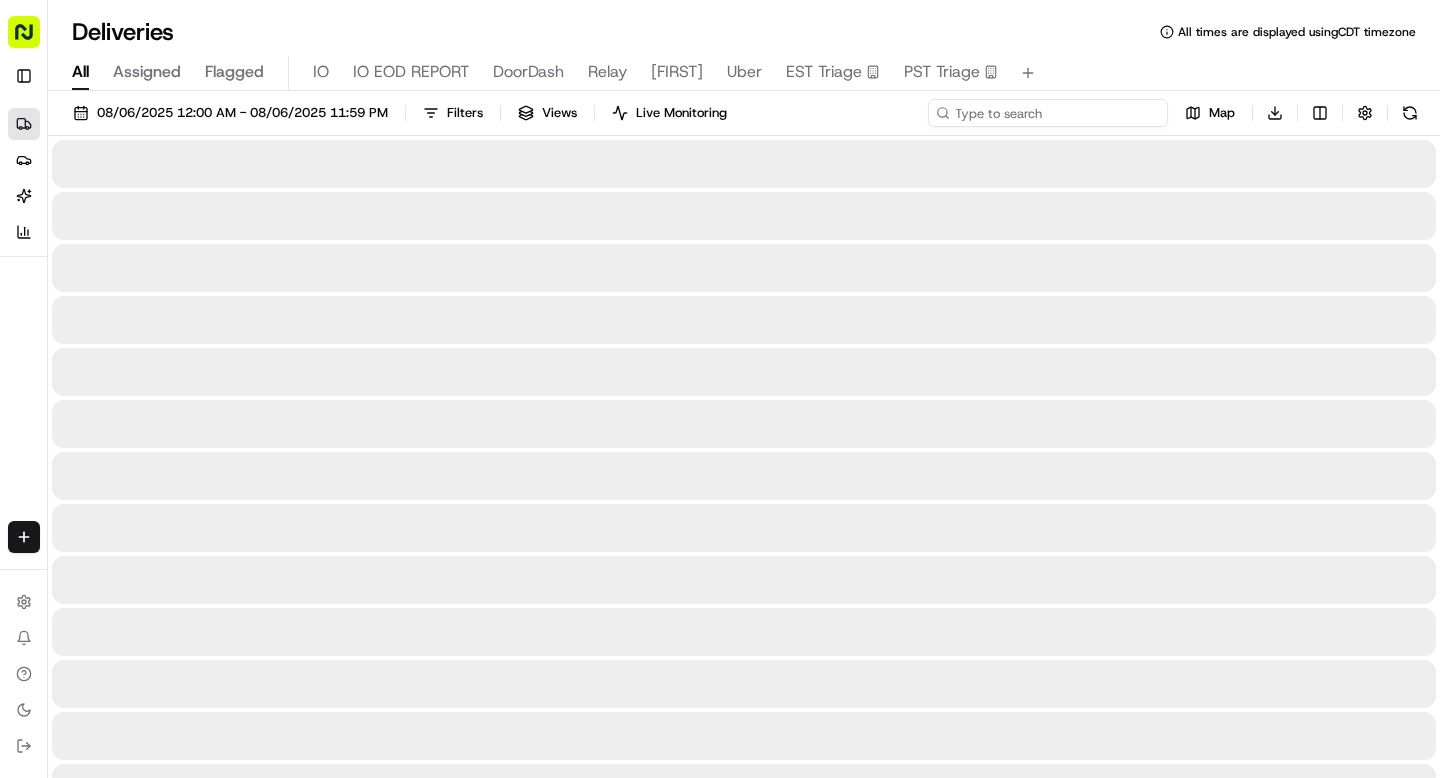 click at bounding box center [1048, 113] 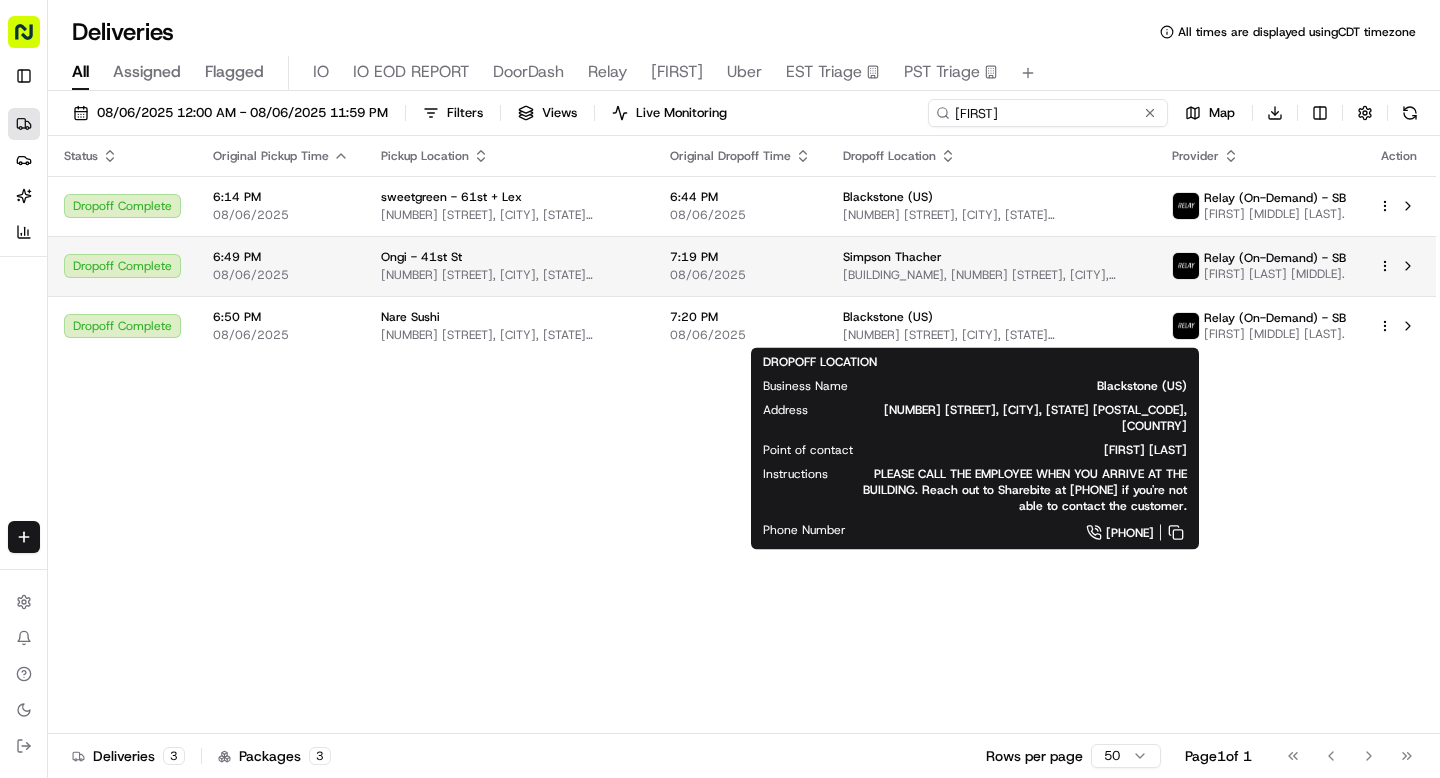 type on "edward" 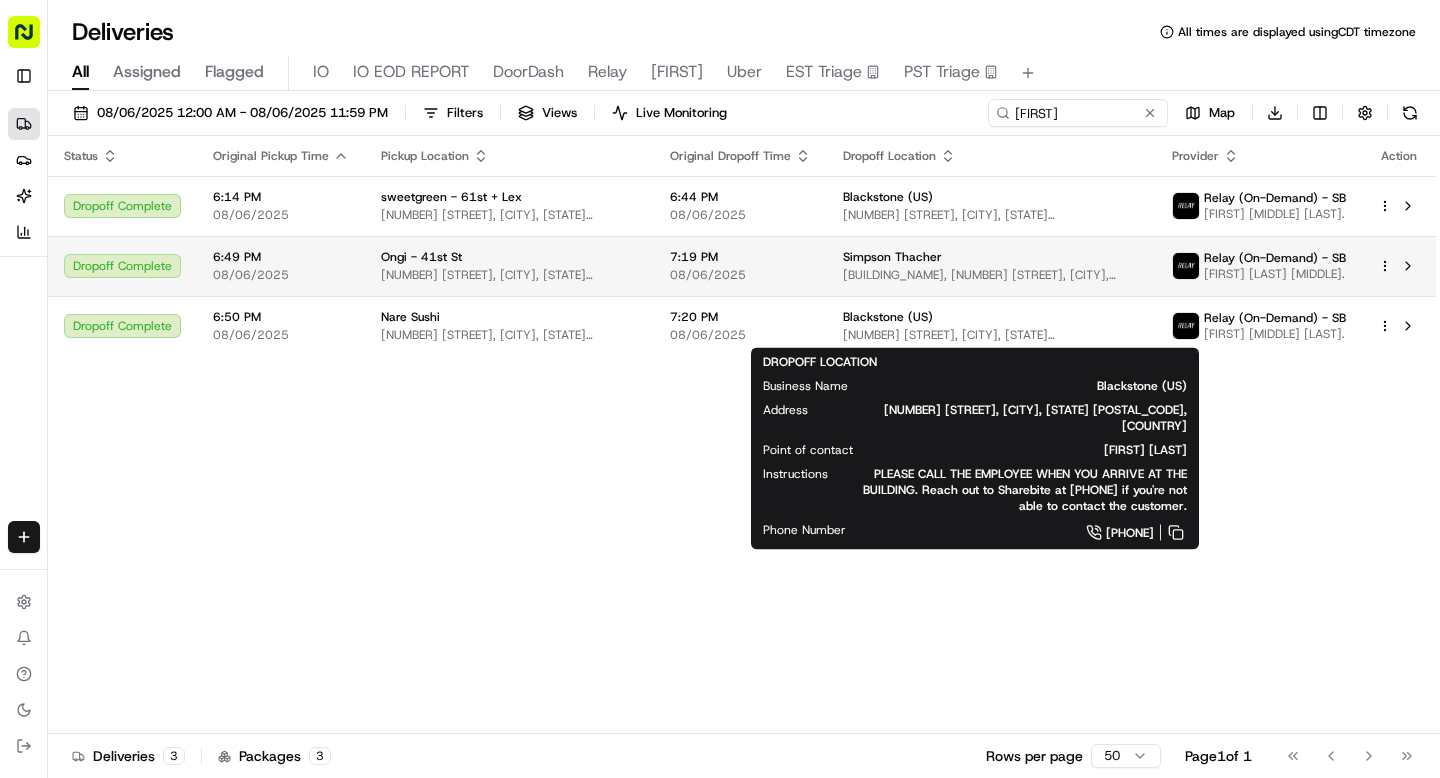 click on "7:19 PM" at bounding box center (740, 257) 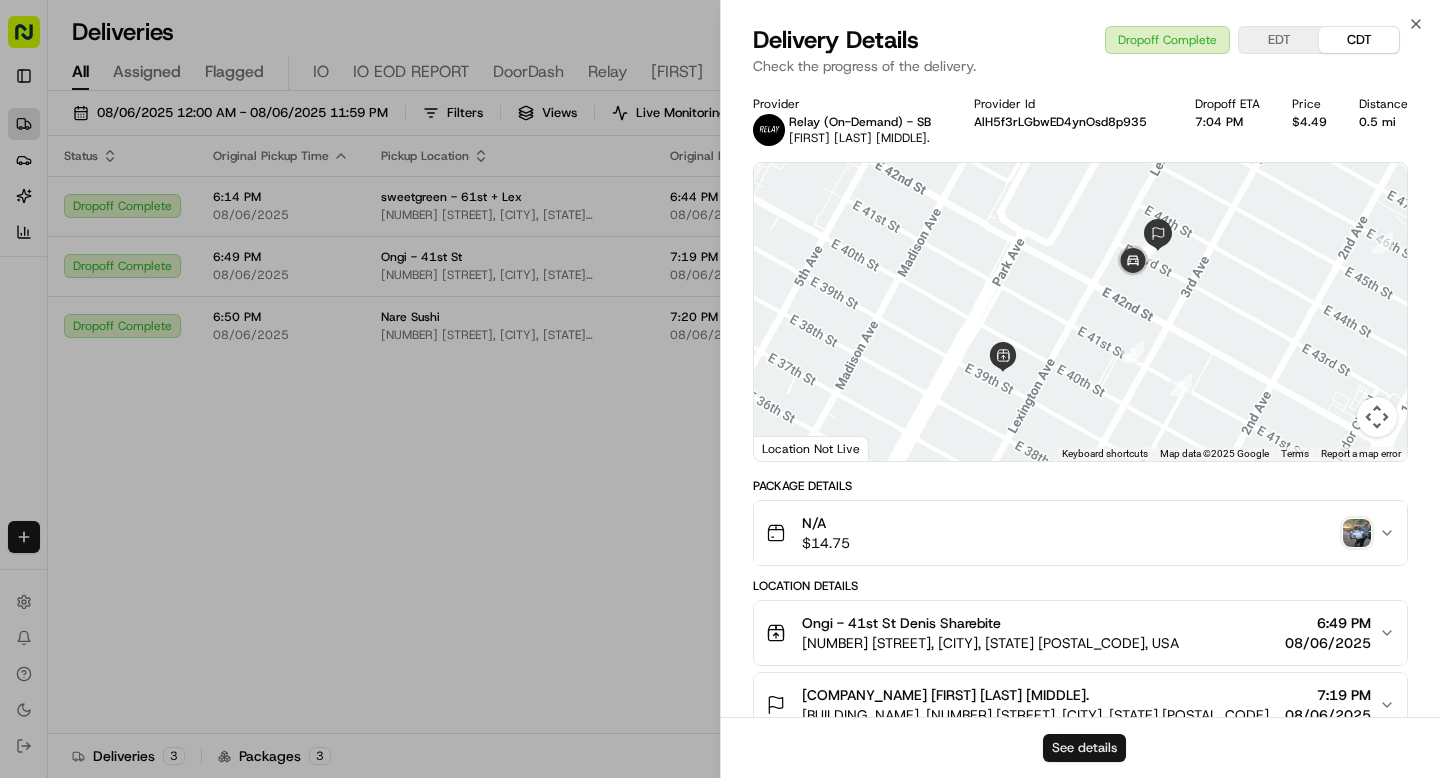 click on "See details" at bounding box center (1084, 748) 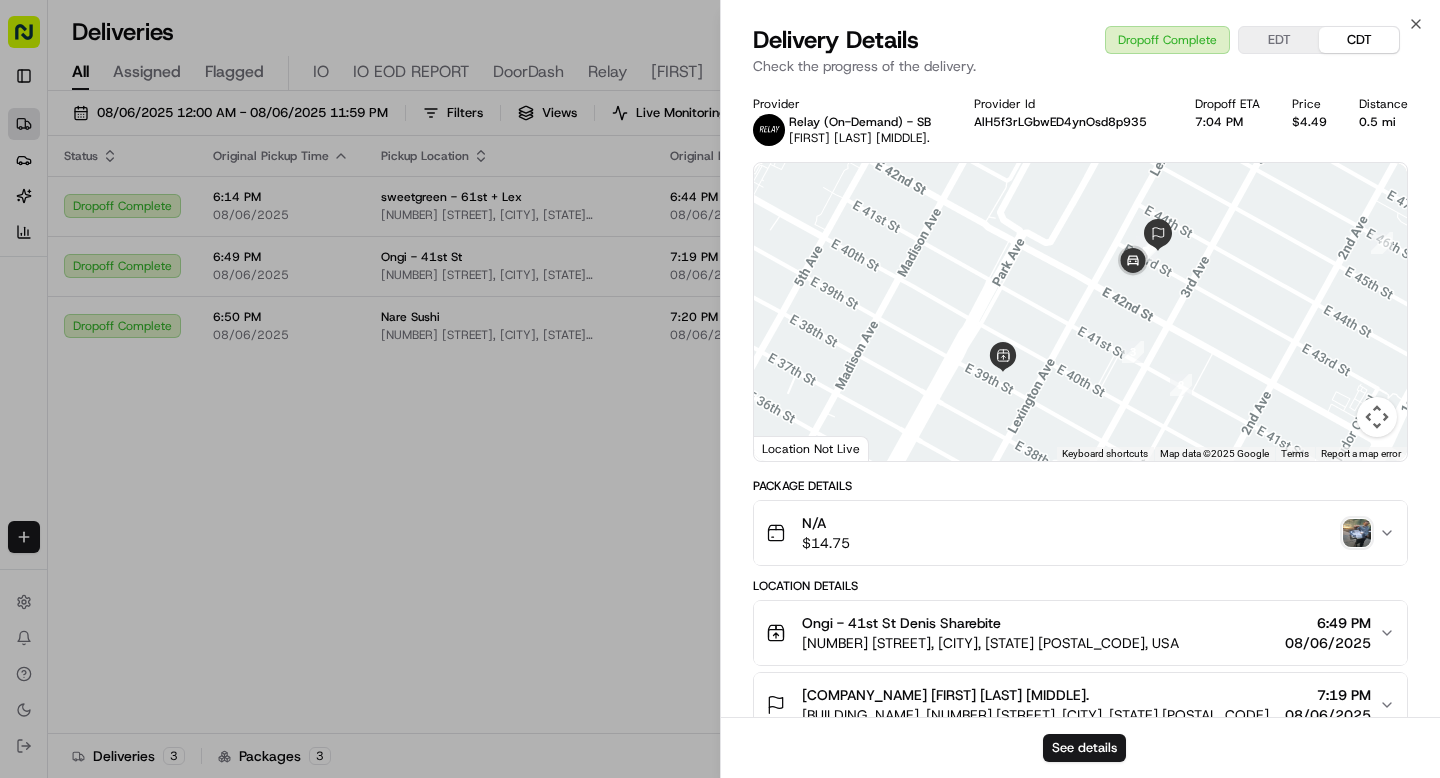 click at bounding box center (1357, 533) 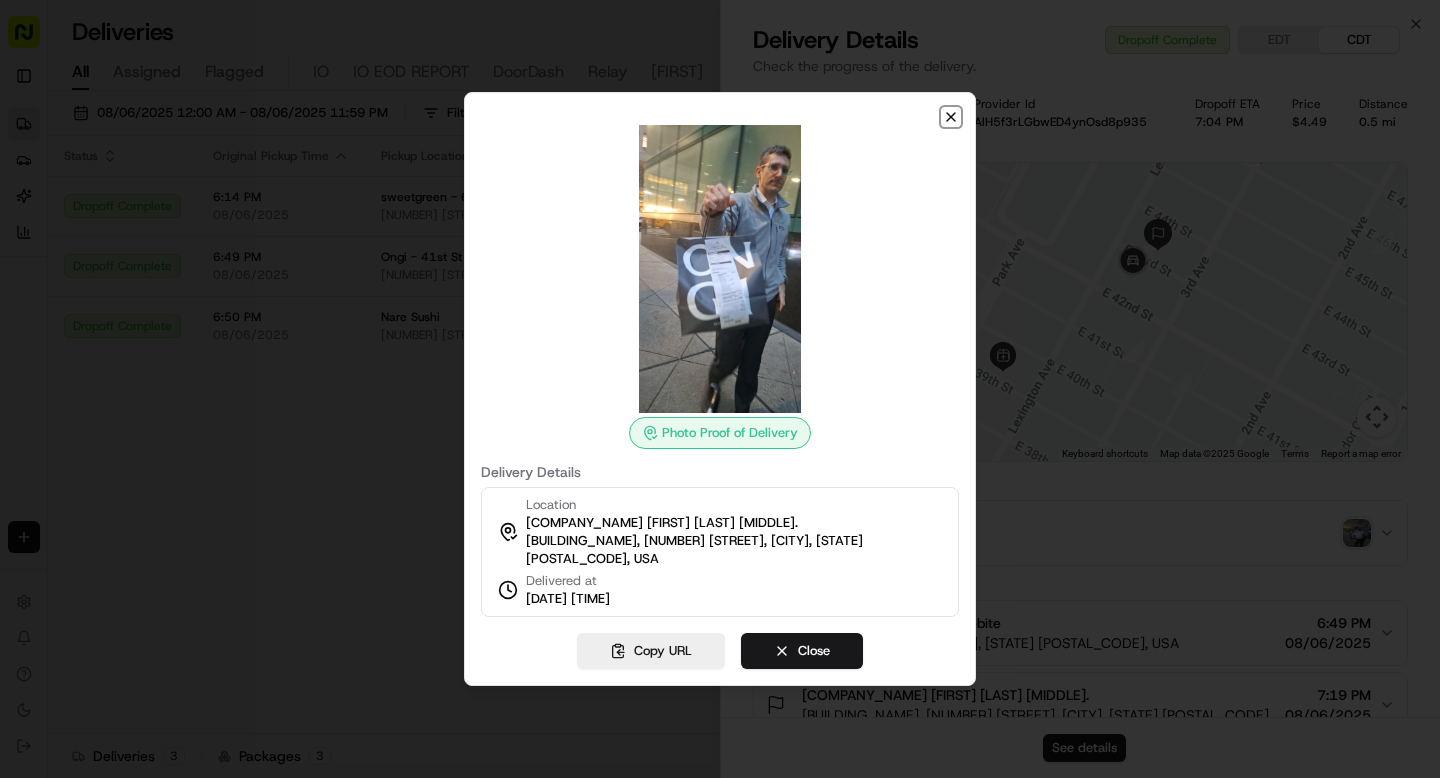 click 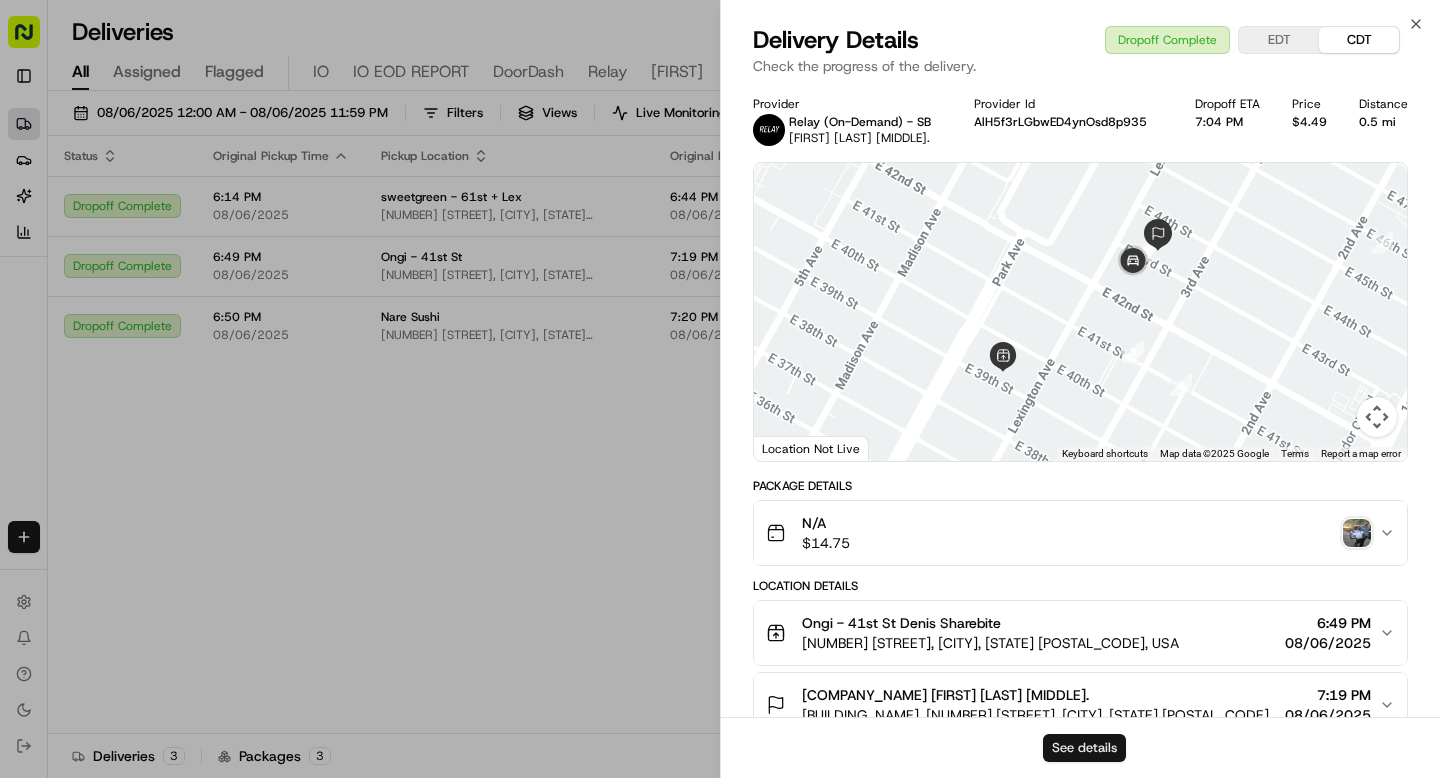 click on "See details" at bounding box center [1084, 748] 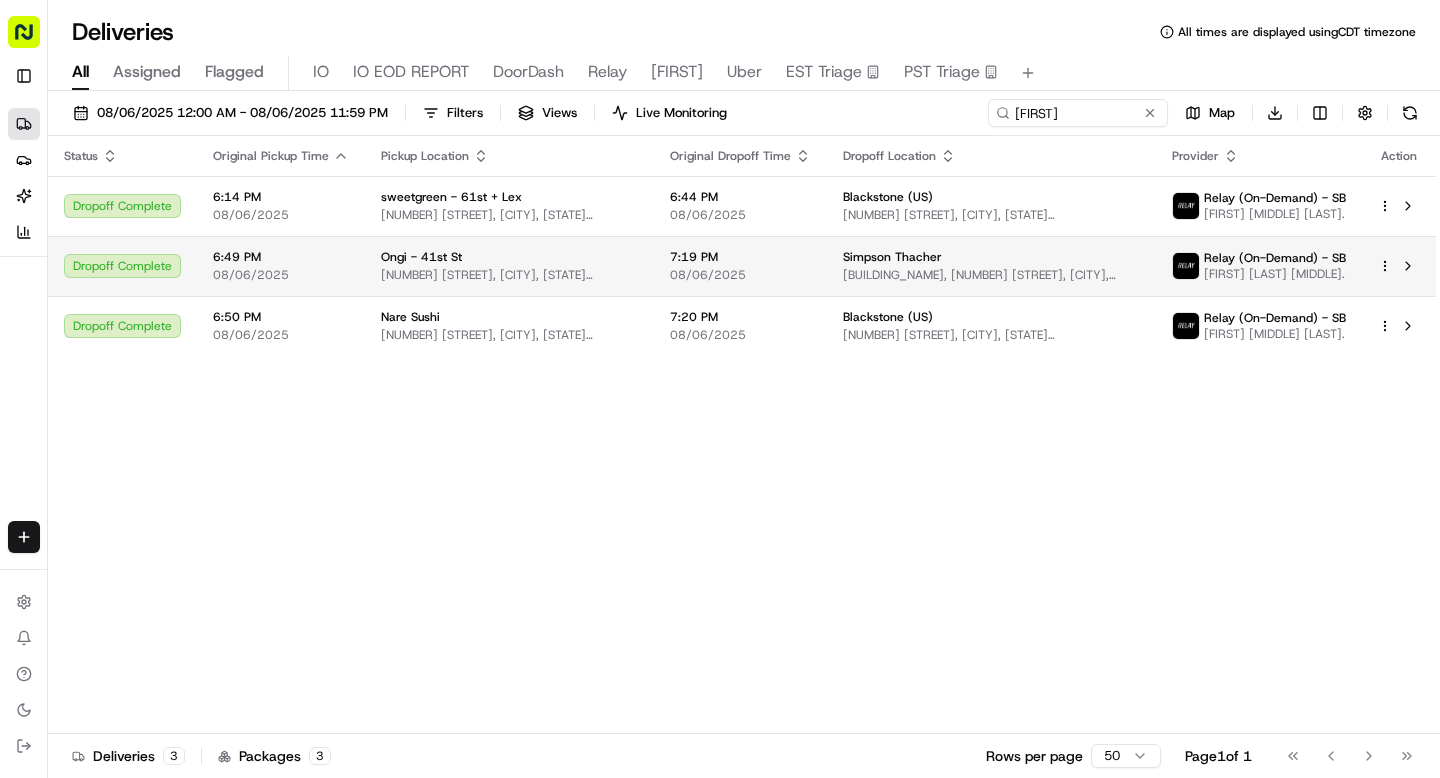 click on "Sharebite n.barrigan@sharebite.com Toggle Sidebar Deliveries Providers Nash AI Analytics Favorites Main Menu Members & Organization Organization Users Roles Preferences Customization Tracking Orchestration Automations Dispatch Strategy Locations Pickup Locations Dropoff Locations Billing Billing Refund Requests Integrations Notification Triggers Webhooks API Keys Request Logs Create Settings Notifications Chat with us! Toggle Theme Log out Deliveries All times are displayed using  CDT   timezone All Assigned Flagged IO IO EOD REPORT DoorDash Relay Nate Uber EST Triage  PST Triage 08/06/2025 12:00 AM - 08/06/2025 11:59 PM Filters Views Live Monitoring edward Map Download Status Original Pickup Time Pickup Location Original Dropoff Time Dropoff Location Provider Action Dropoff Complete 6:14 PM 08/06/2025 sweetgreen - 61st + Lex 137 E 61st St, New York, NY 10065, USA 6:44 PM 08/06/2025 Blackstone (US) 345 Park Ave, New York, NY 10154 Relay (On-Demand) - SB EDWARD O. O. Dropoff Complete 6:49 PM 3" at bounding box center (720, 389) 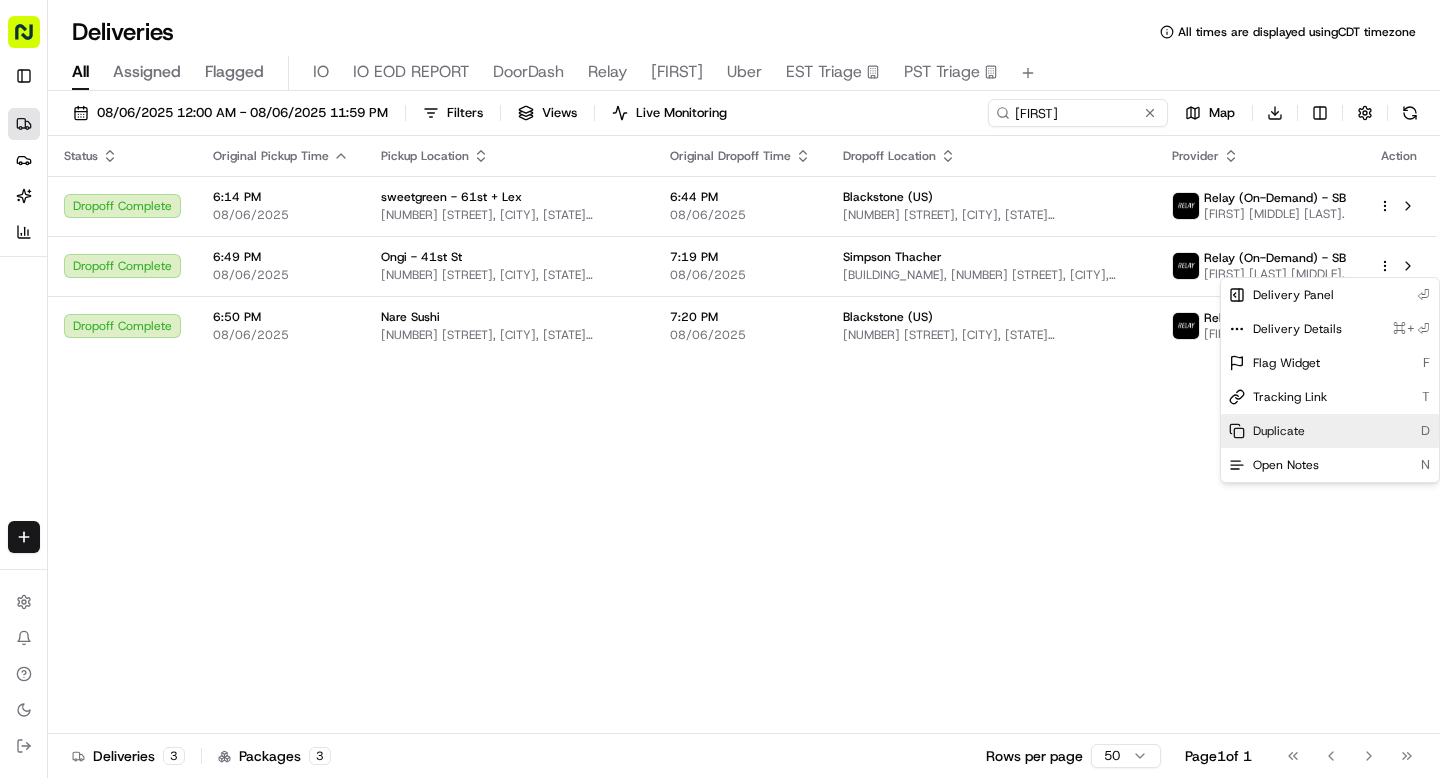 click on "Duplicate D" at bounding box center (1330, 431) 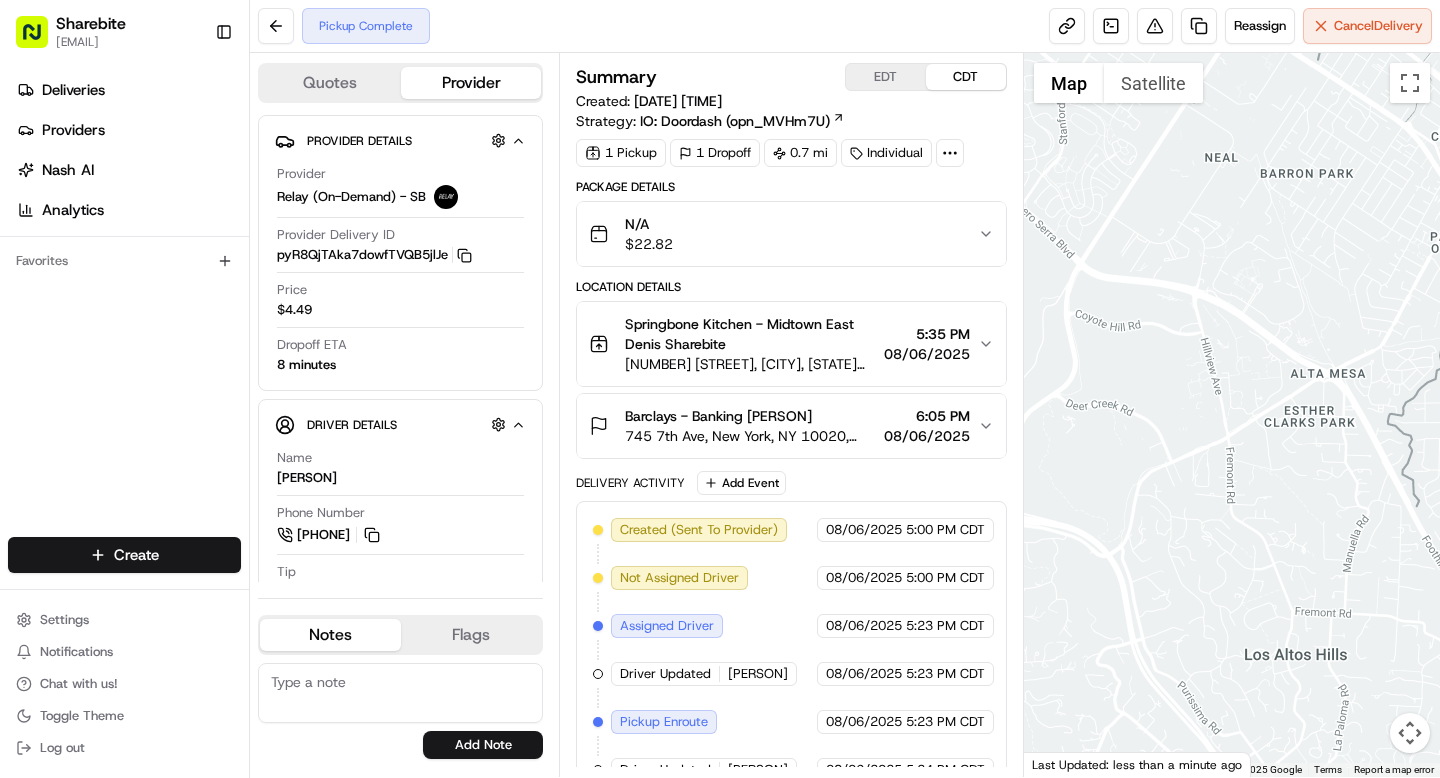 scroll, scrollTop: 0, scrollLeft: 0, axis: both 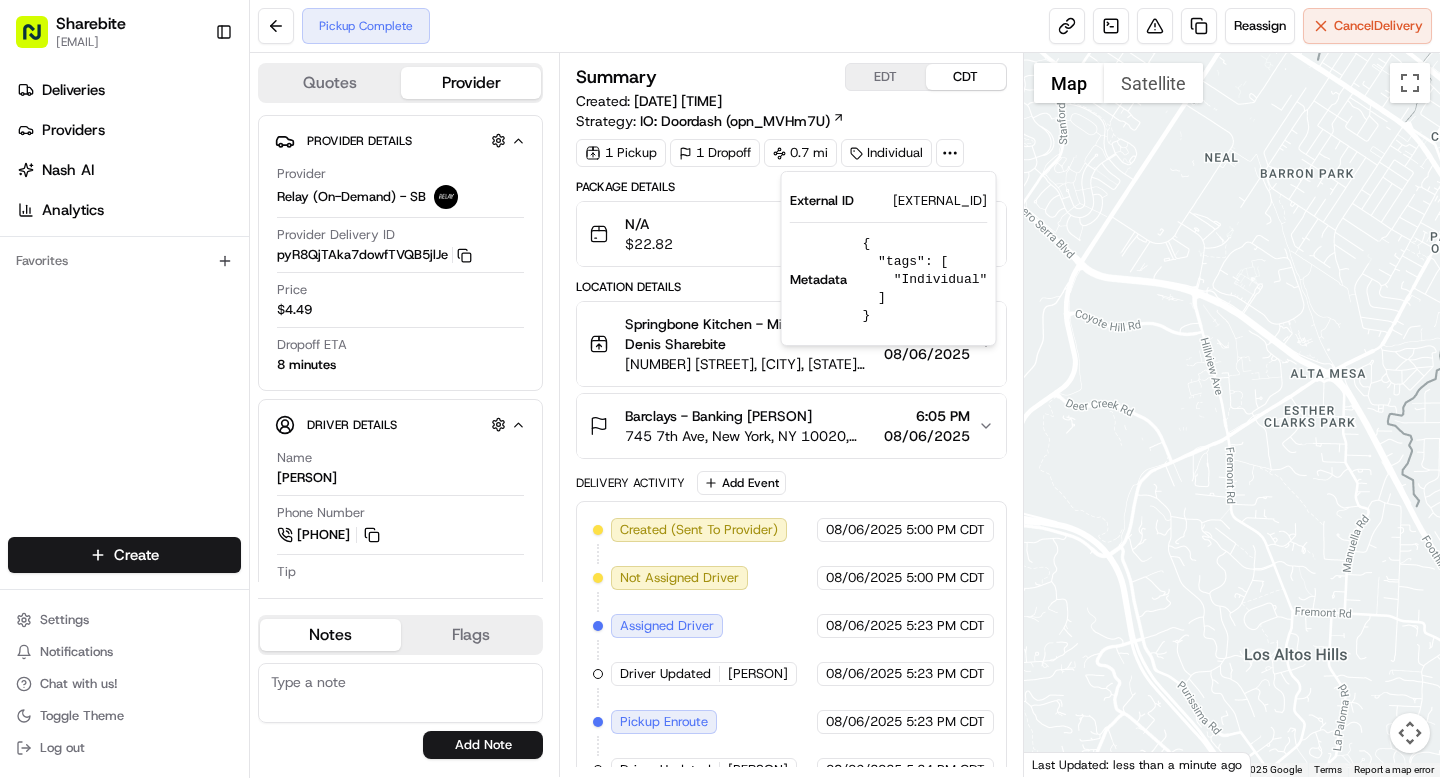 click on "[EXTERNAL_ID]" at bounding box center [940, 201] 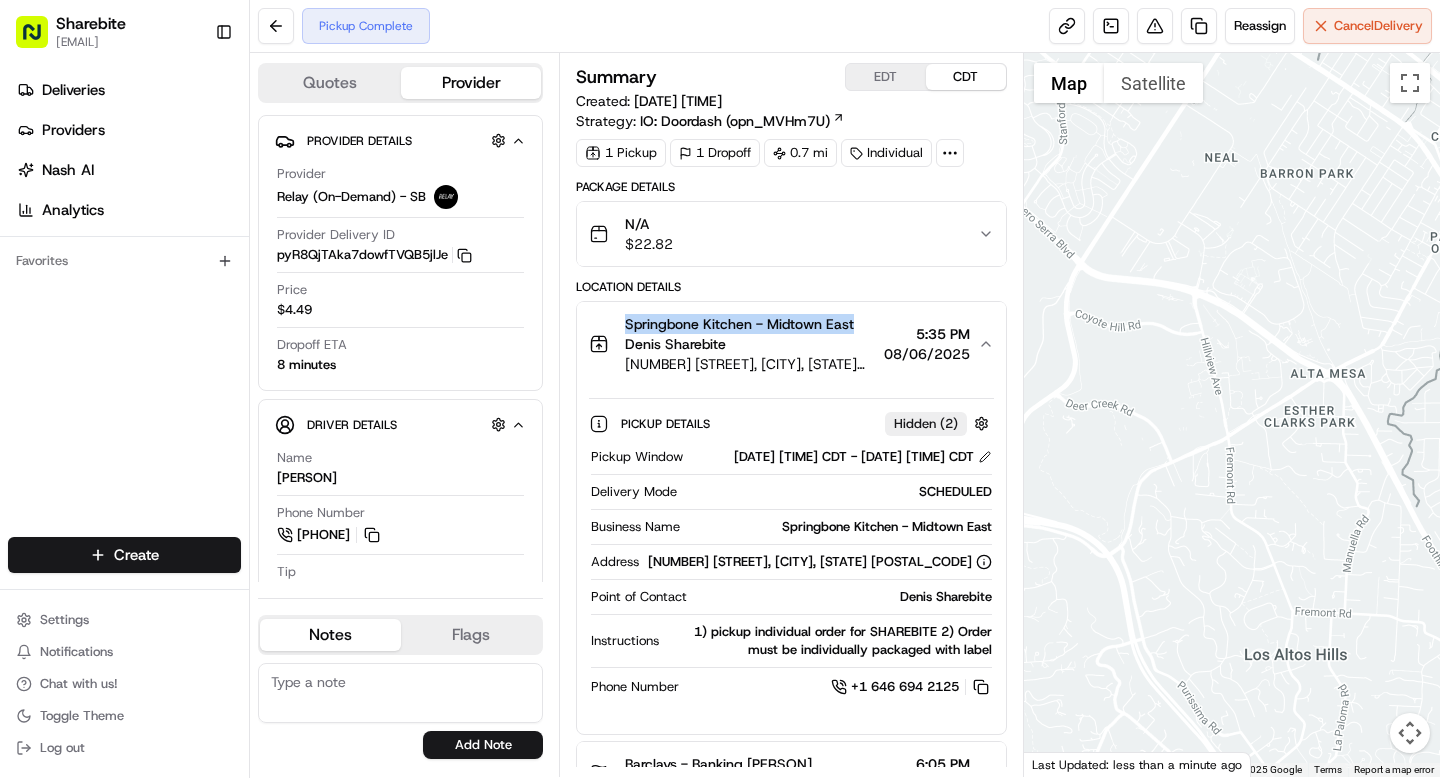 drag, startPoint x: 617, startPoint y: 319, endPoint x: 870, endPoint y: 330, distance: 253.23901 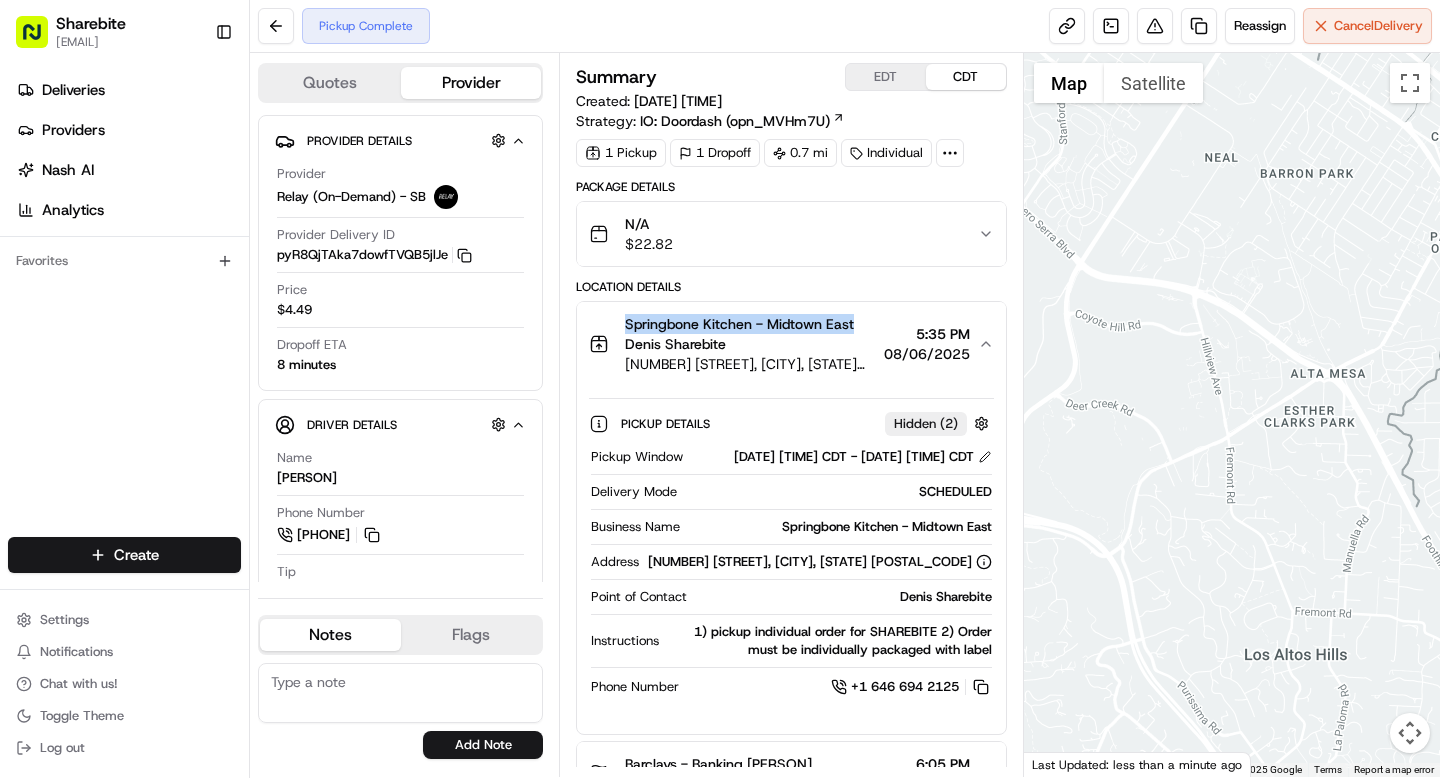 copy on "Springbone Kitchen - Midtown East" 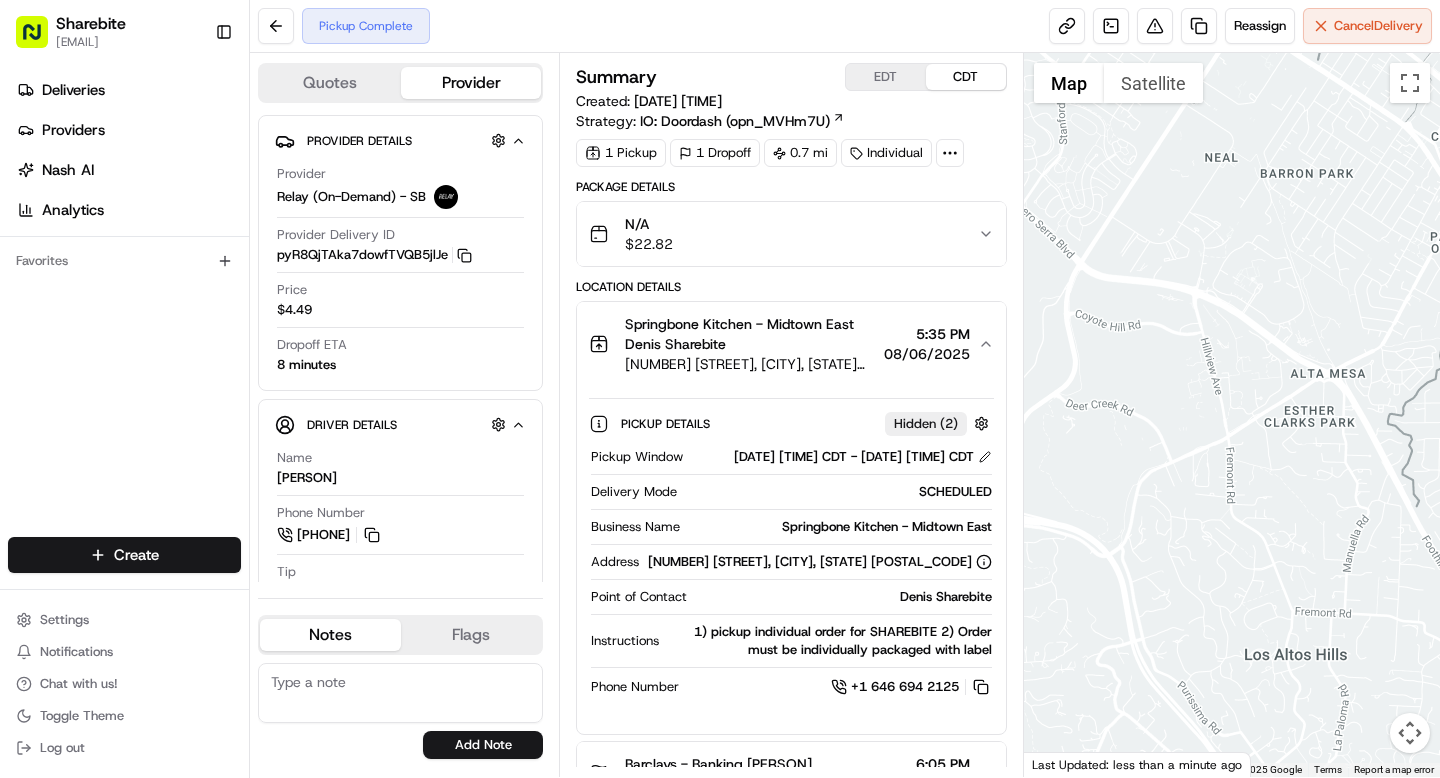 click on "25 E 51st St, New York, NY 10022, USA" at bounding box center (750, 364) 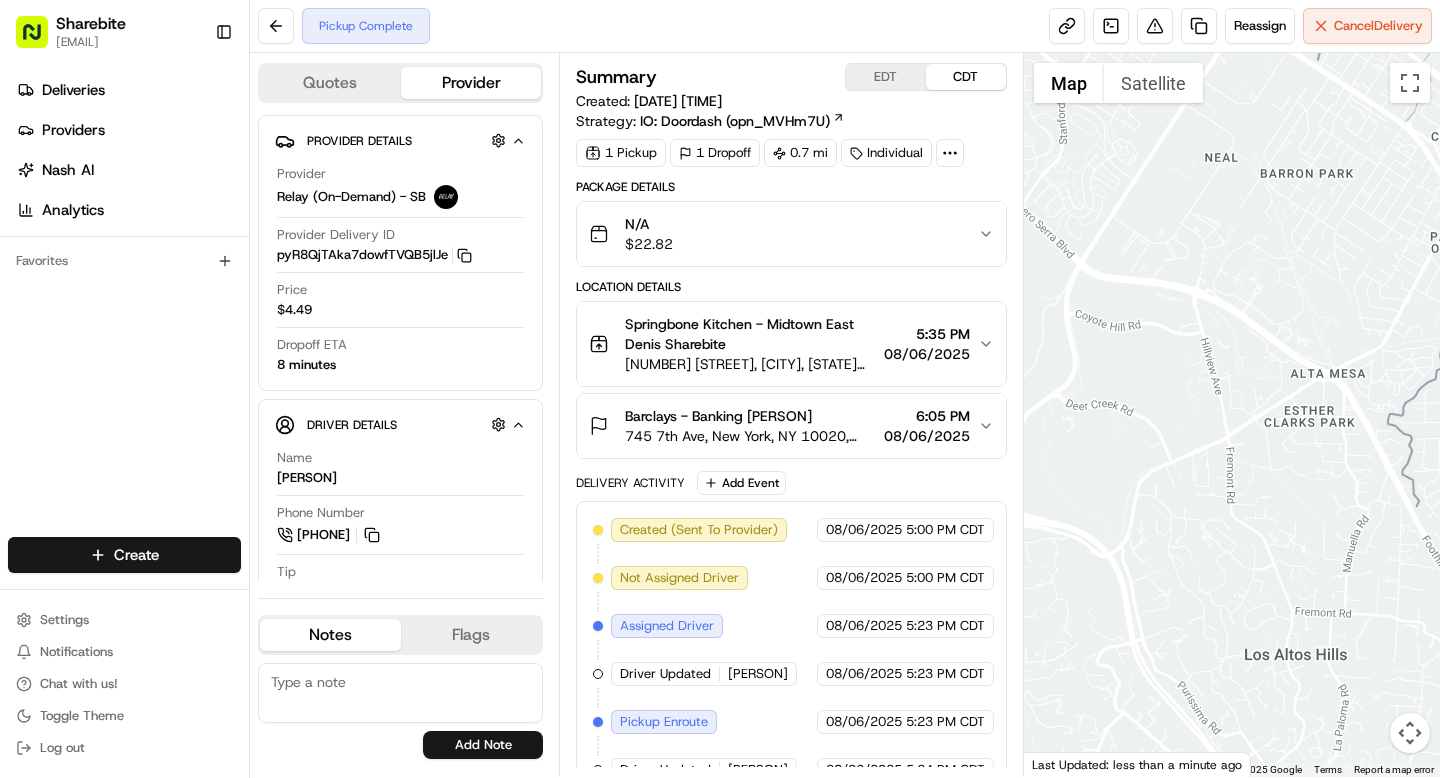 drag, startPoint x: 750, startPoint y: 415, endPoint x: 830, endPoint y: 417, distance: 80.024994 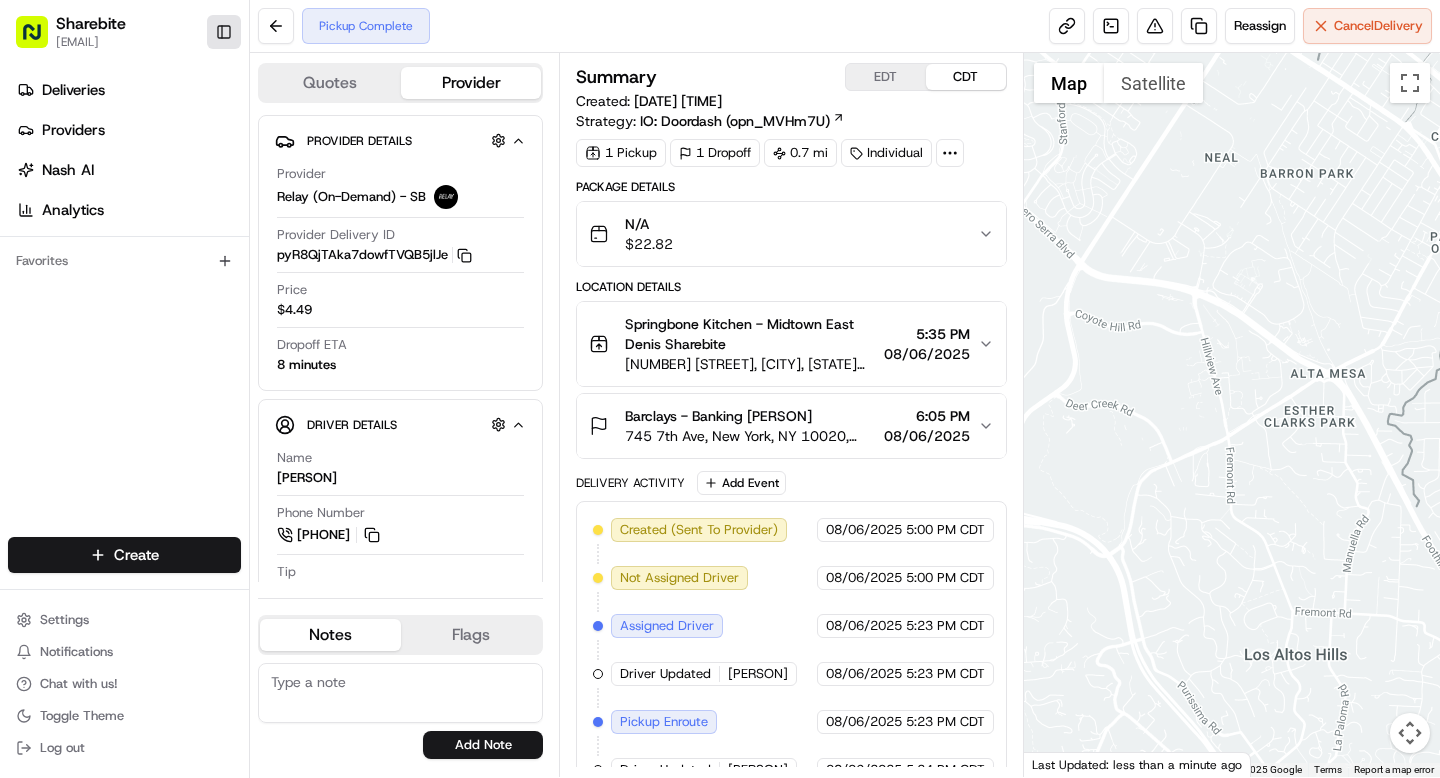 click on "Toggle Sidebar" at bounding box center (224, 32) 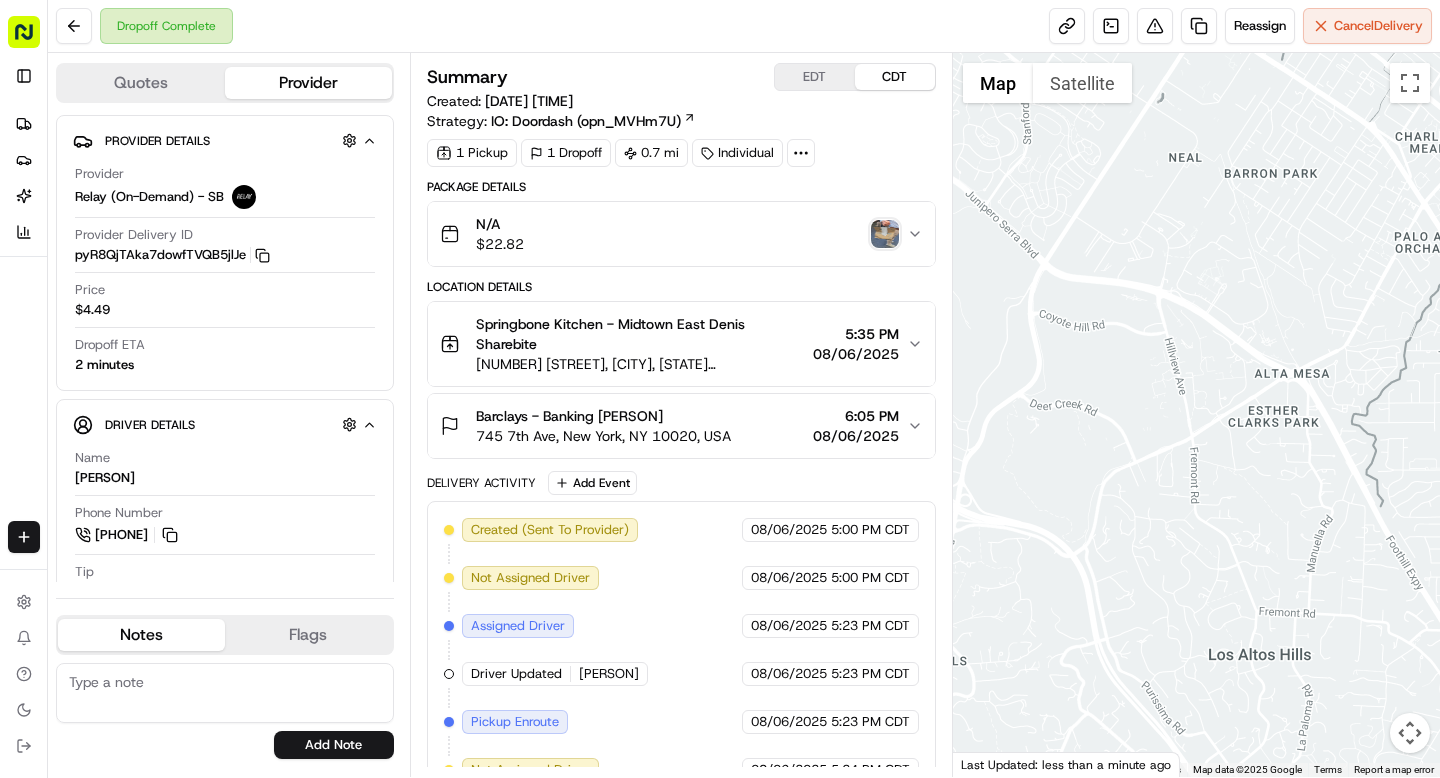 click at bounding box center [885, 234] 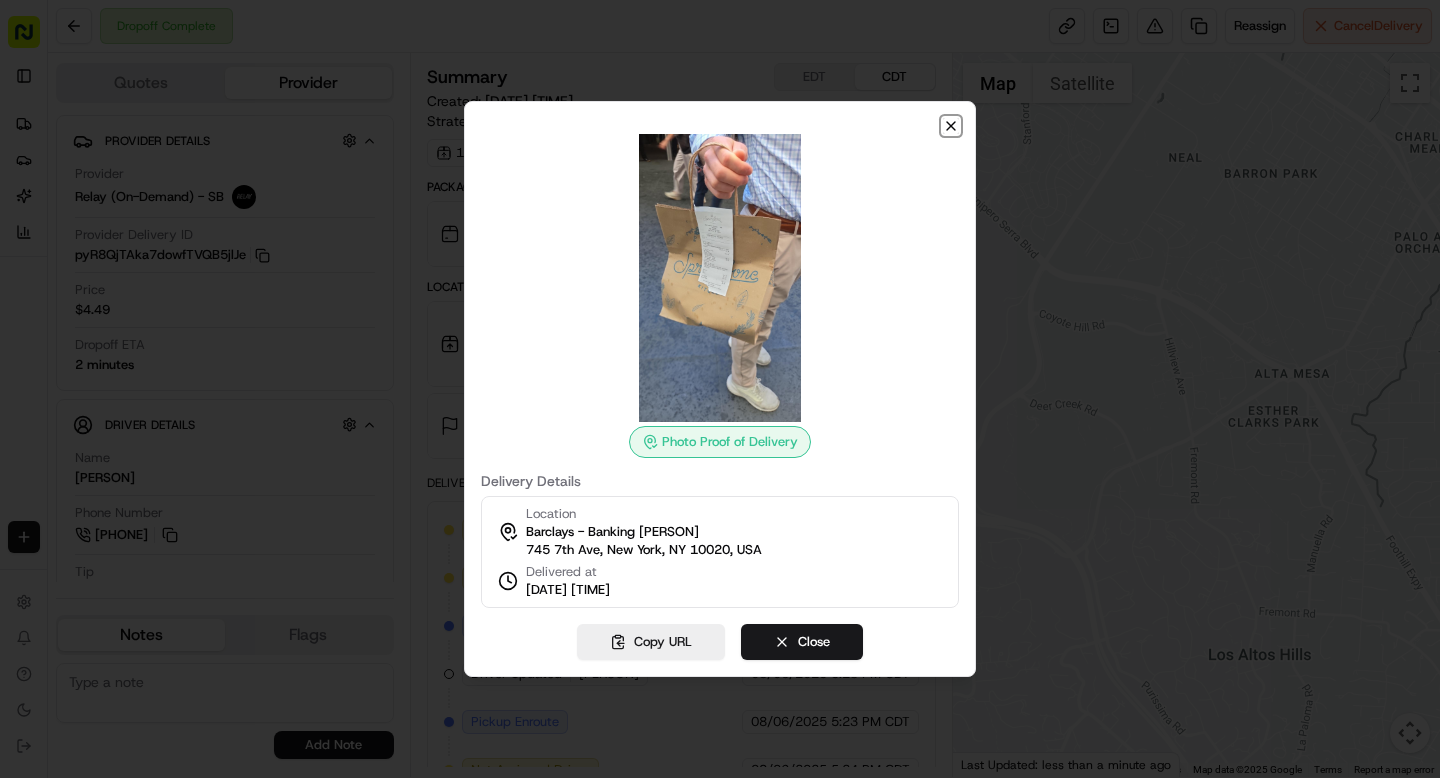 click 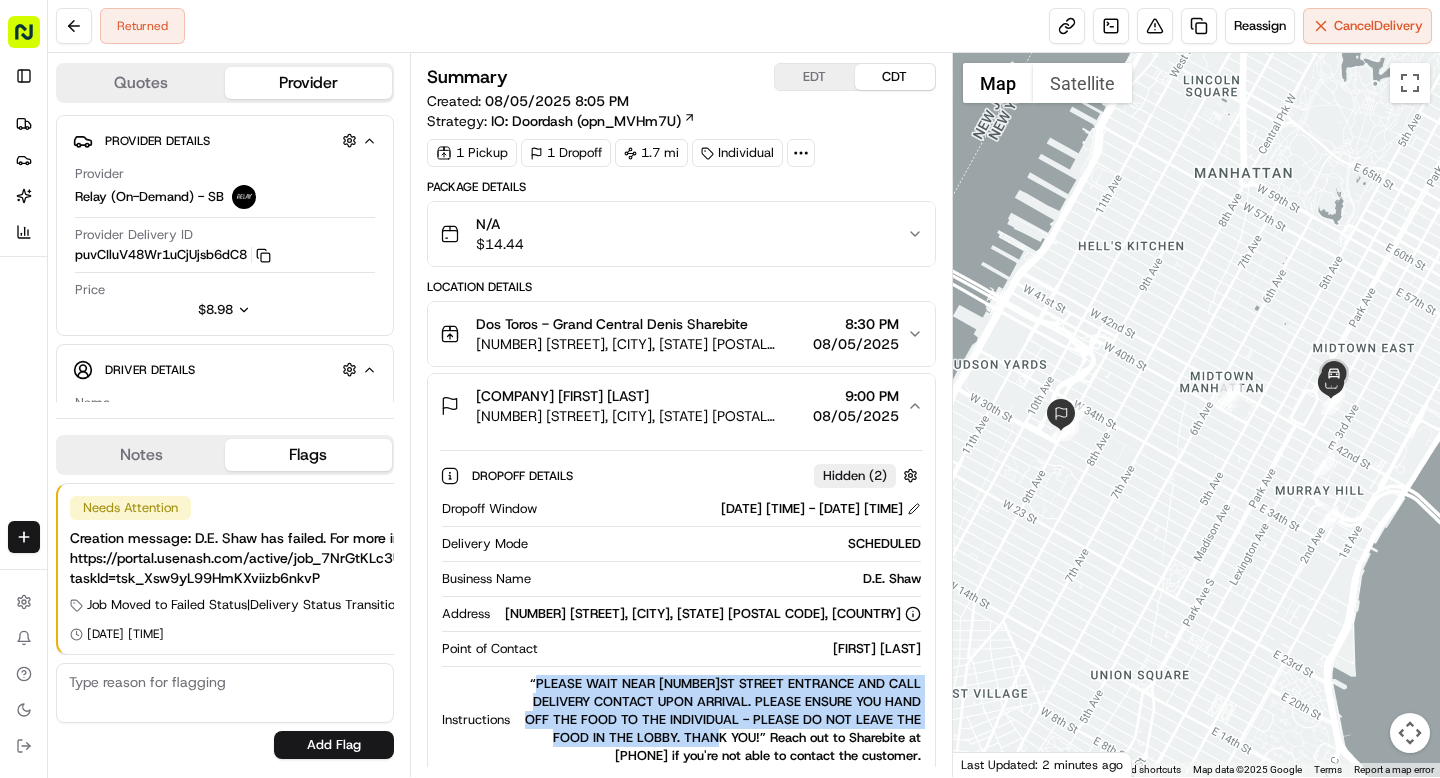 scroll, scrollTop: 0, scrollLeft: 0, axis: both 